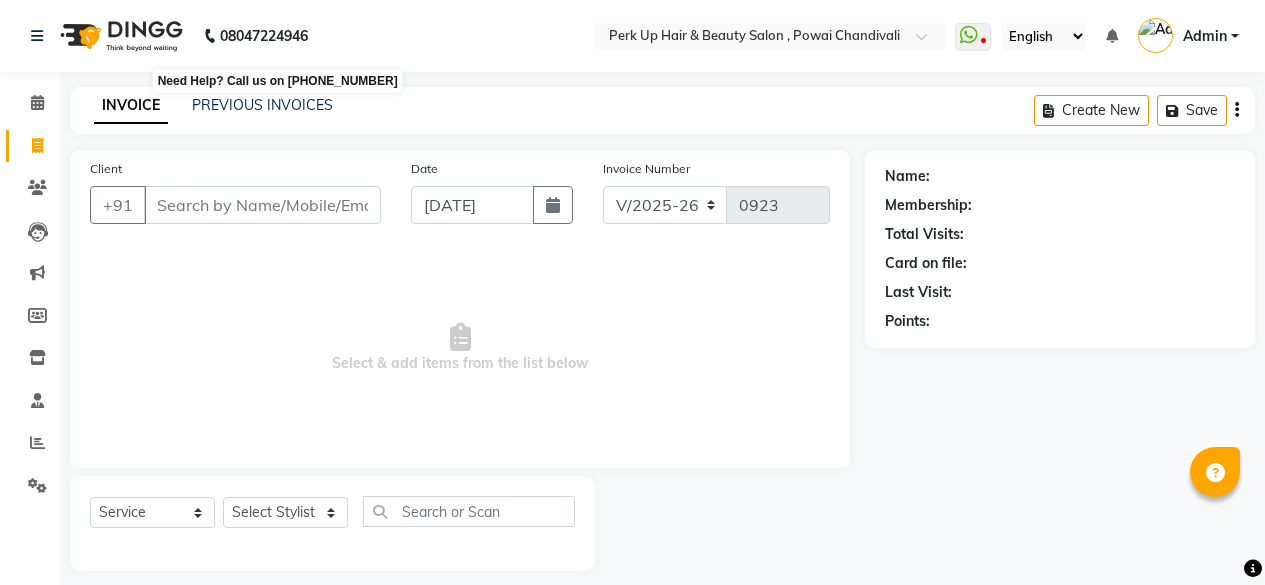 select on "5131" 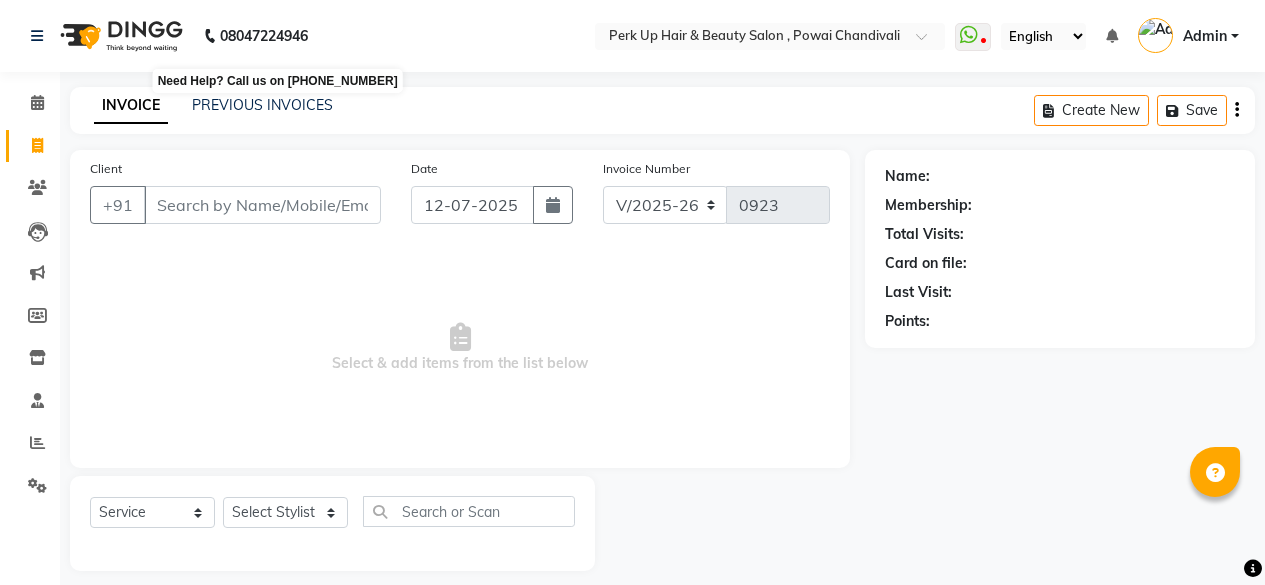 select on "service" 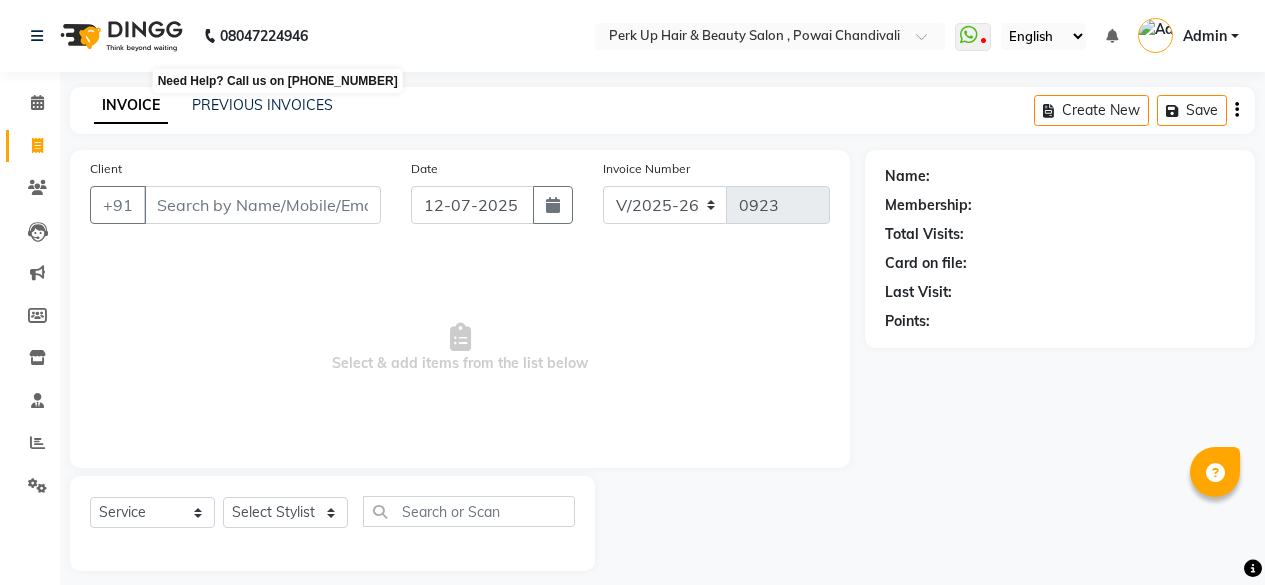 scroll, scrollTop: 15, scrollLeft: 0, axis: vertical 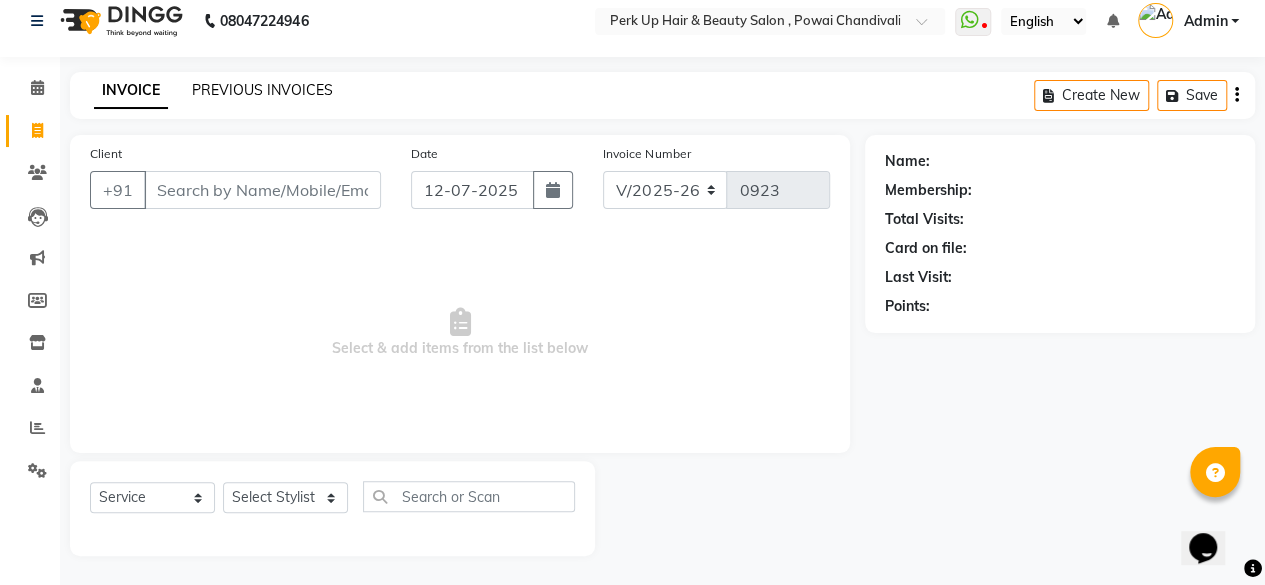 click on "PREVIOUS INVOICES" 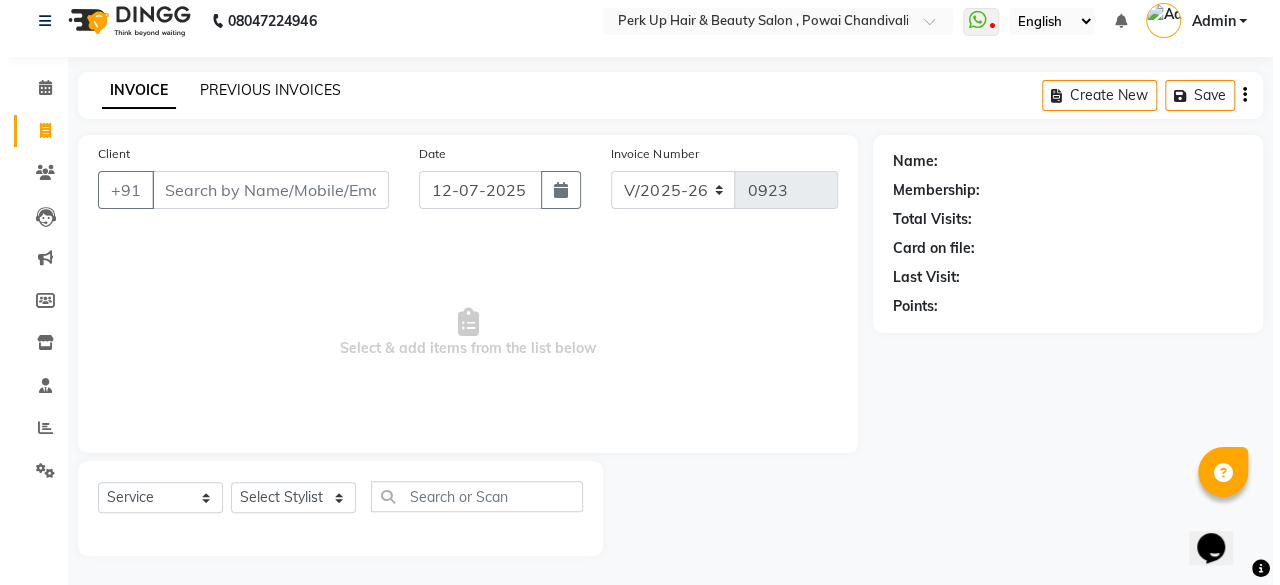 scroll, scrollTop: 0, scrollLeft: 0, axis: both 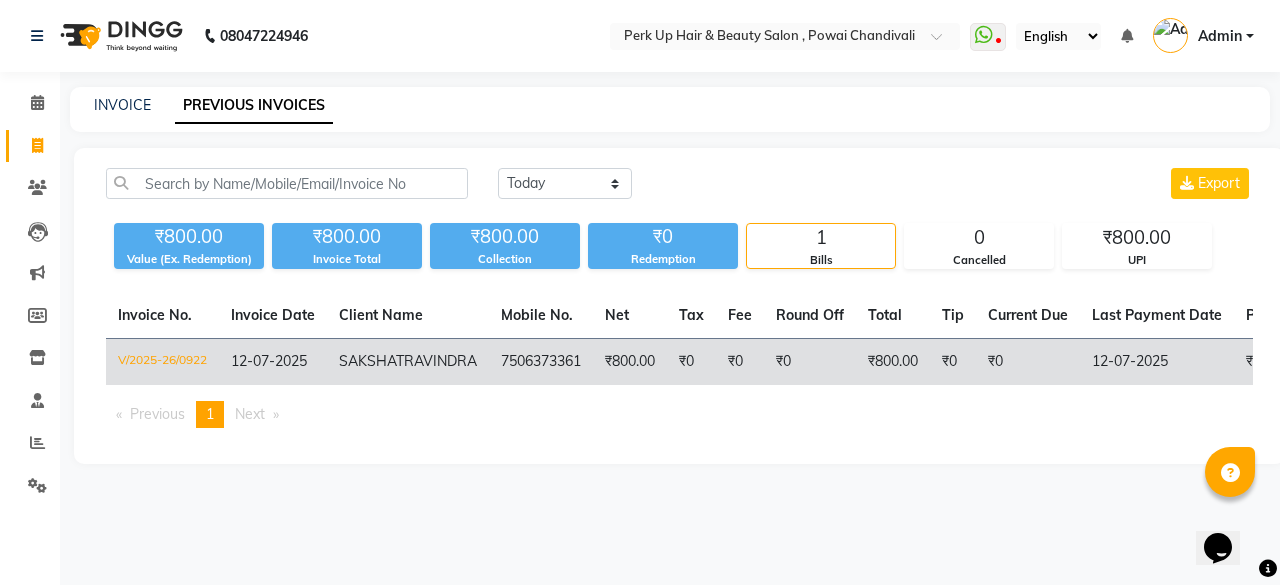 click on "₹0" 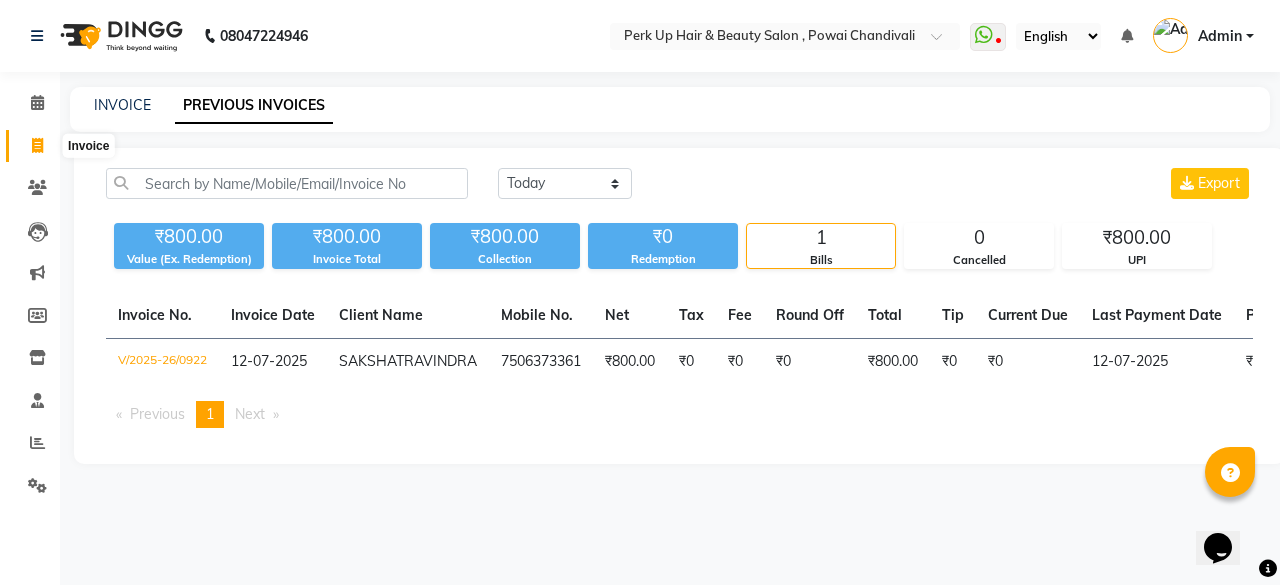 click 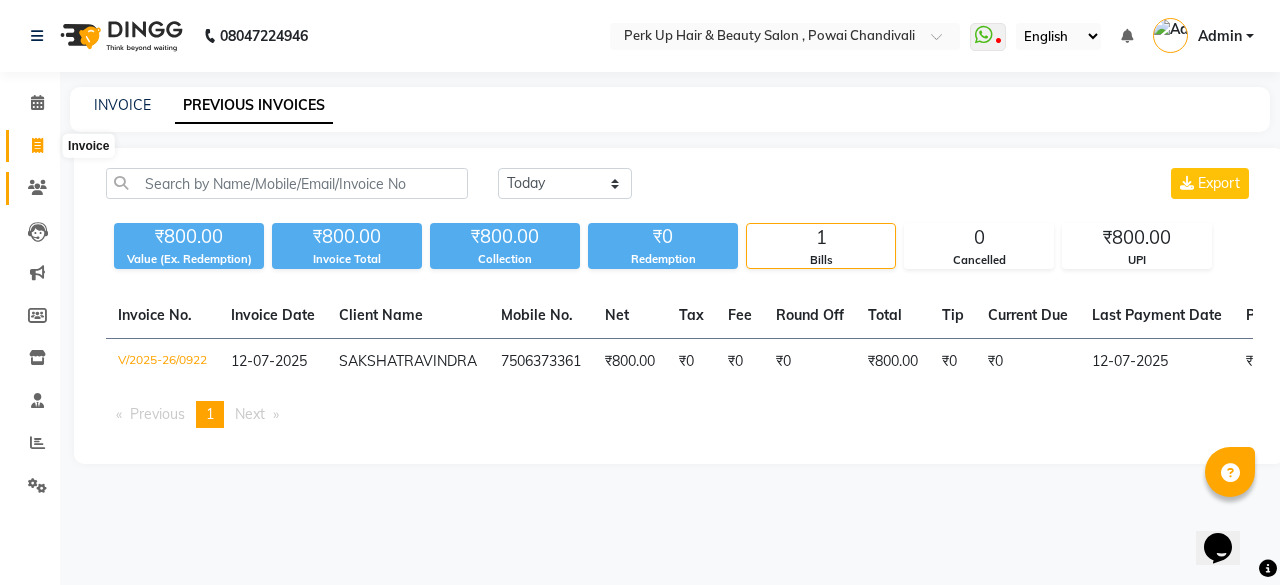 select on "5131" 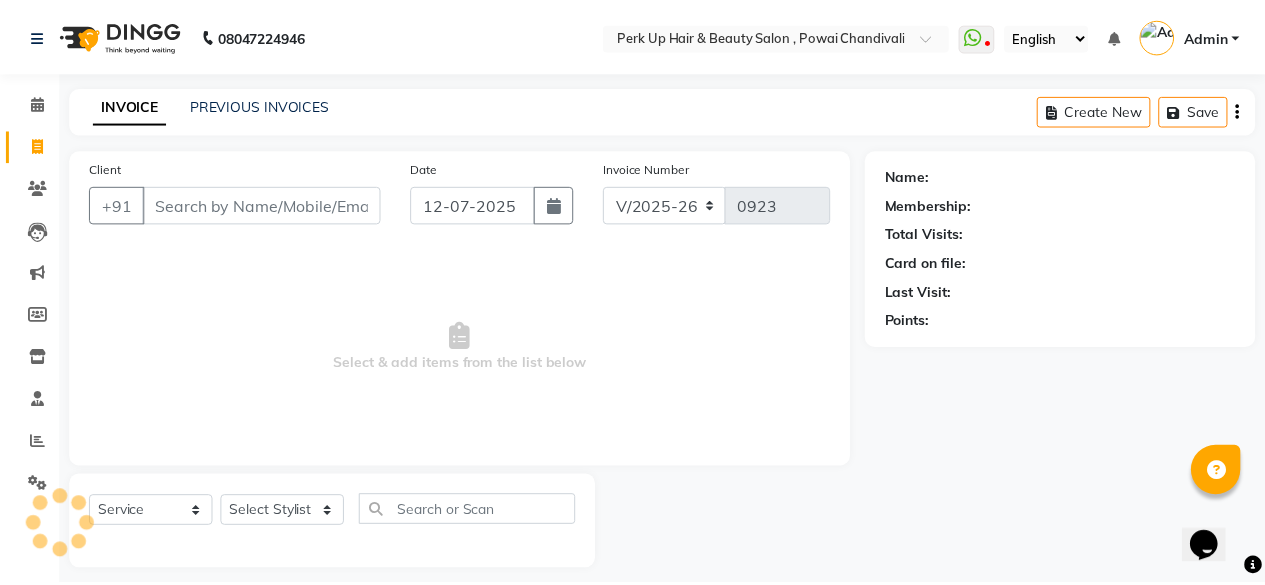 scroll, scrollTop: 15, scrollLeft: 0, axis: vertical 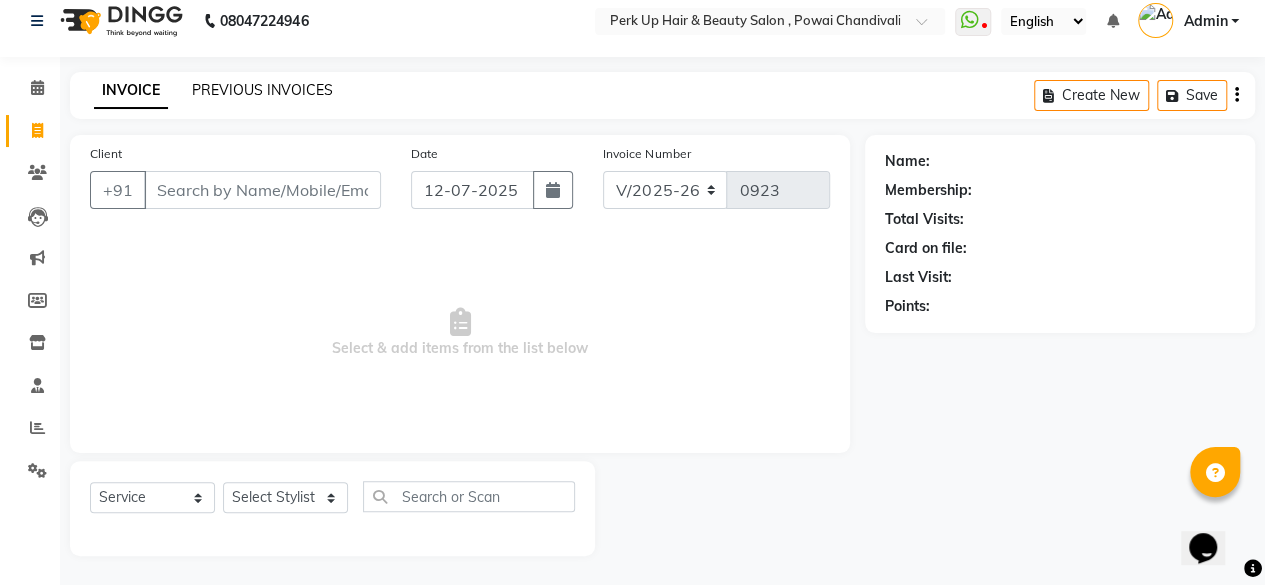 click on "PREVIOUS INVOICES" 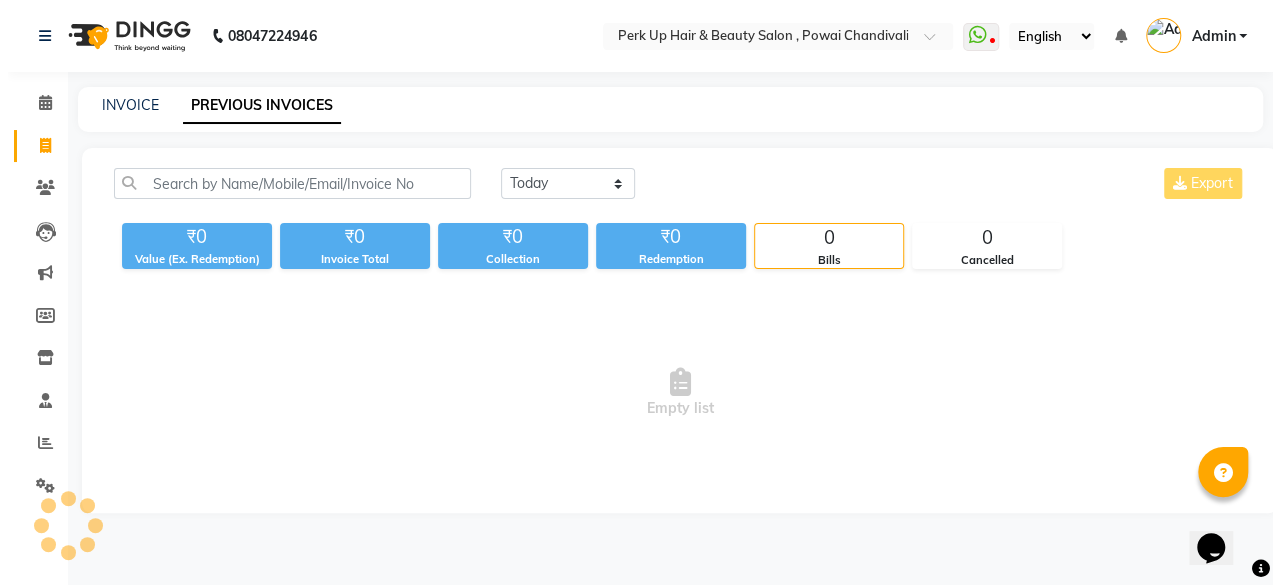 scroll, scrollTop: 0, scrollLeft: 0, axis: both 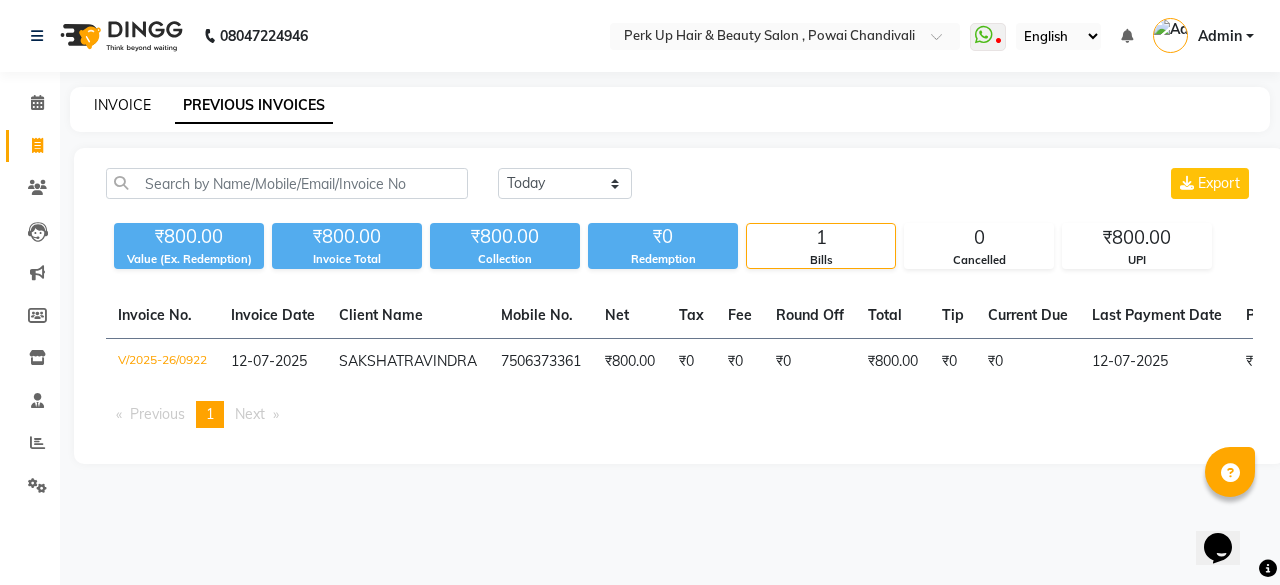 click on "INVOICE" 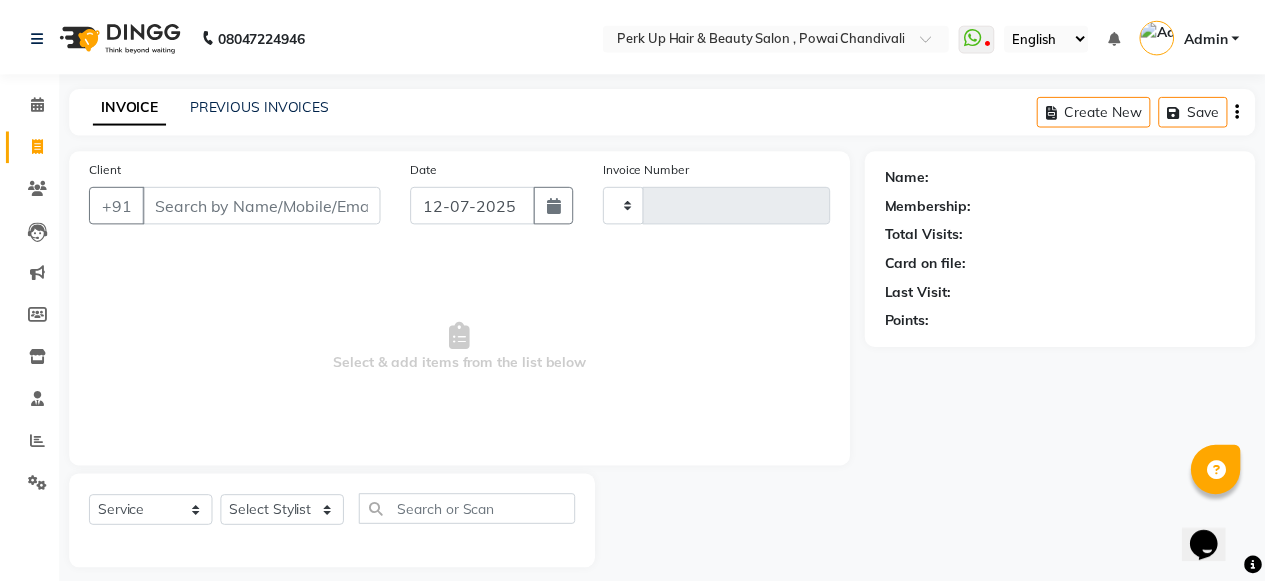 scroll, scrollTop: 15, scrollLeft: 0, axis: vertical 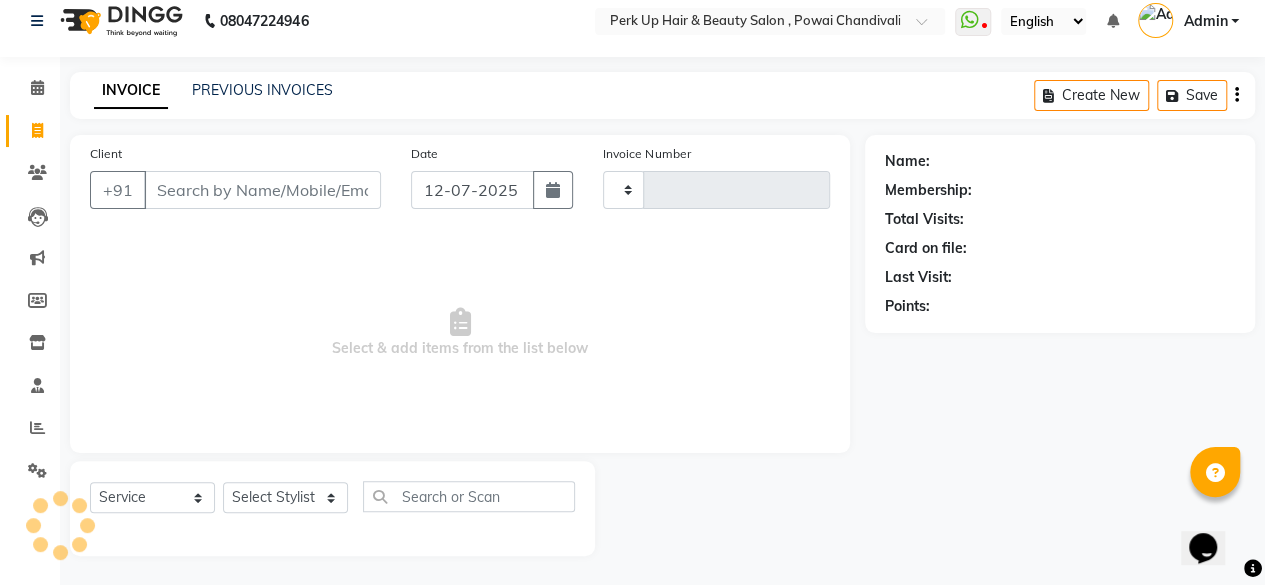 type on "0923" 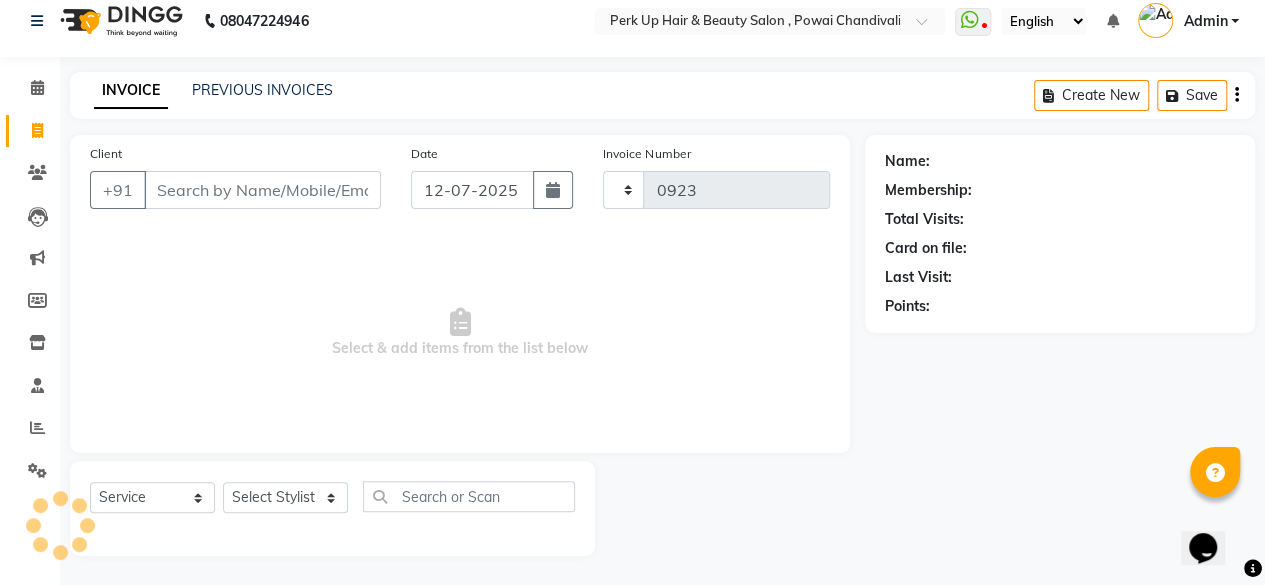 select on "5131" 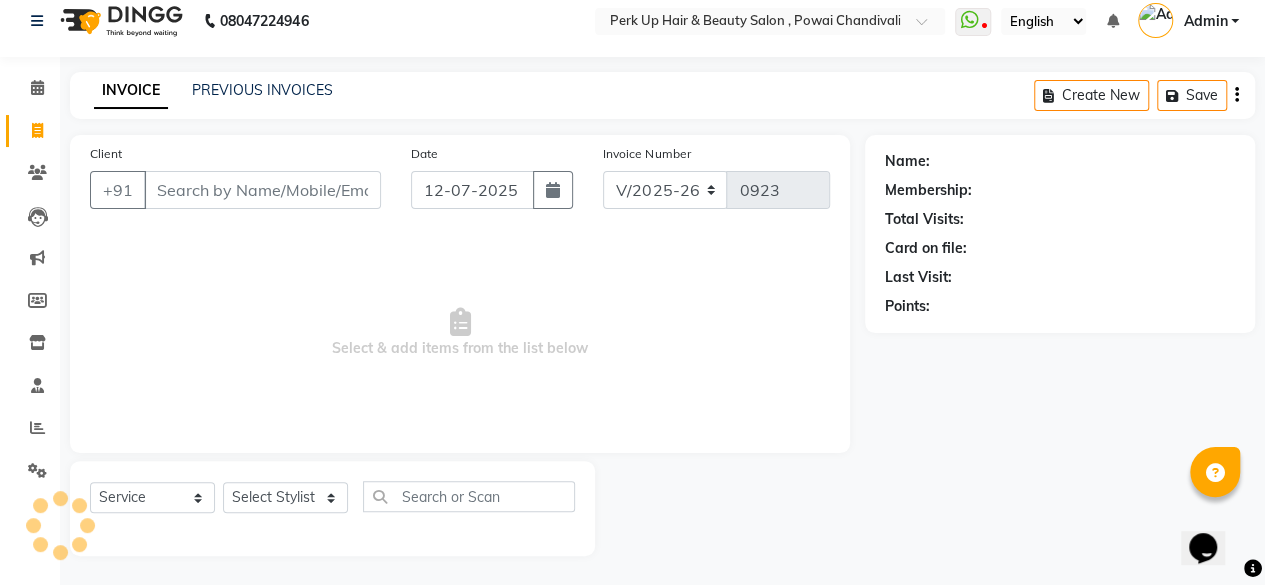 click on "Client" at bounding box center [262, 190] 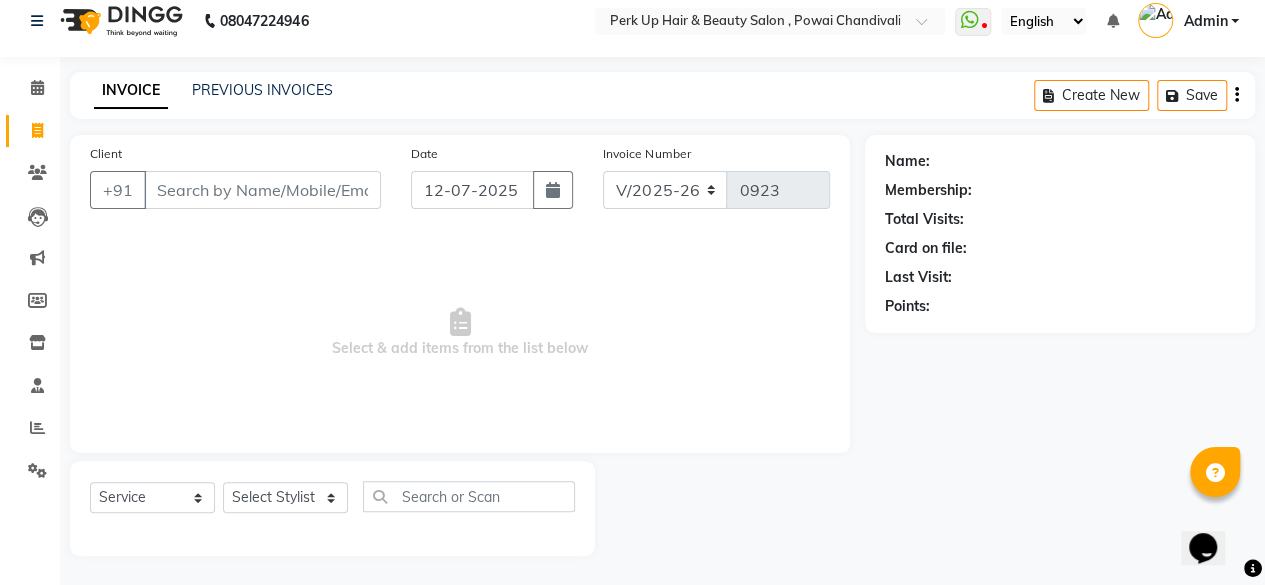 click on "Select & add items from the list below" at bounding box center [460, 333] 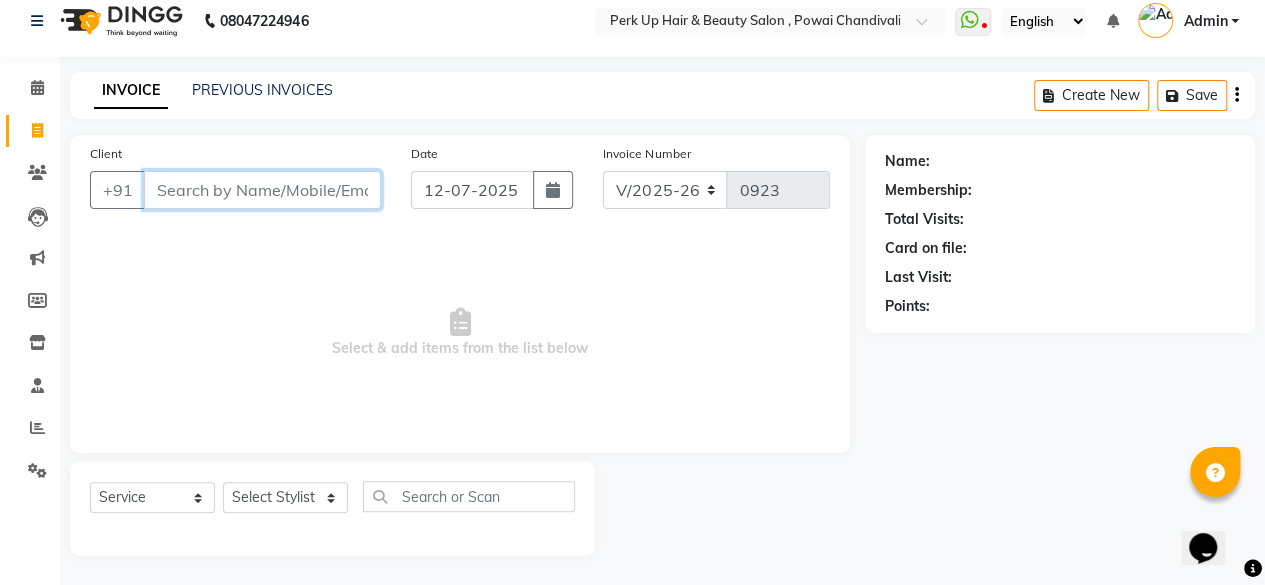 click on "Client" at bounding box center [262, 190] 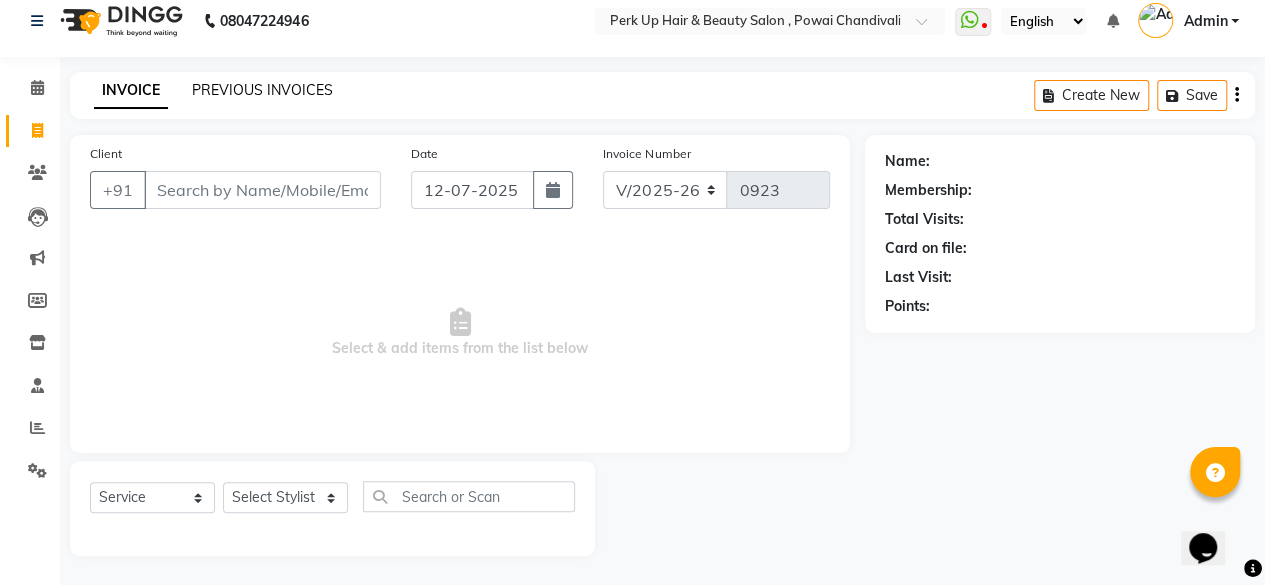 click on "PREVIOUS INVOICES" 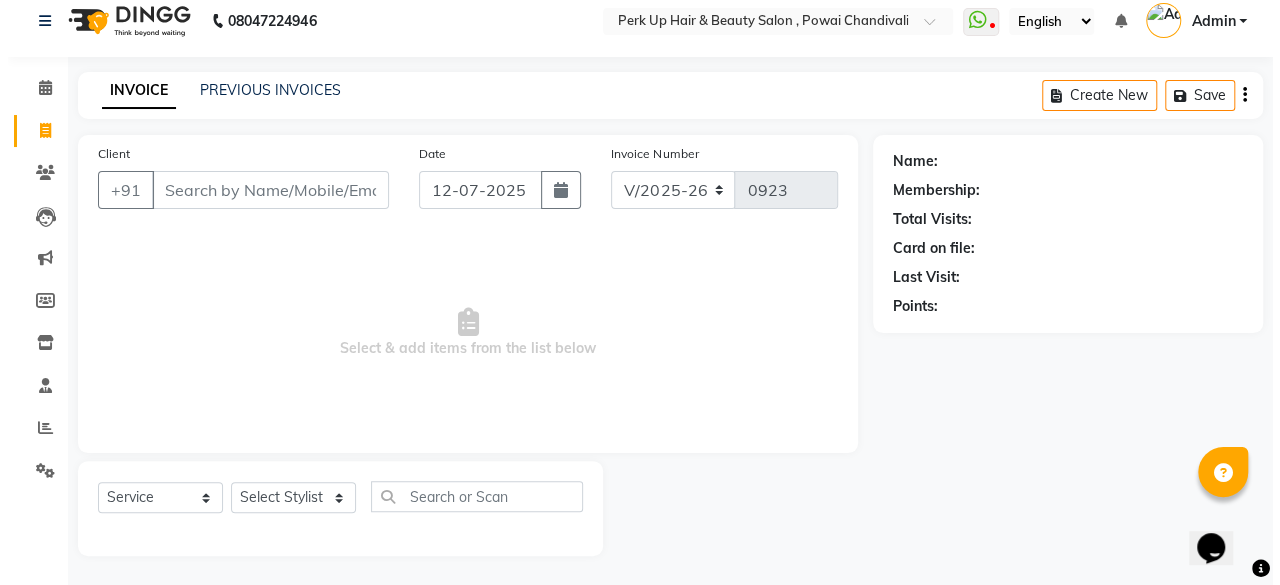 scroll, scrollTop: 0, scrollLeft: 0, axis: both 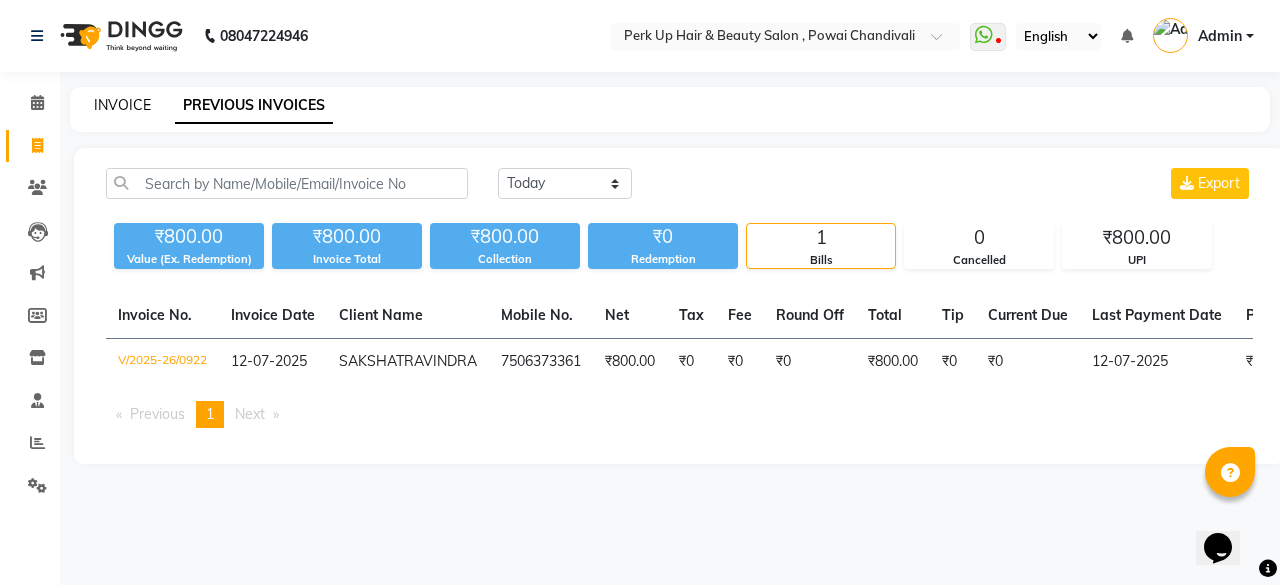click on "INVOICE" 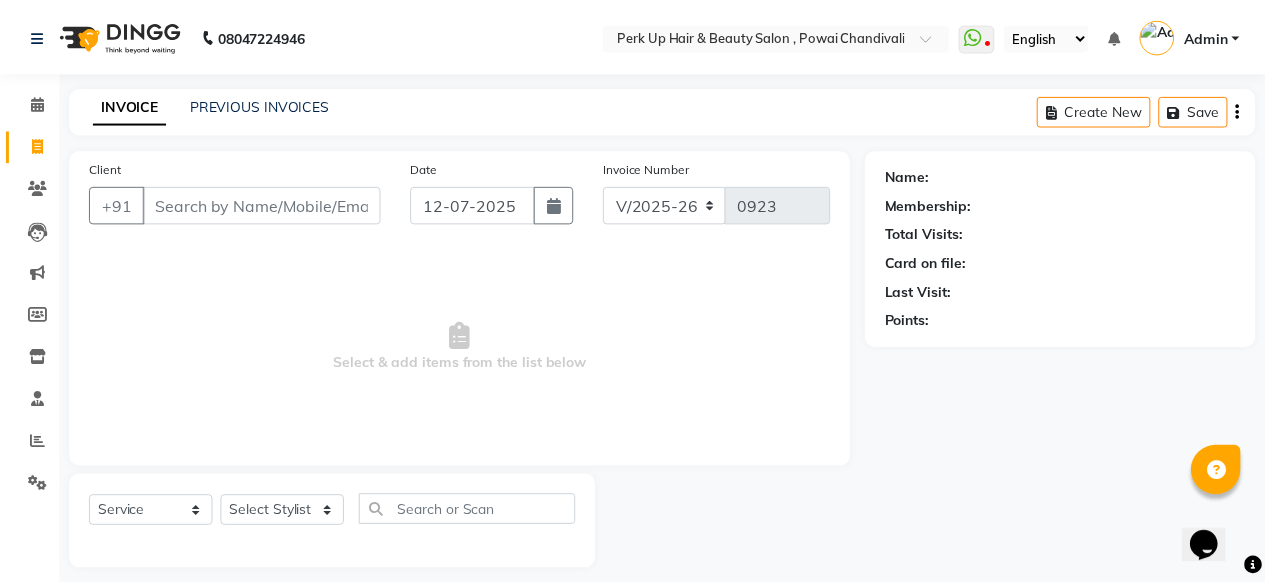 scroll, scrollTop: 15, scrollLeft: 0, axis: vertical 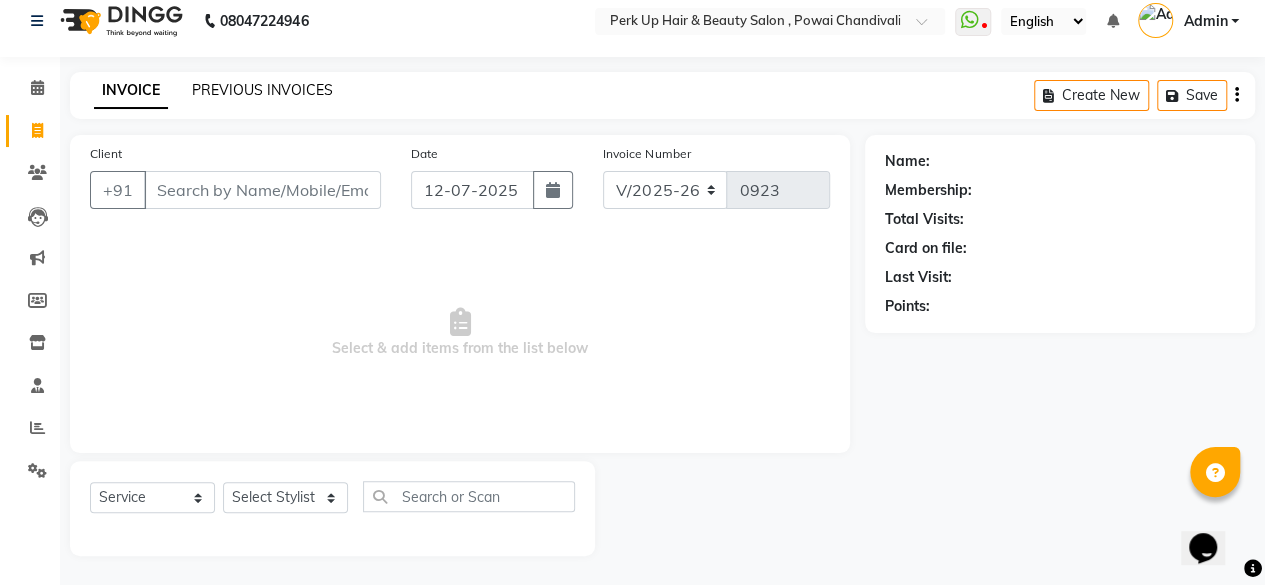 click on "PREVIOUS INVOICES" 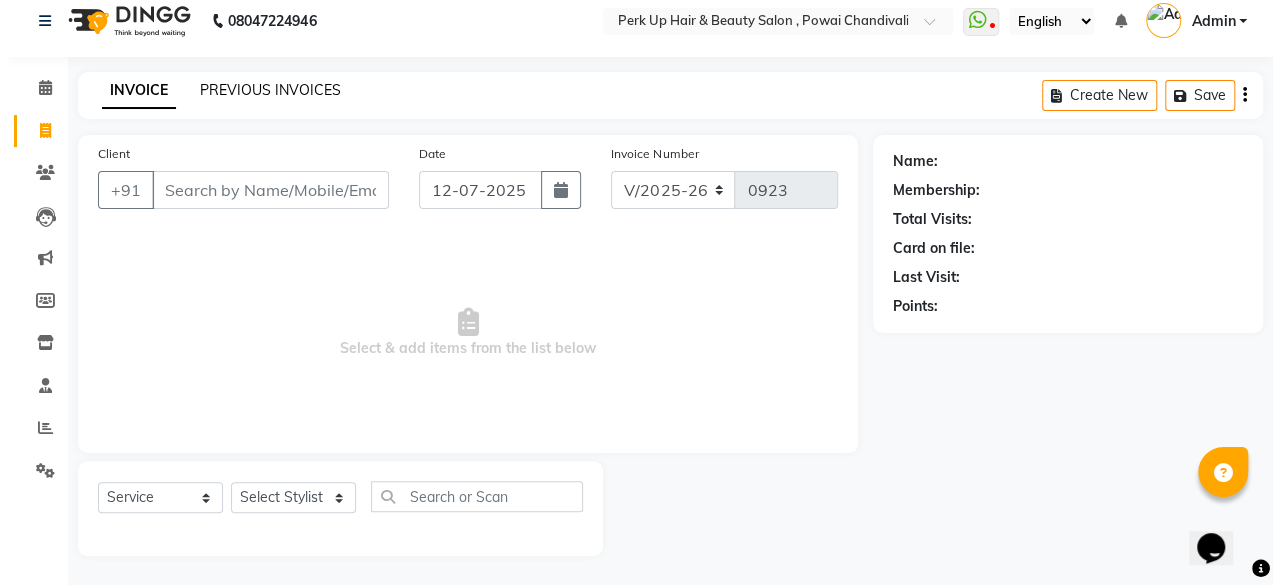 scroll, scrollTop: 0, scrollLeft: 0, axis: both 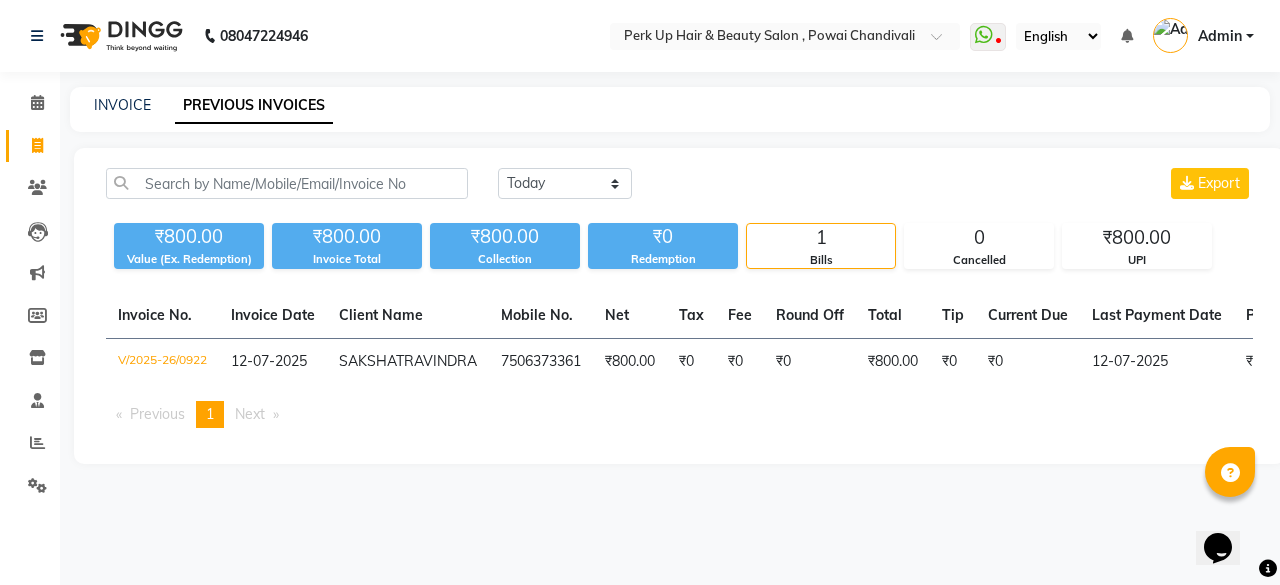 click on "INVOICE PREVIOUS INVOICES" 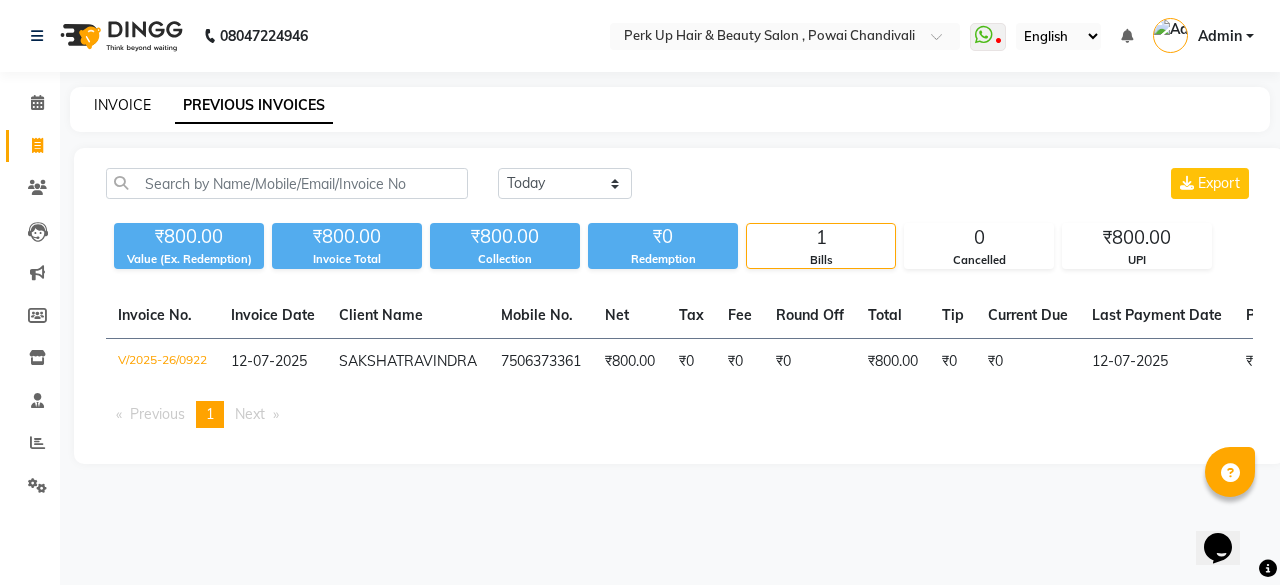 click on "INVOICE" 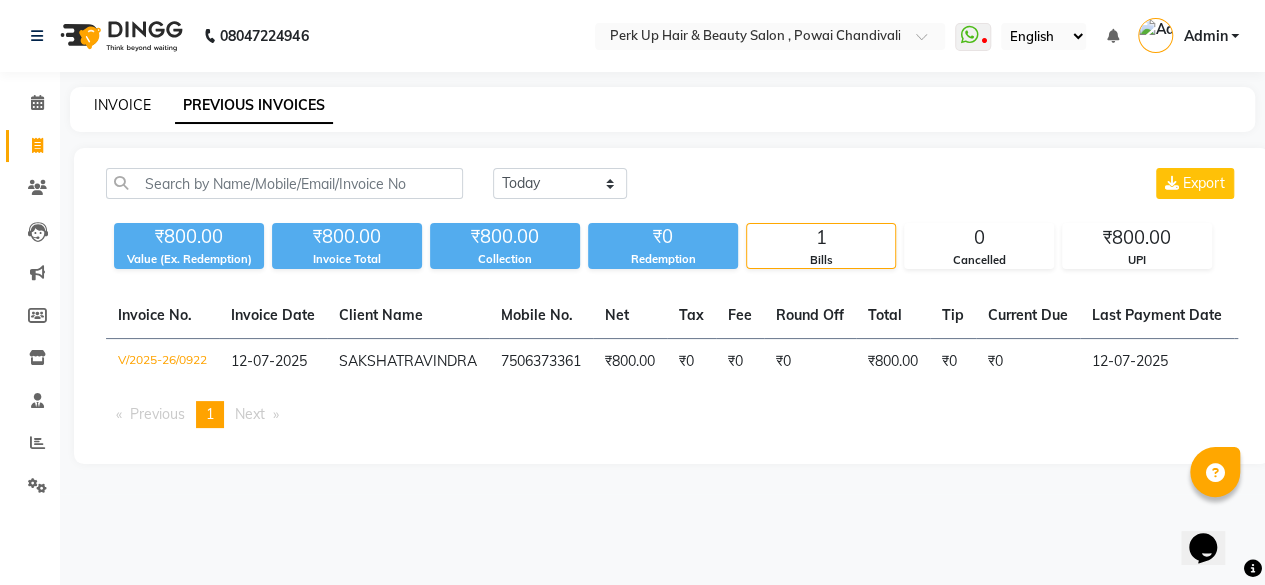 select on "5131" 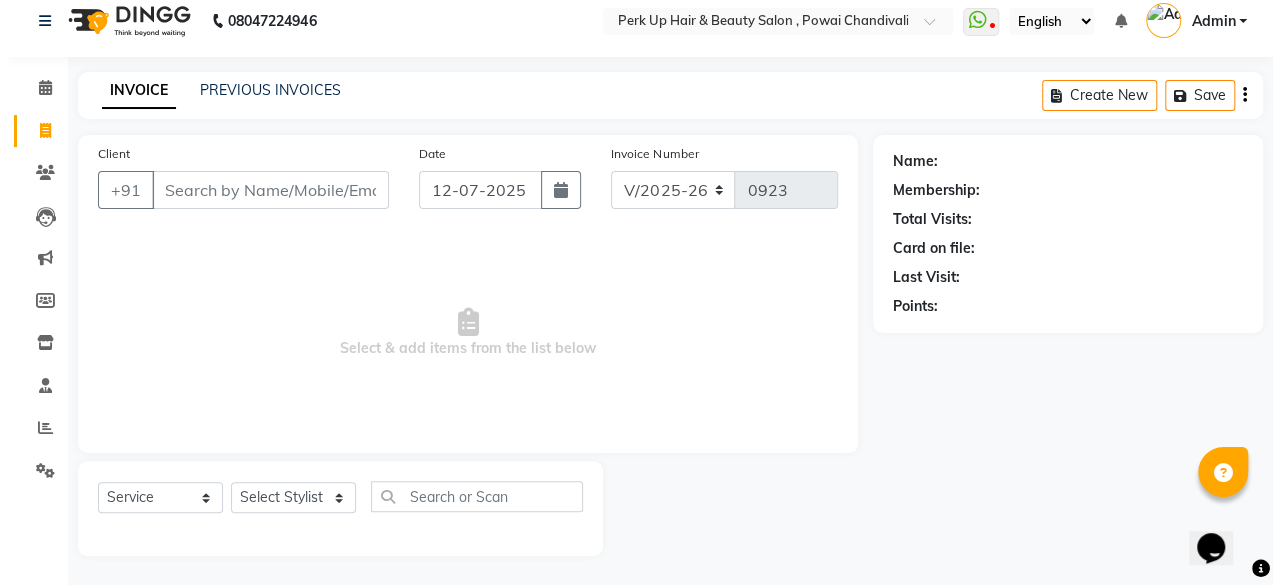 scroll, scrollTop: 0, scrollLeft: 0, axis: both 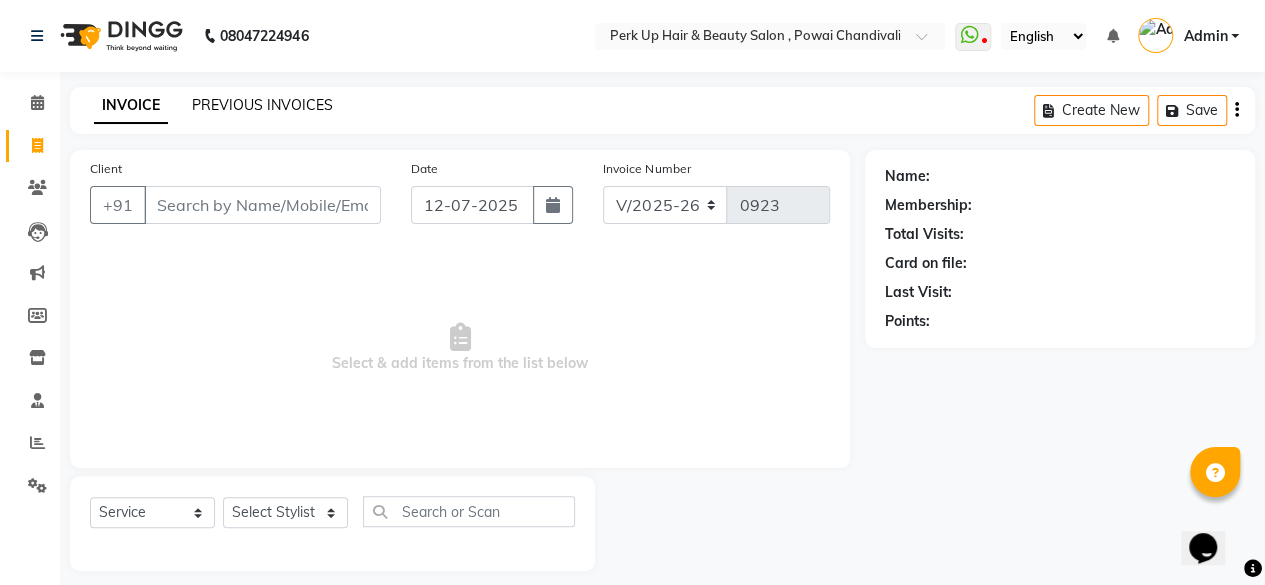 click on "PREVIOUS INVOICES" 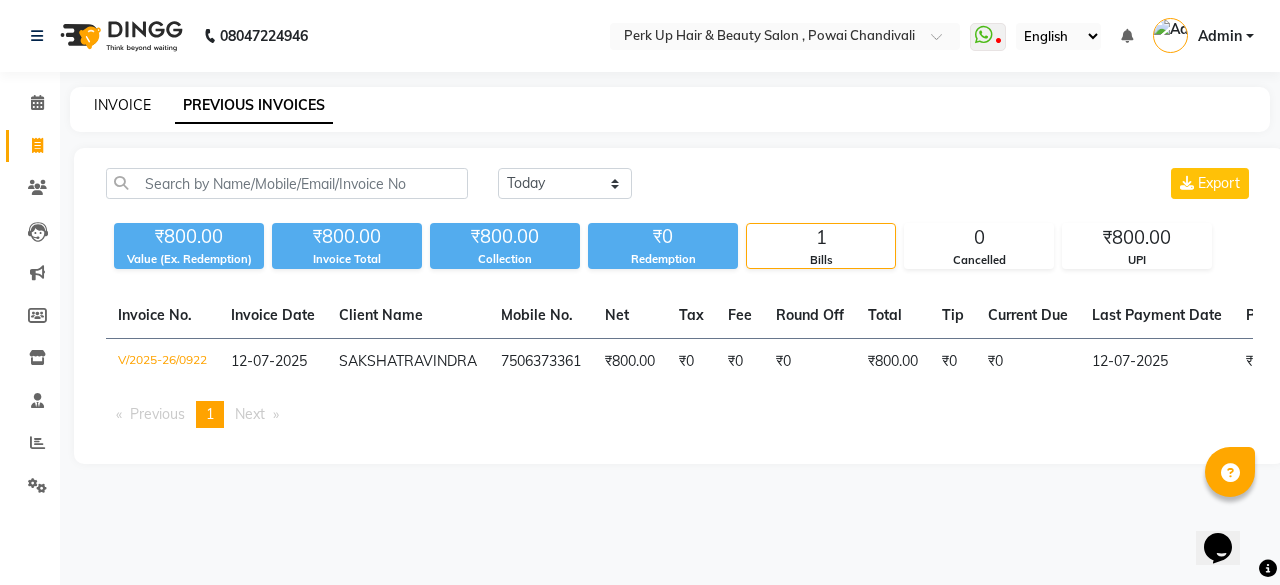 click on "INVOICE" 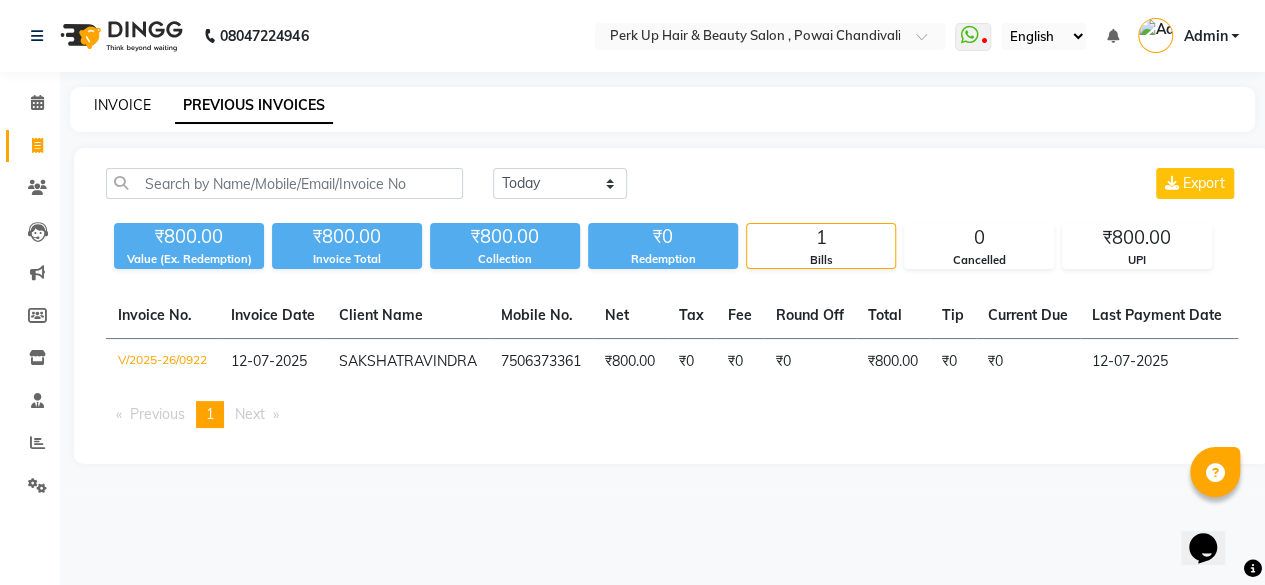 select on "5131" 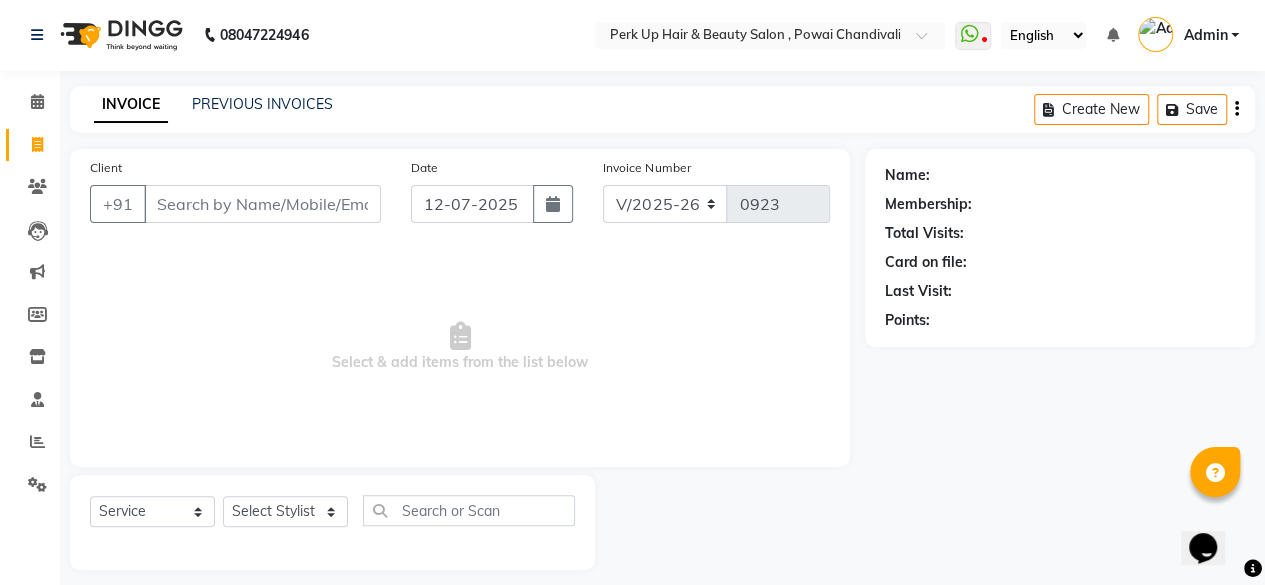 scroll, scrollTop: 15, scrollLeft: 0, axis: vertical 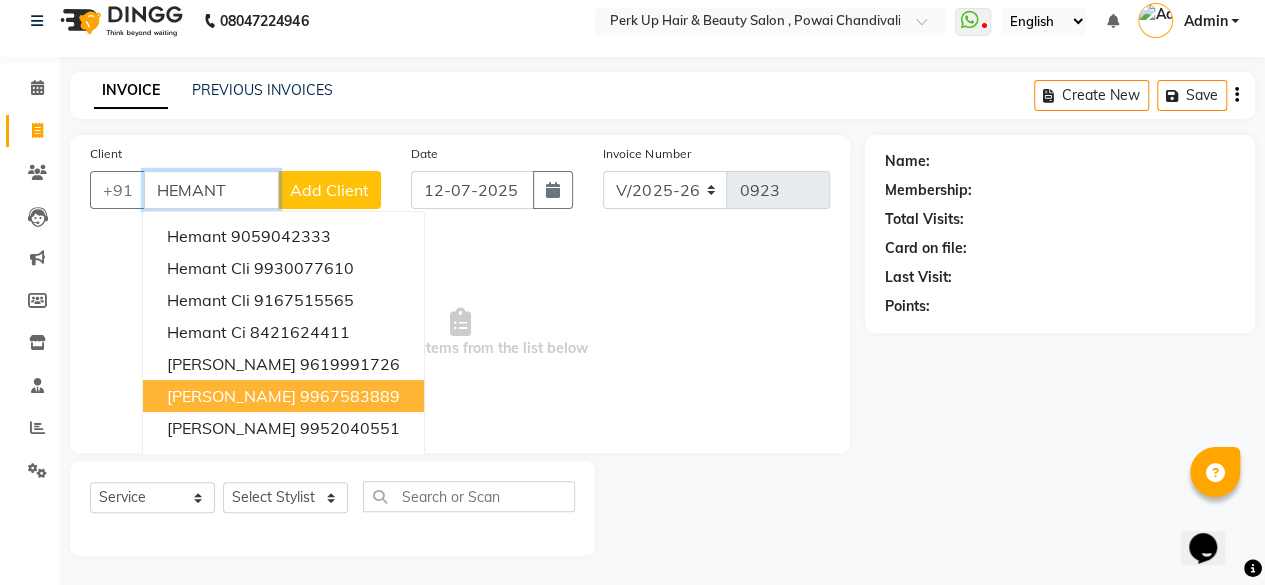 click on "9967583889" at bounding box center [350, 396] 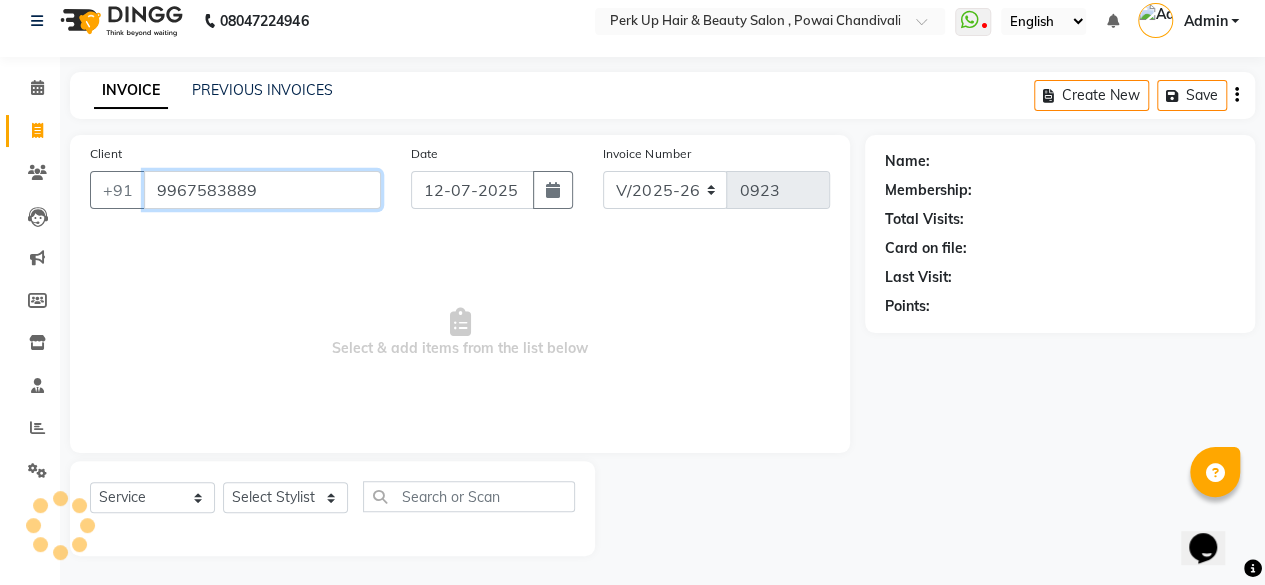 type on "9967583889" 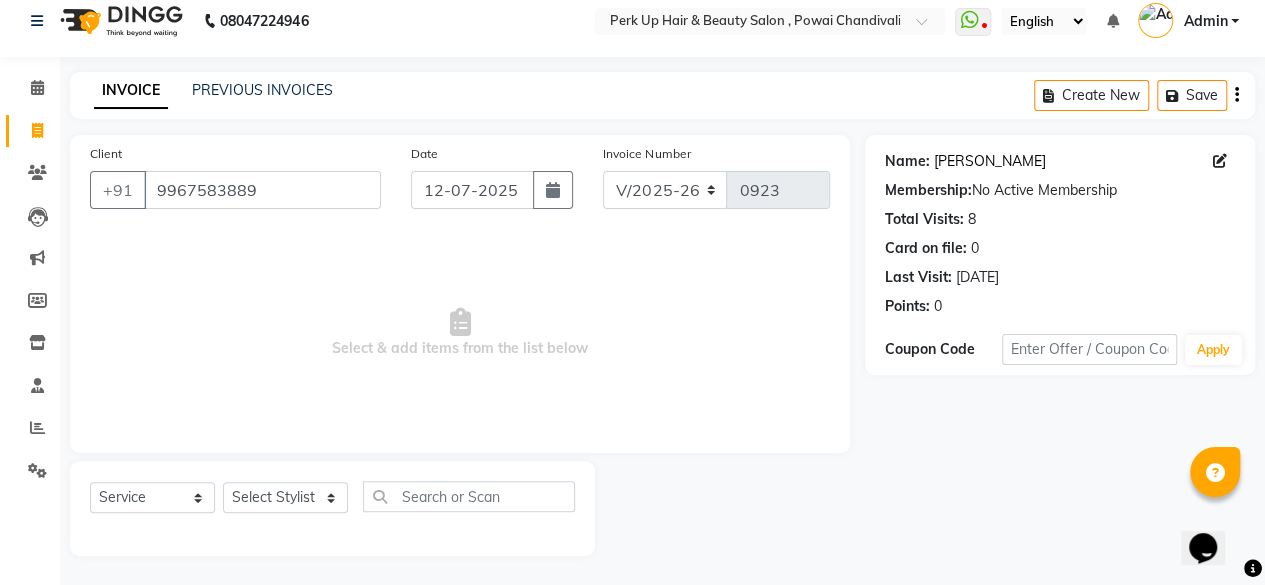 click on "[PERSON_NAME]" 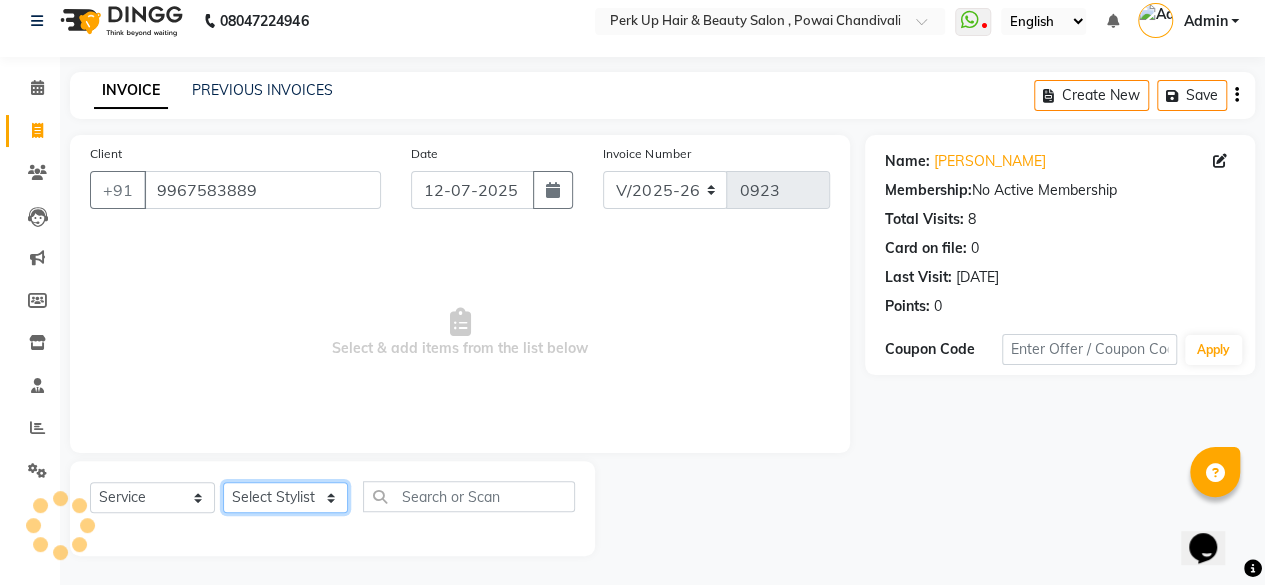 click on "Select Stylist [PERSON_NAME] danish [PERSON_NAME] [PERSON_NAME]		 [PERSON_NAME] [PERSON_NAME]			 Raju [PERSON_NAME]			 [PERSON_NAME]			 [PERSON_NAME] [PERSON_NAME] [PERSON_NAME] Seja [PERSON_NAME] Shaves [PERSON_NAME]" 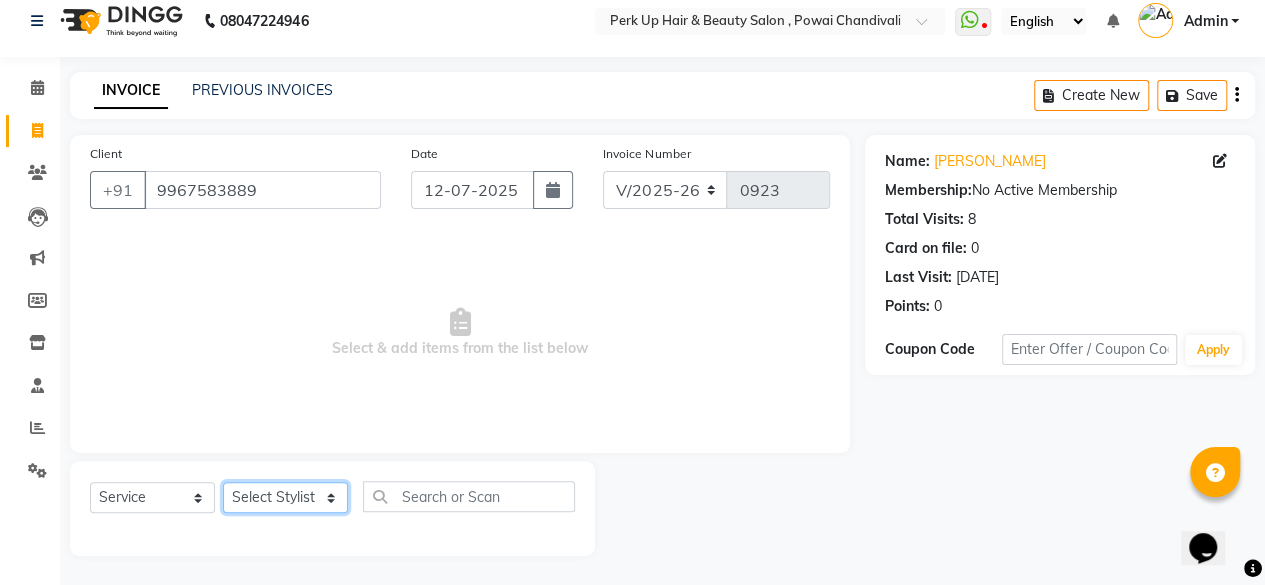 select on "32891" 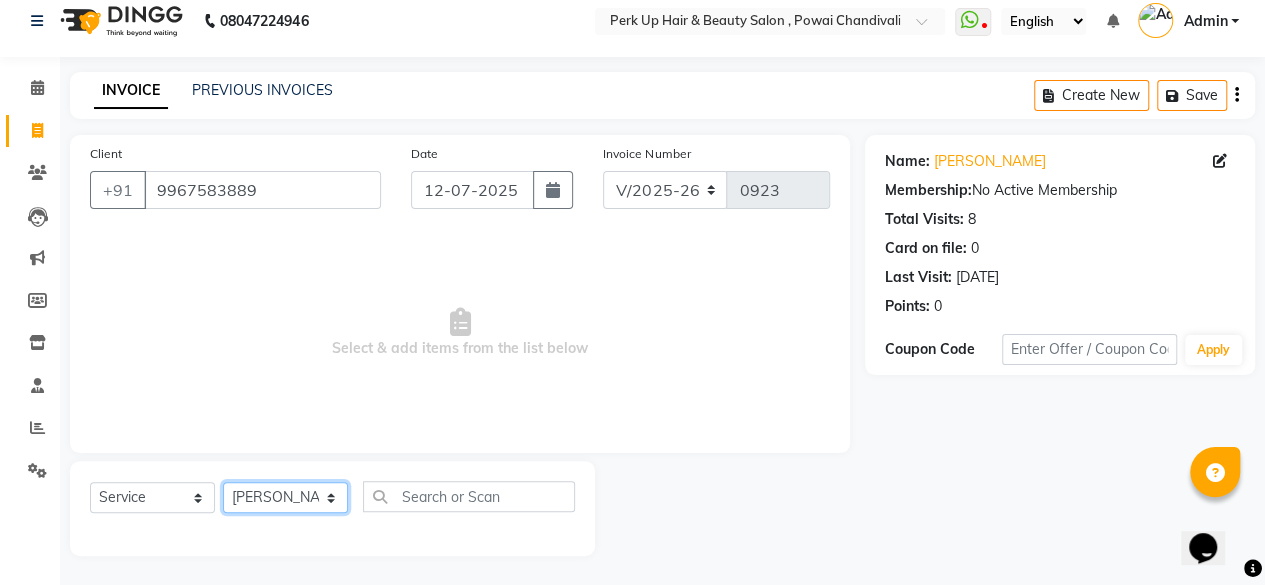 click on "Select Stylist [PERSON_NAME] danish [PERSON_NAME] [PERSON_NAME]		 [PERSON_NAME] [PERSON_NAME]			 Raju [PERSON_NAME]			 [PERSON_NAME]			 [PERSON_NAME] [PERSON_NAME] [PERSON_NAME] Seja [PERSON_NAME] Shaves [PERSON_NAME]" 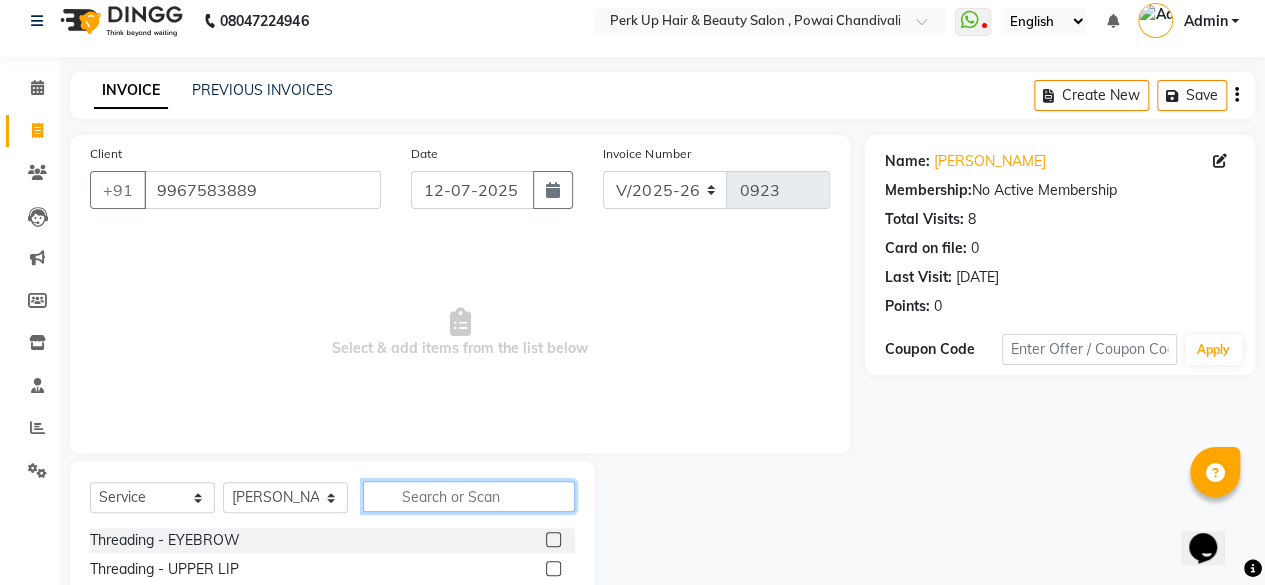 click 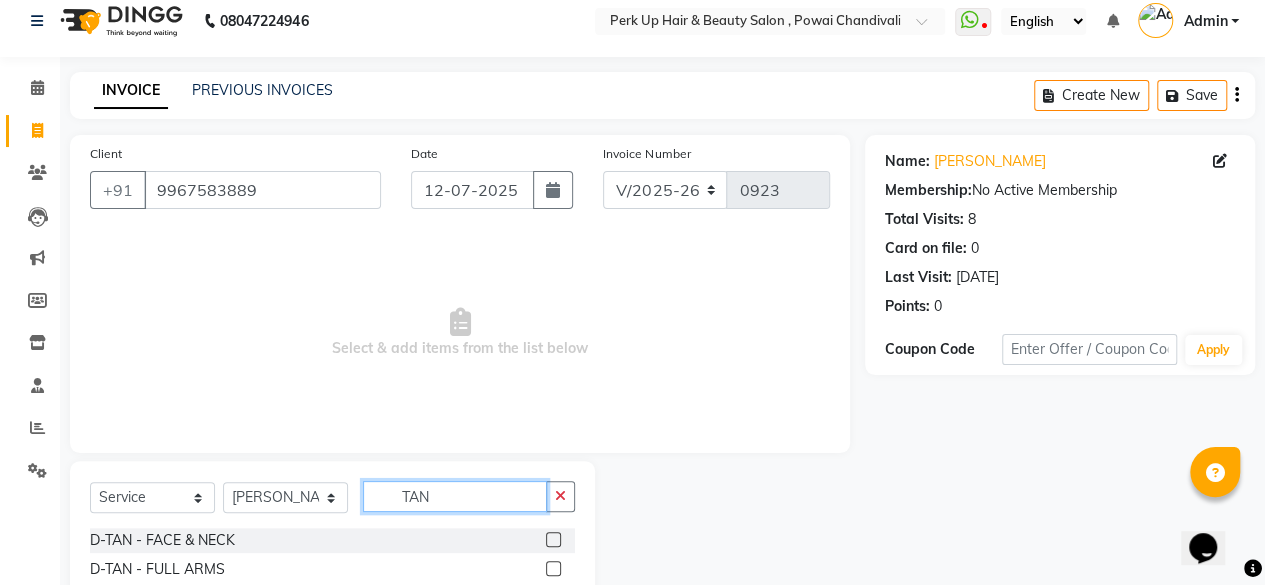 scroll, scrollTop: 215, scrollLeft: 0, axis: vertical 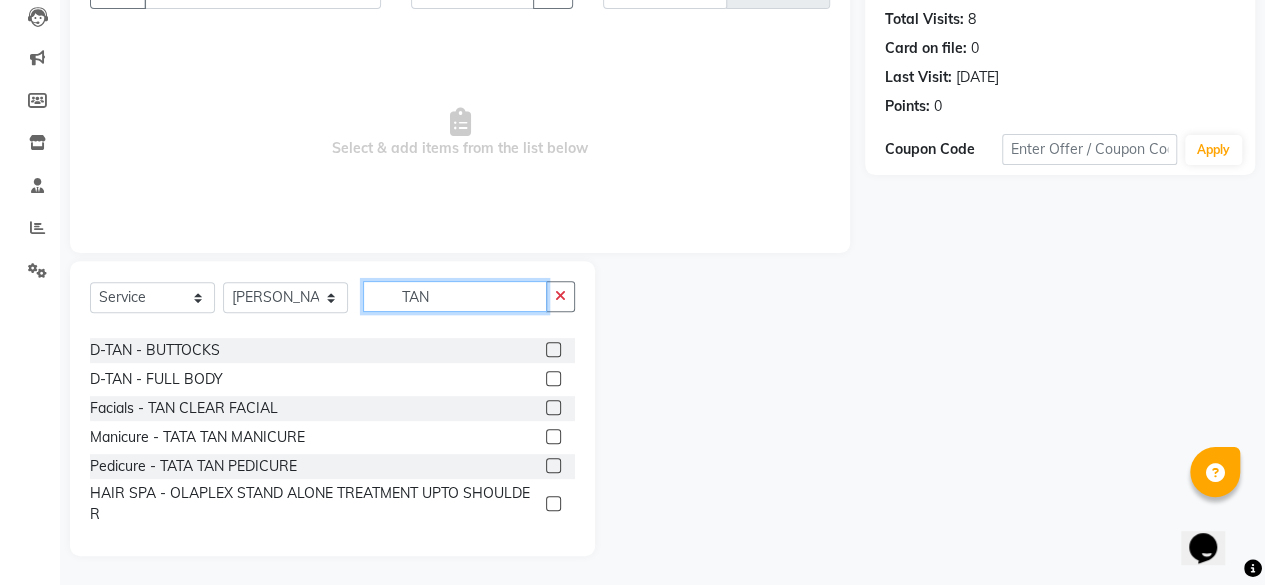 type on "TAN" 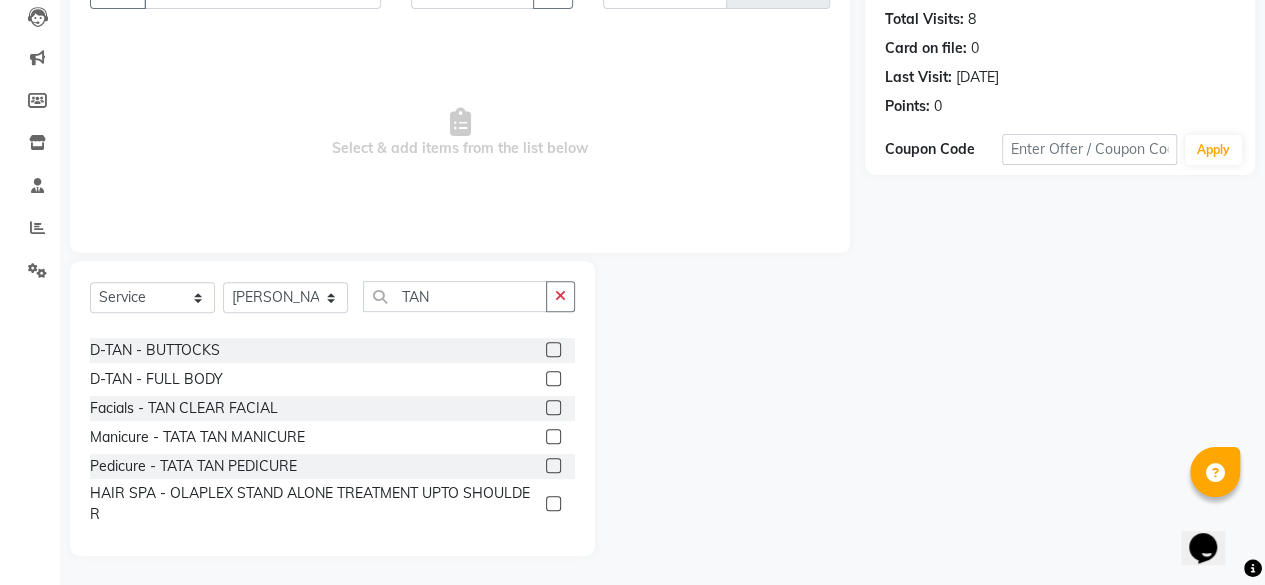 click 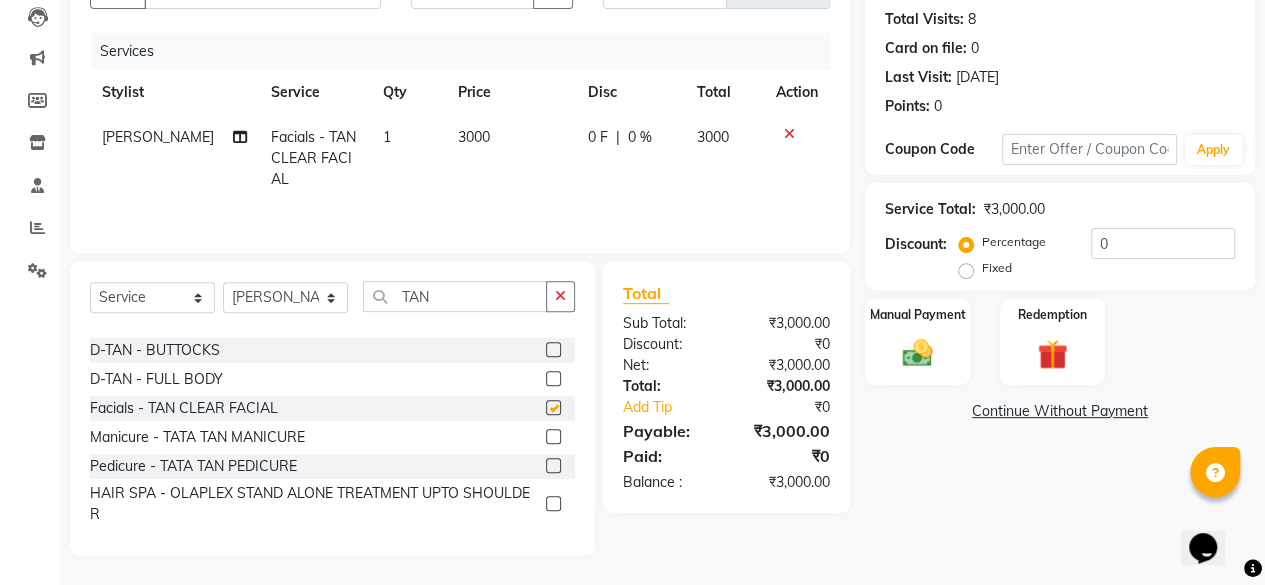 checkbox on "false" 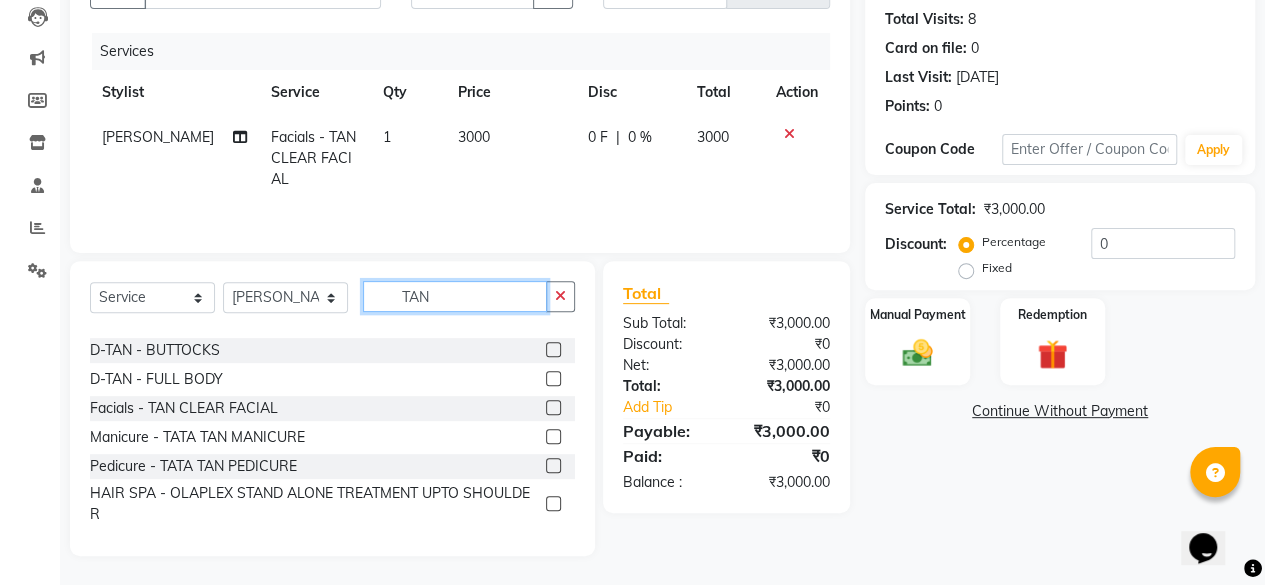 click on "TAN" 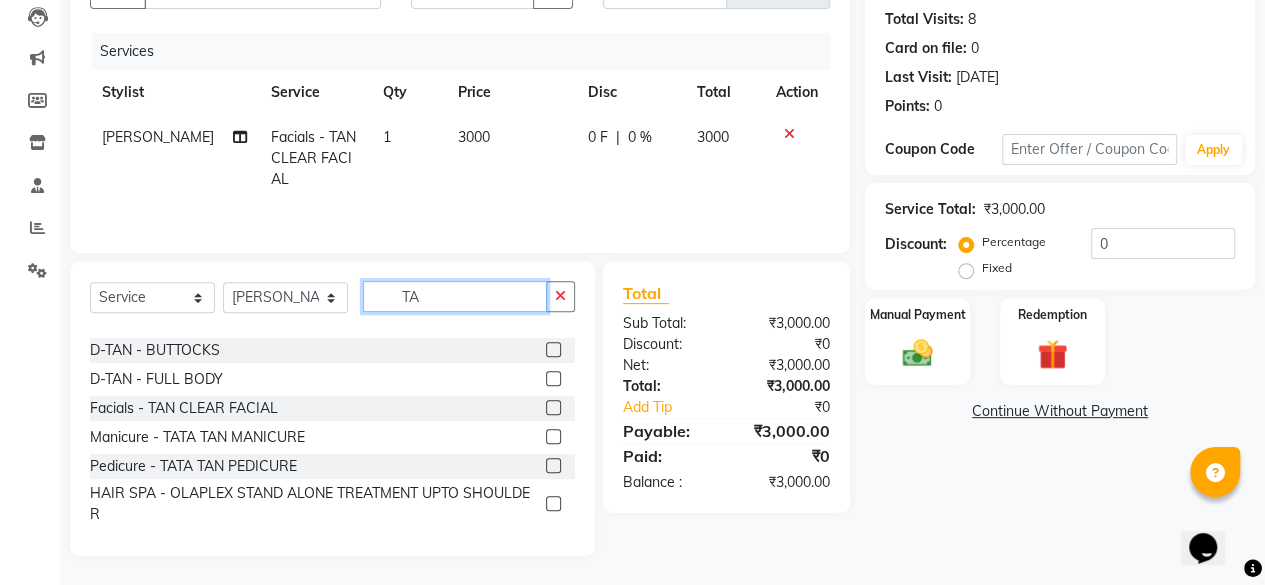 type on "T" 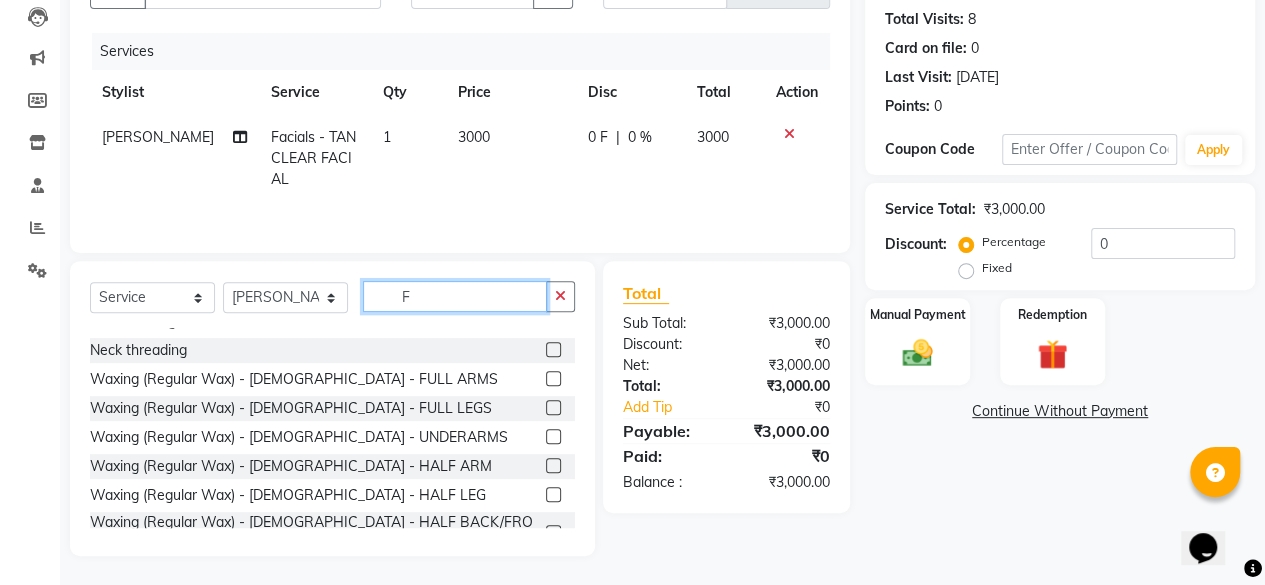 scroll, scrollTop: 18, scrollLeft: 0, axis: vertical 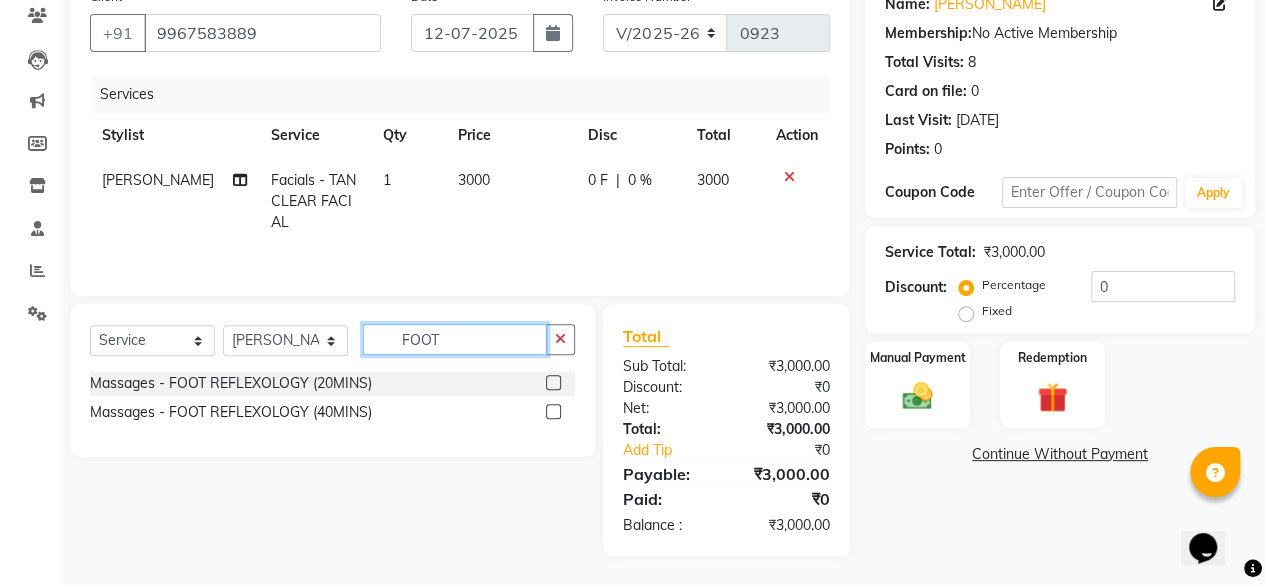 type on "FOOT" 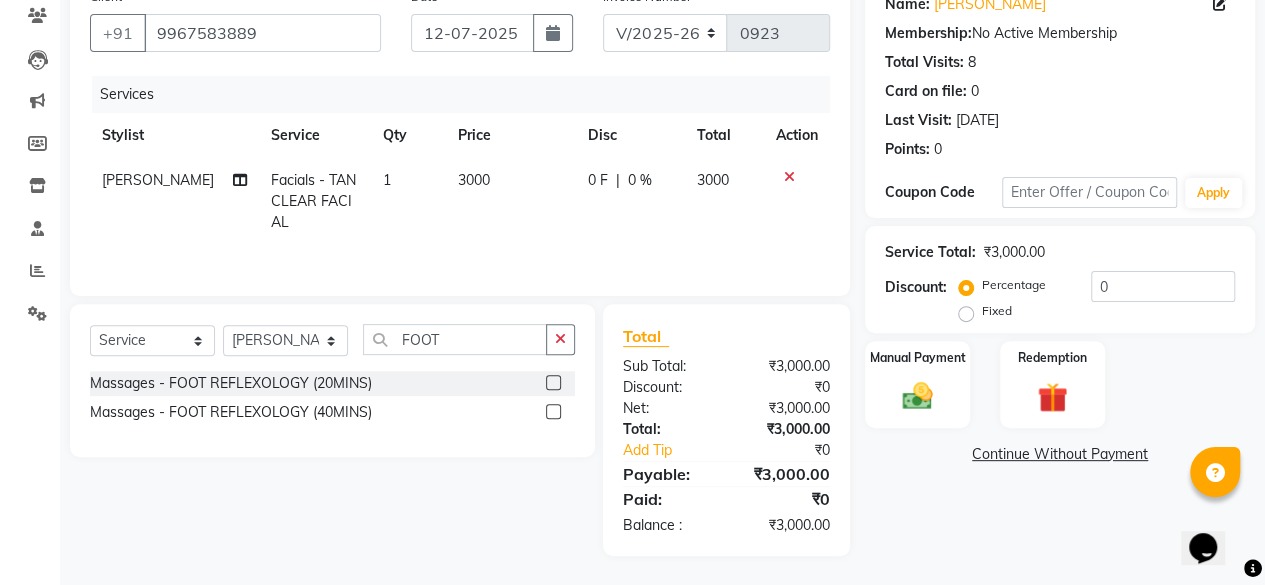 click 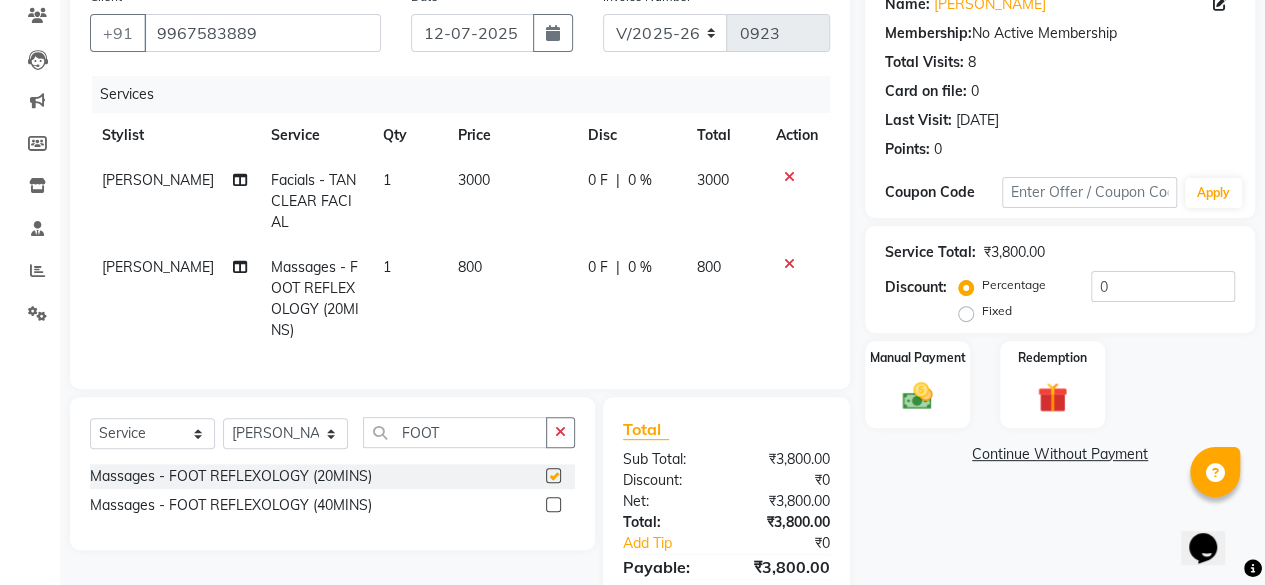 checkbox on "false" 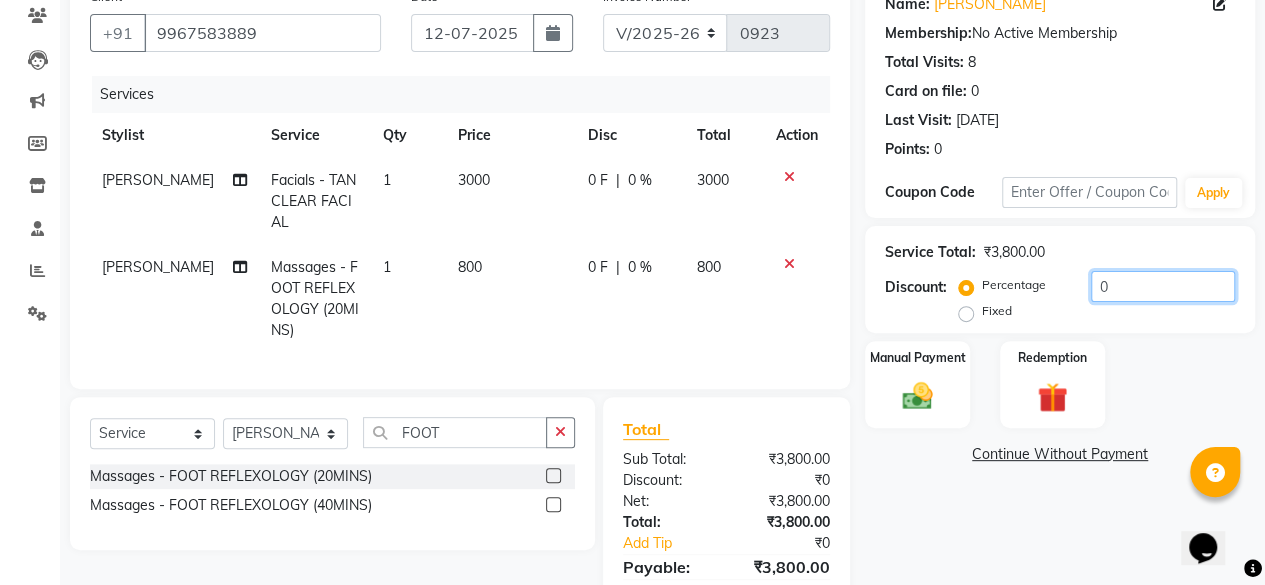 drag, startPoint x: 1119, startPoint y: 295, endPoint x: 1093, endPoint y: 294, distance: 26.019224 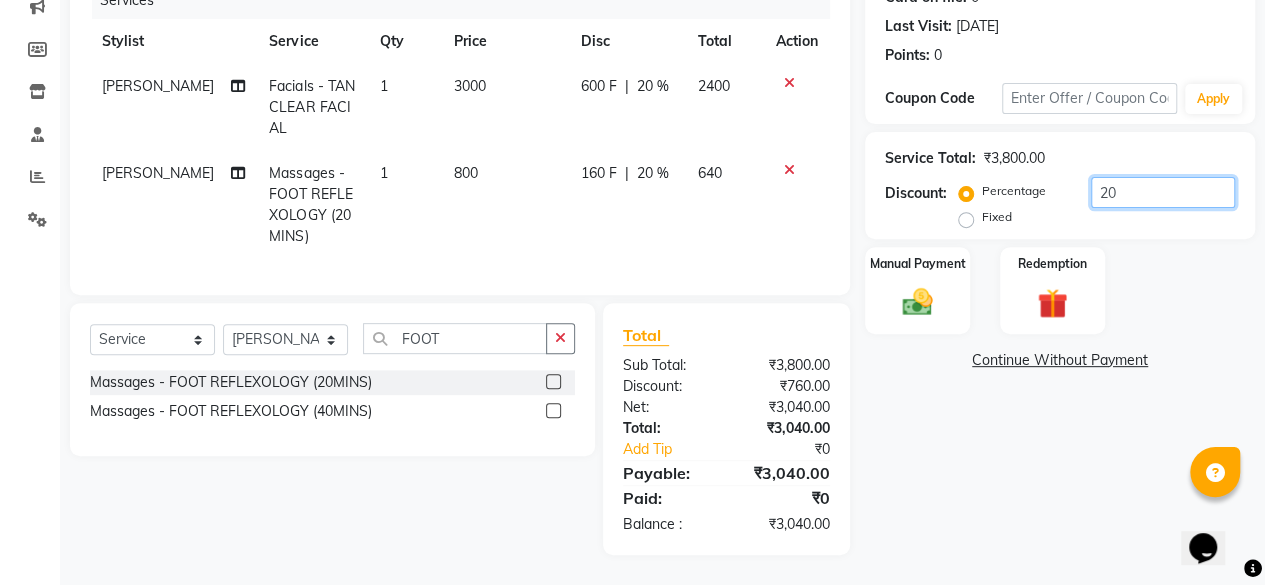 scroll, scrollTop: 0, scrollLeft: 0, axis: both 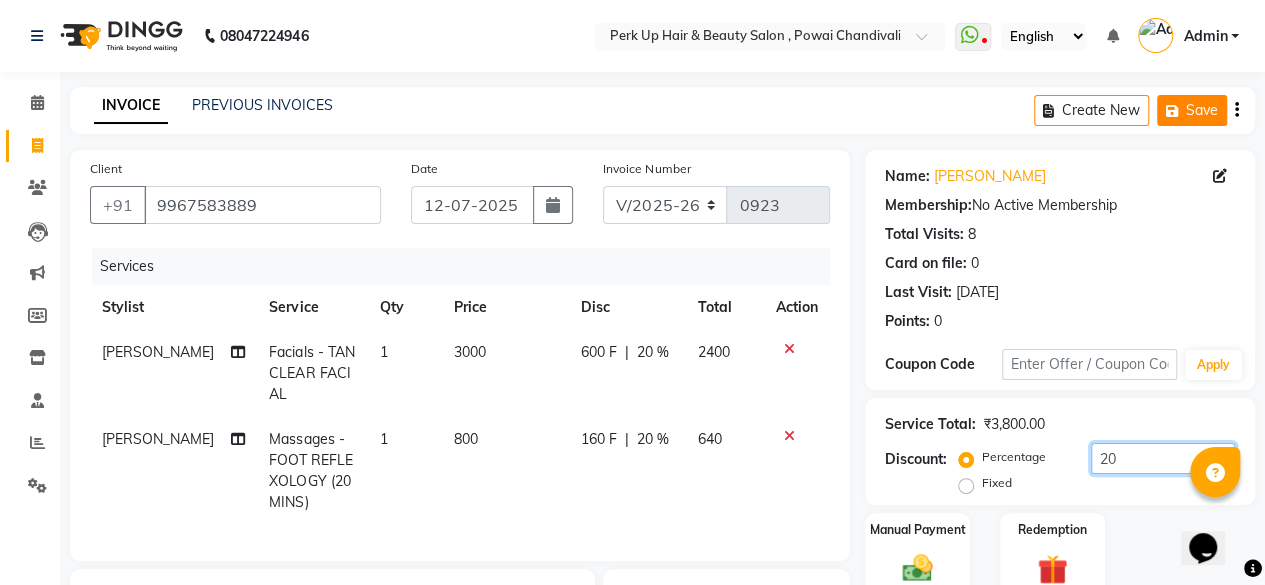 type on "20" 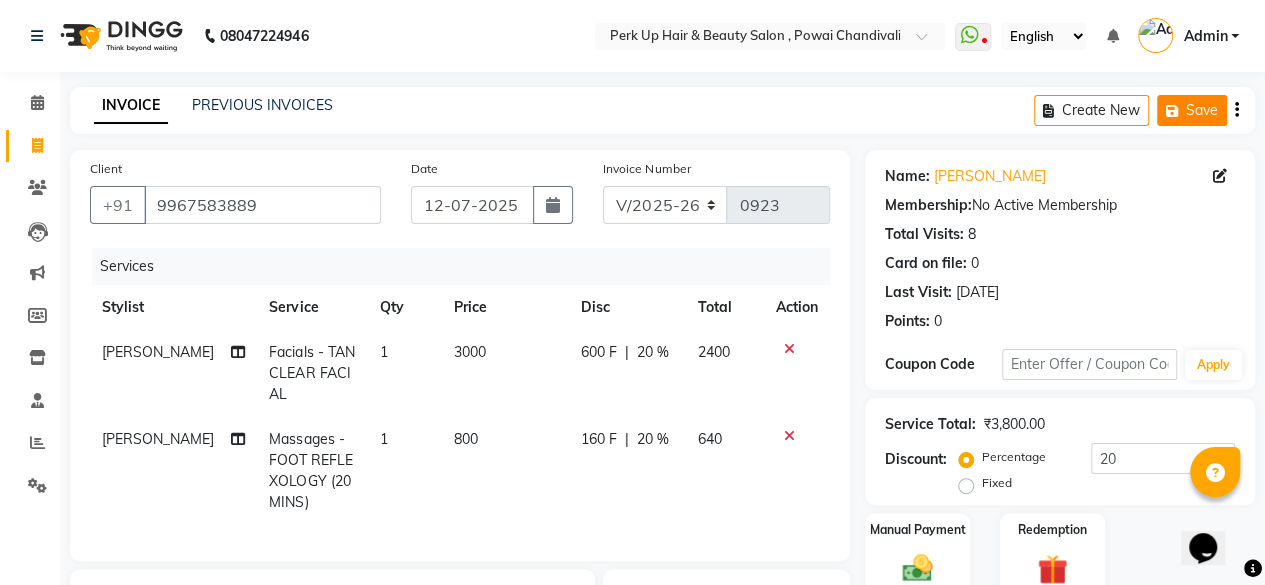 click on "Save" 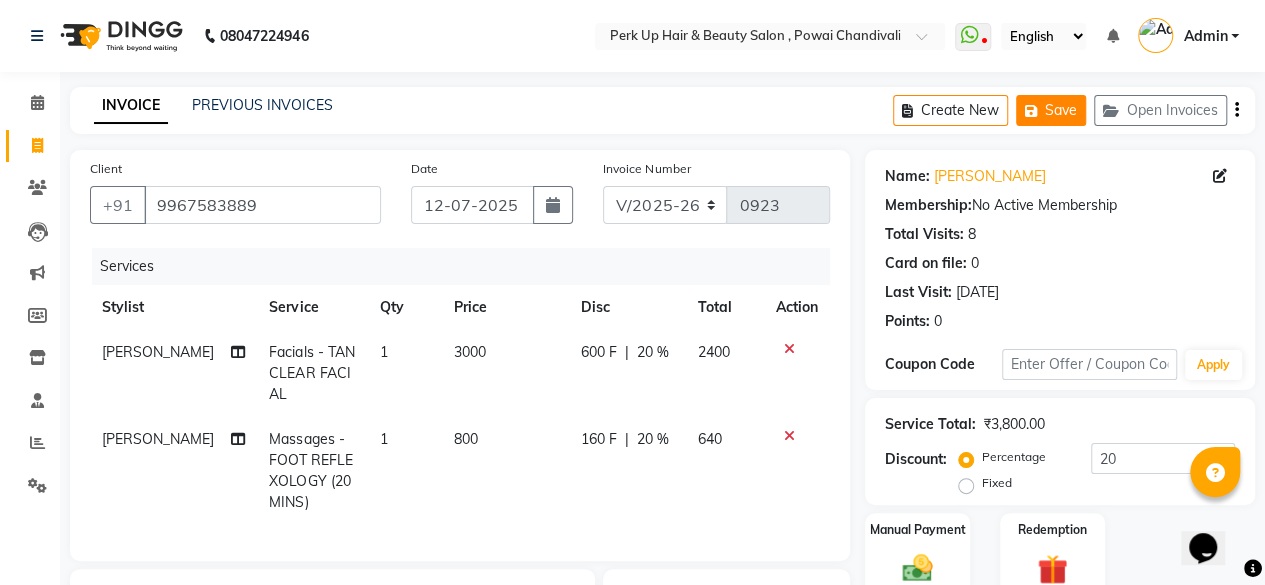 click on "Save" 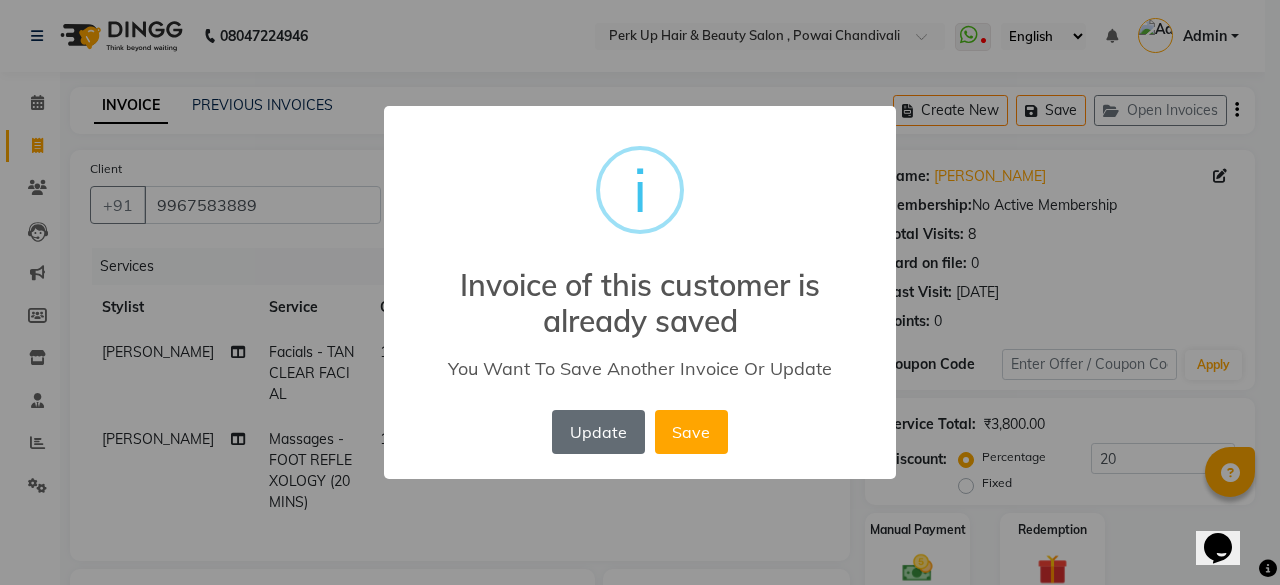 click on "Update" at bounding box center [598, 432] 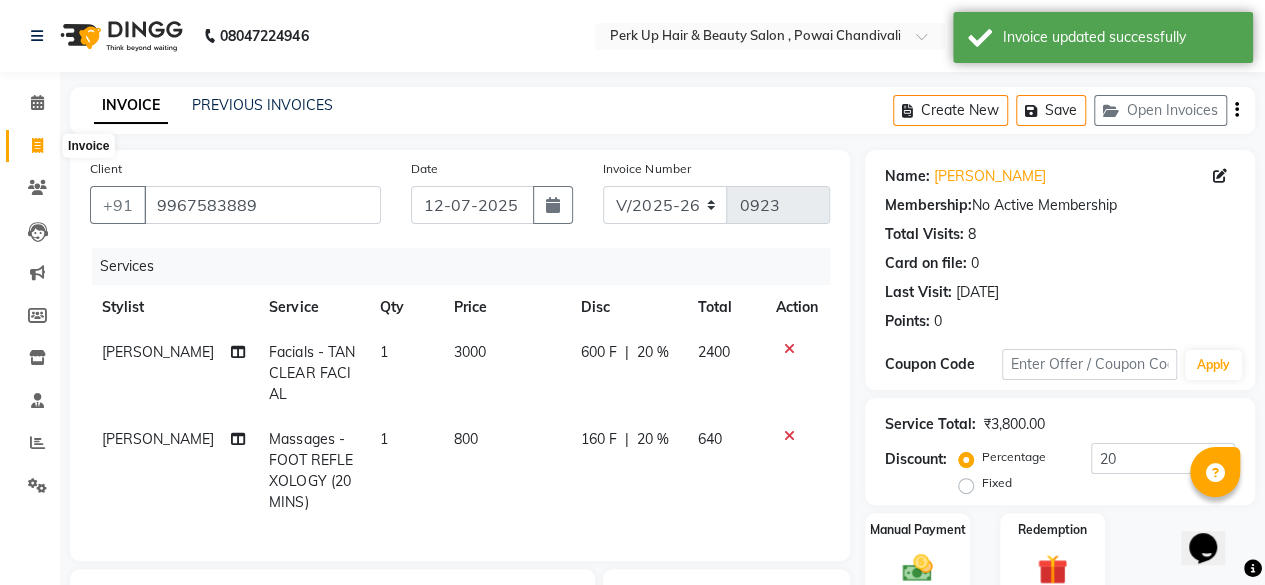 click 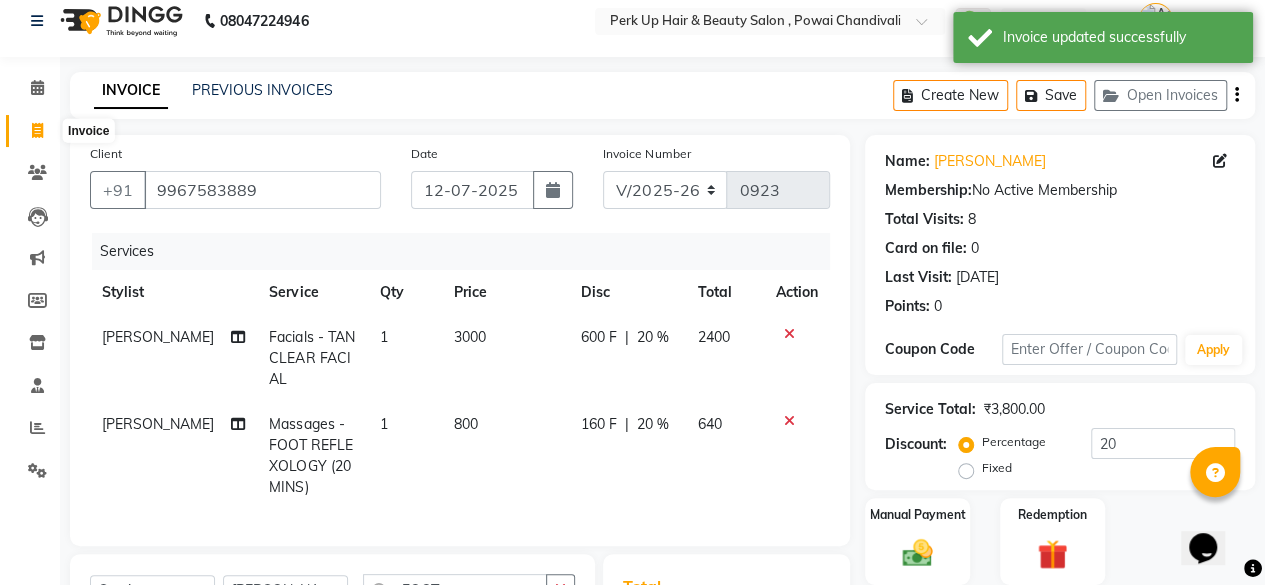 select on "5131" 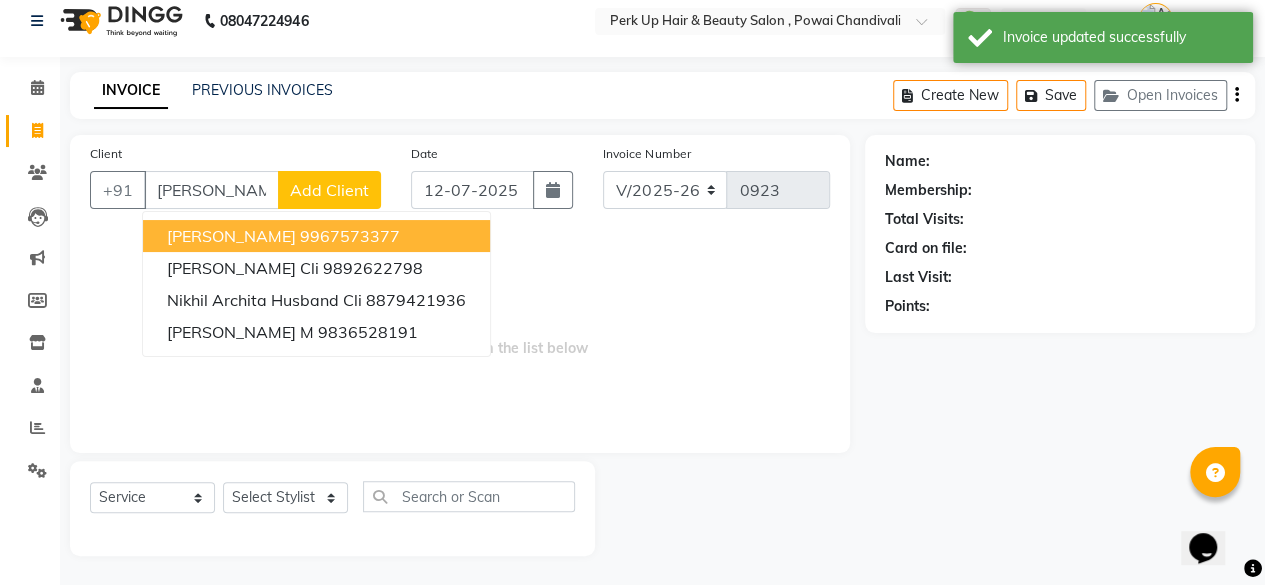 click on "9967573377" at bounding box center (350, 236) 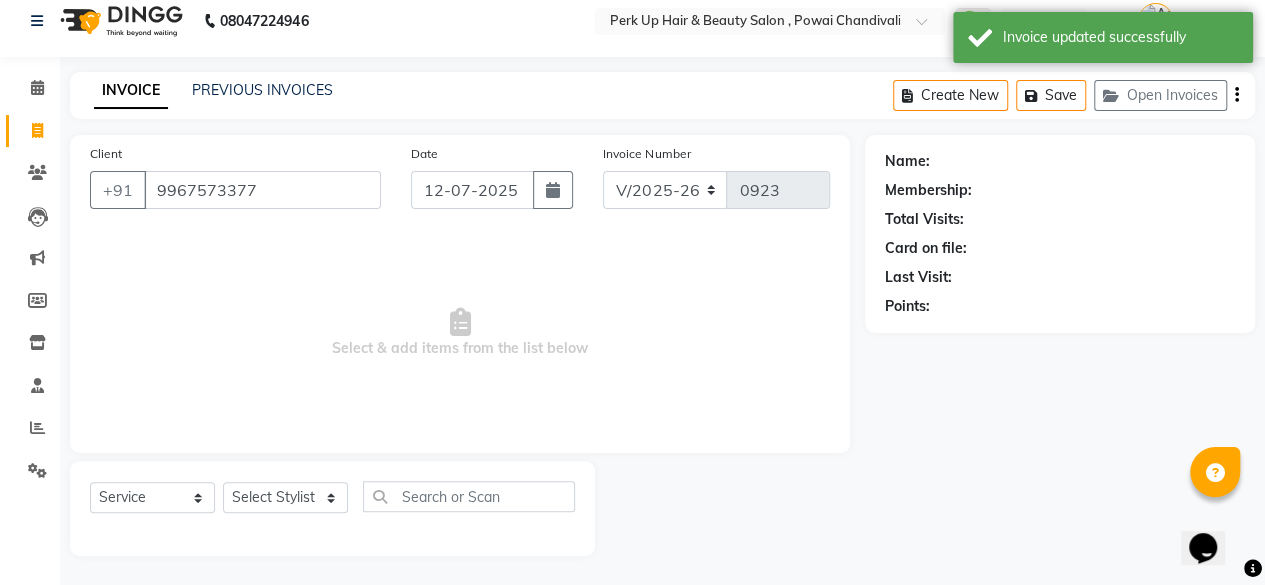 type on "9967573377" 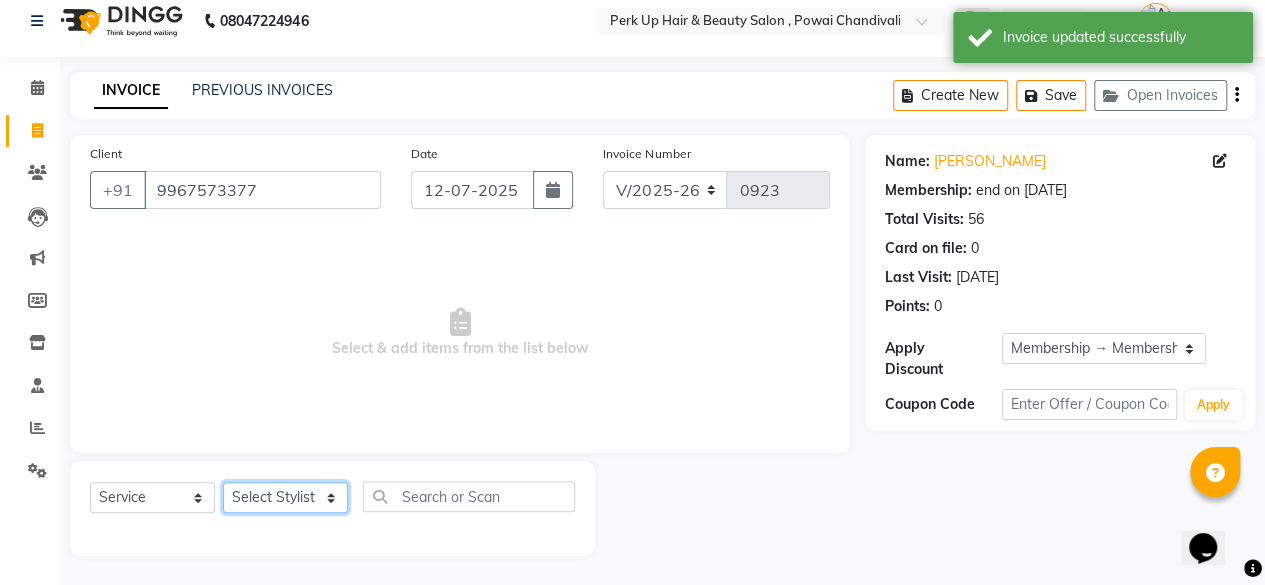 click on "Select Stylist [PERSON_NAME] danish [PERSON_NAME] [PERSON_NAME]		 [PERSON_NAME] [PERSON_NAME]			 Raju [PERSON_NAME]			 [PERSON_NAME]			 [PERSON_NAME] [PERSON_NAME] [PERSON_NAME] Seja [PERSON_NAME] Shaves [PERSON_NAME]" 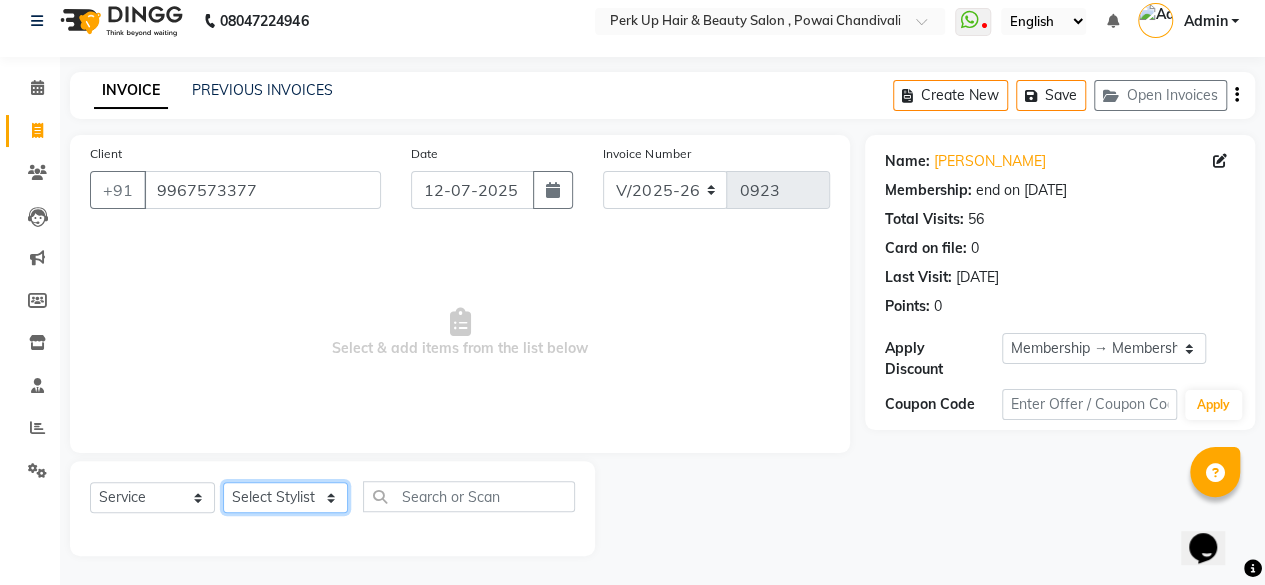 select on "32903" 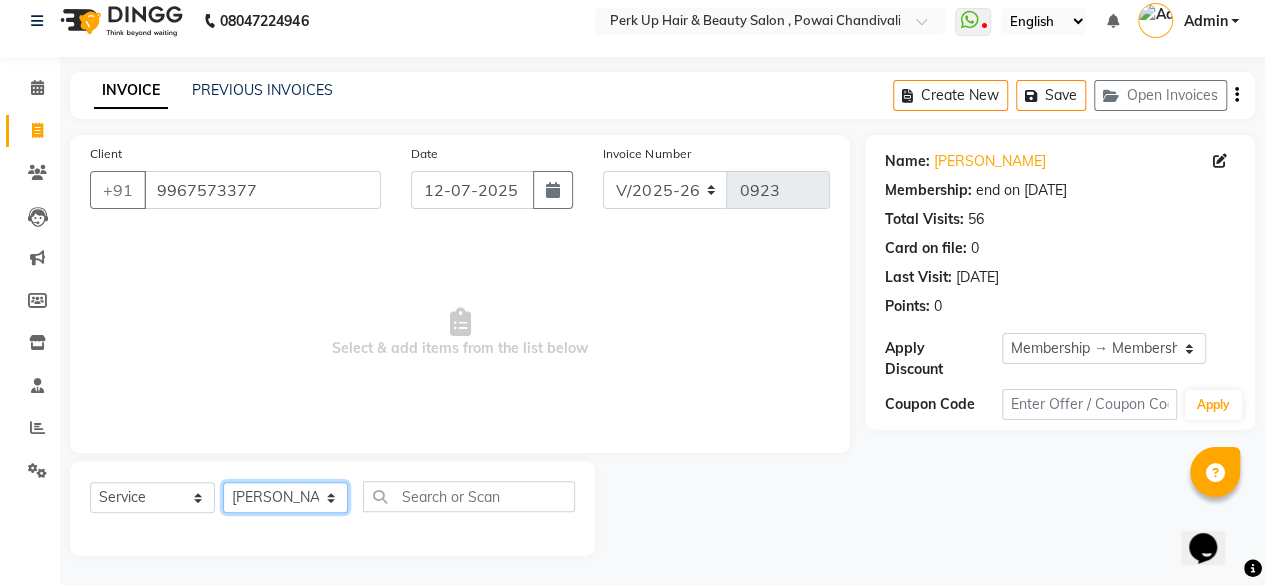 click on "Select Stylist [PERSON_NAME] danish [PERSON_NAME] [PERSON_NAME]		 [PERSON_NAME] [PERSON_NAME]			 Raju [PERSON_NAME]			 [PERSON_NAME]			 [PERSON_NAME] [PERSON_NAME] [PERSON_NAME] Seja [PERSON_NAME] Shaves [PERSON_NAME]" 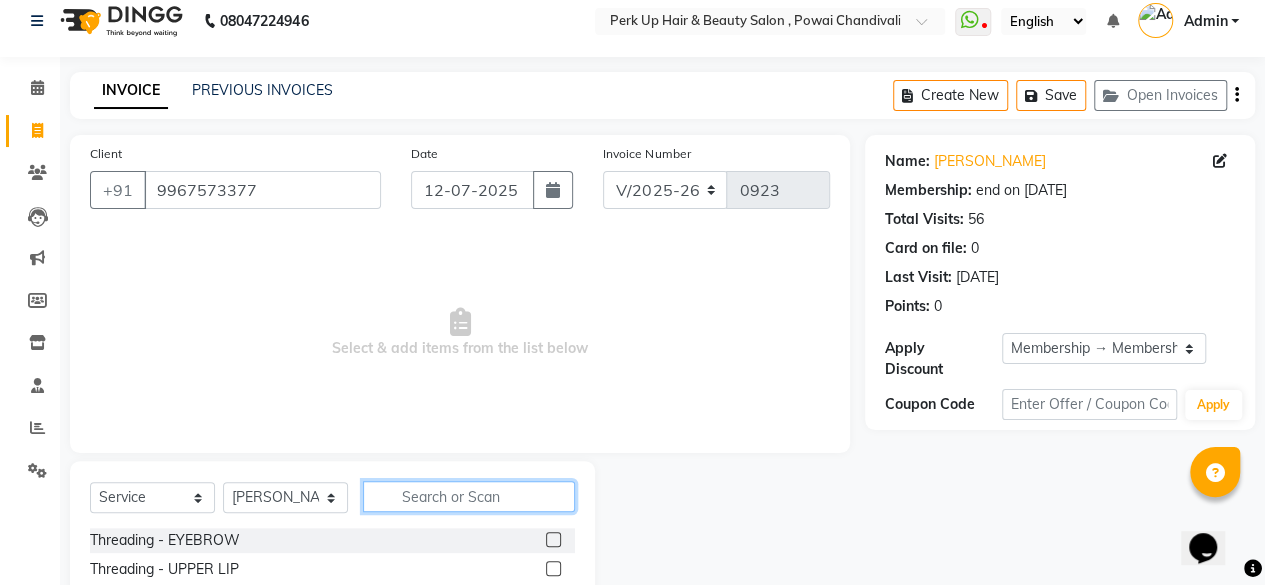 click 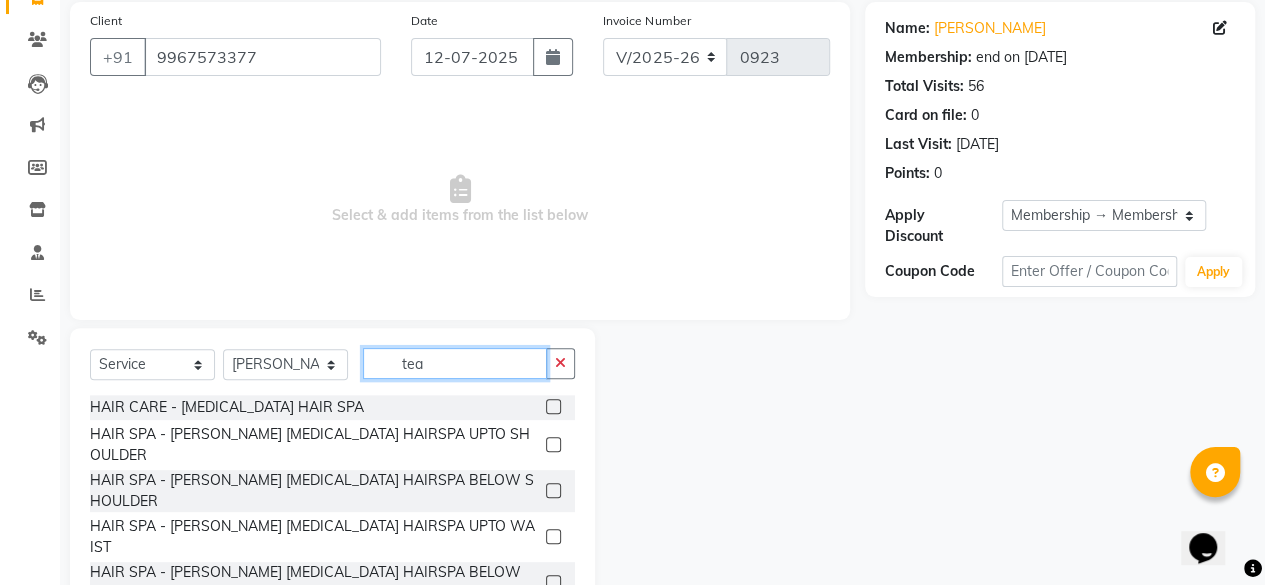 scroll, scrollTop: 177, scrollLeft: 0, axis: vertical 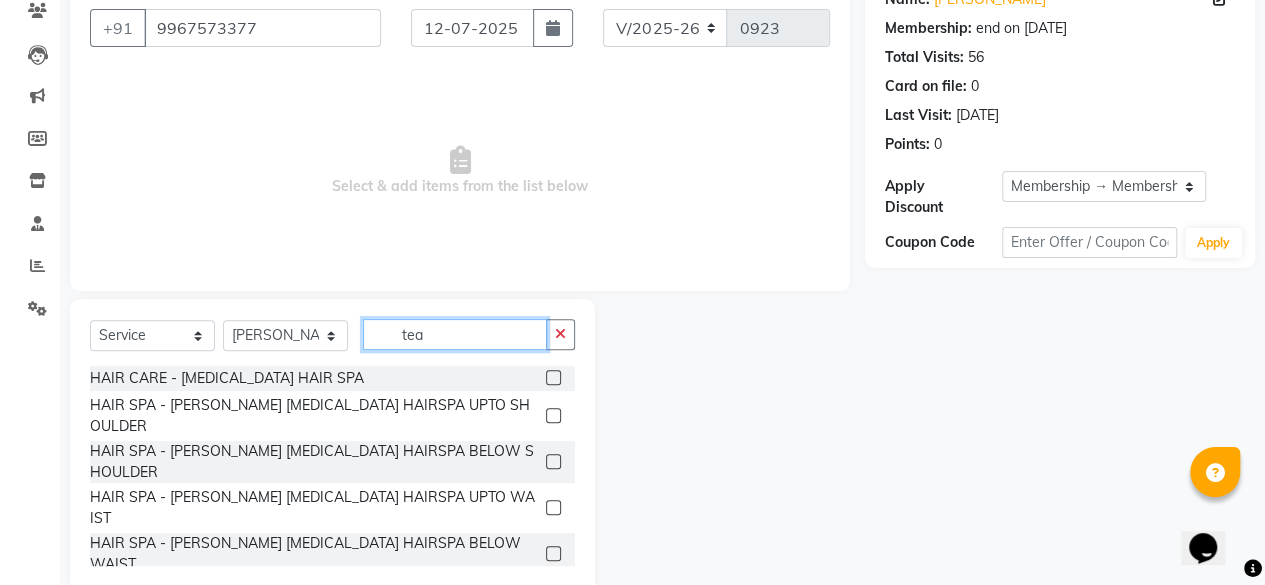 type on "tea" 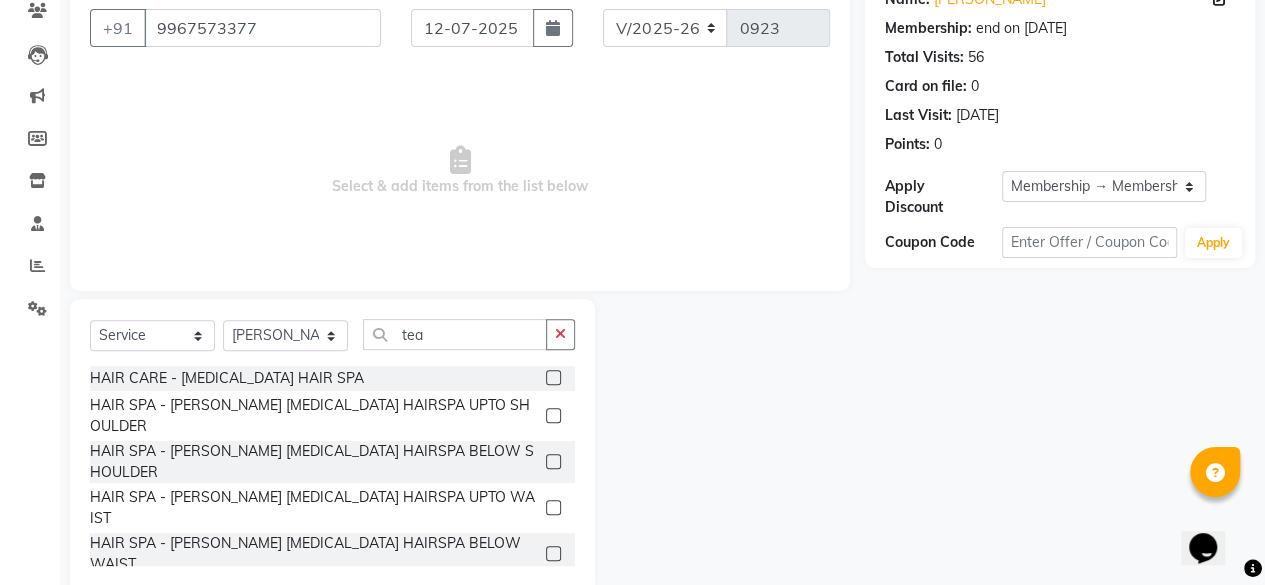 click 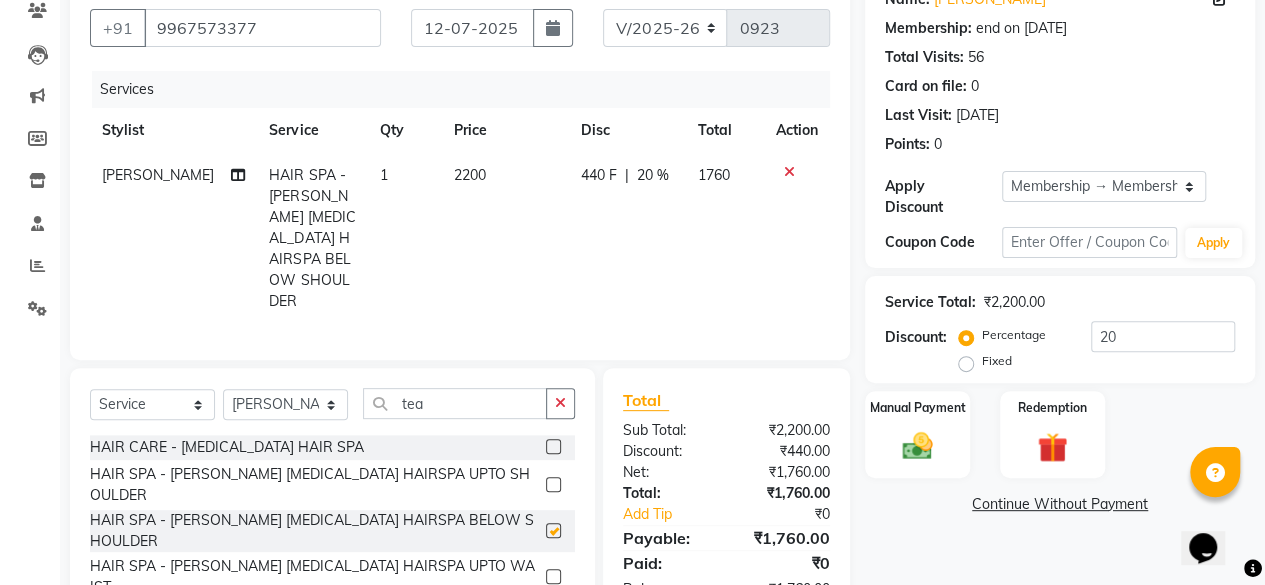 checkbox on "false" 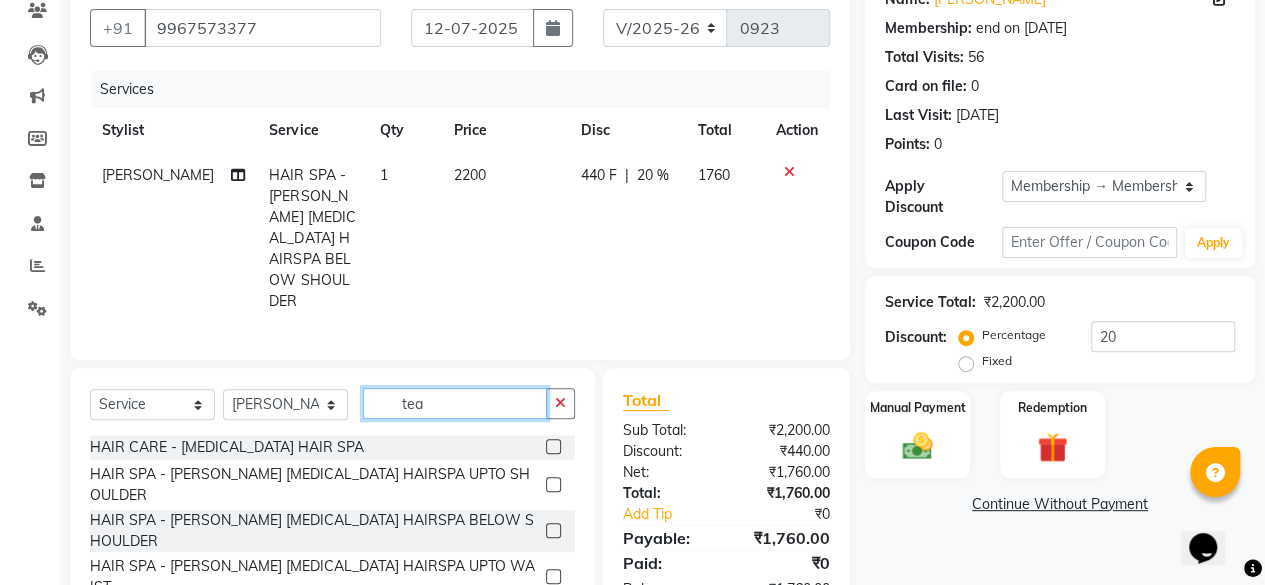 click on "tea" 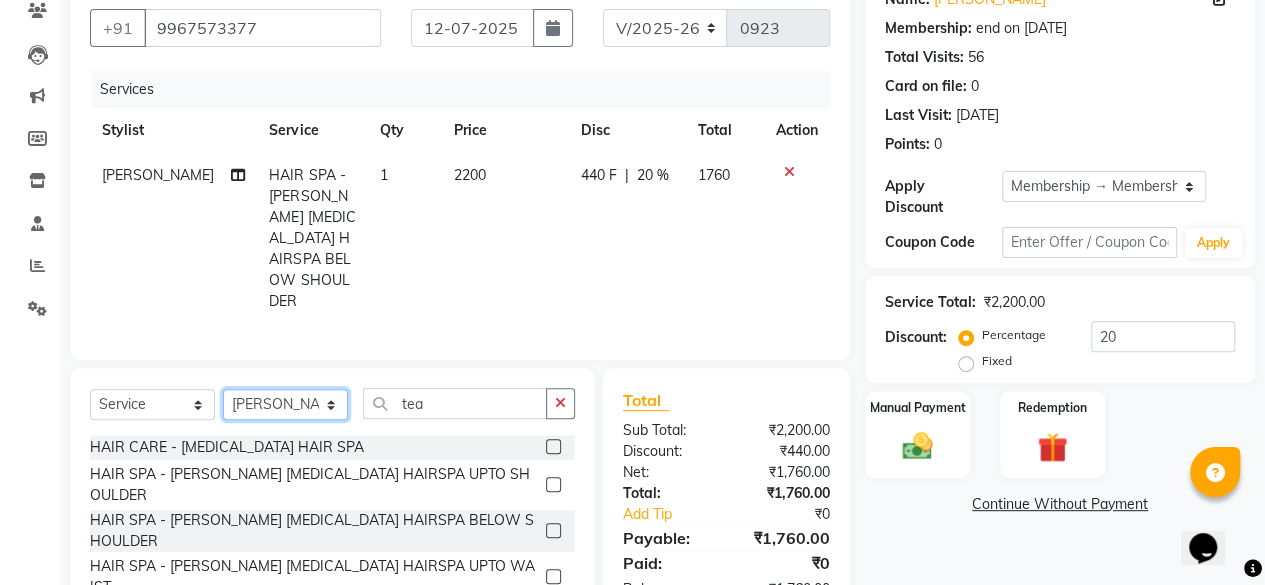 click on "Select Stylist [PERSON_NAME] danish [PERSON_NAME] [PERSON_NAME]		 [PERSON_NAME] [PERSON_NAME]			 Raju [PERSON_NAME]			 [PERSON_NAME]			 [PERSON_NAME] [PERSON_NAME] [PERSON_NAME] Seja [PERSON_NAME] Shaves [PERSON_NAME]" 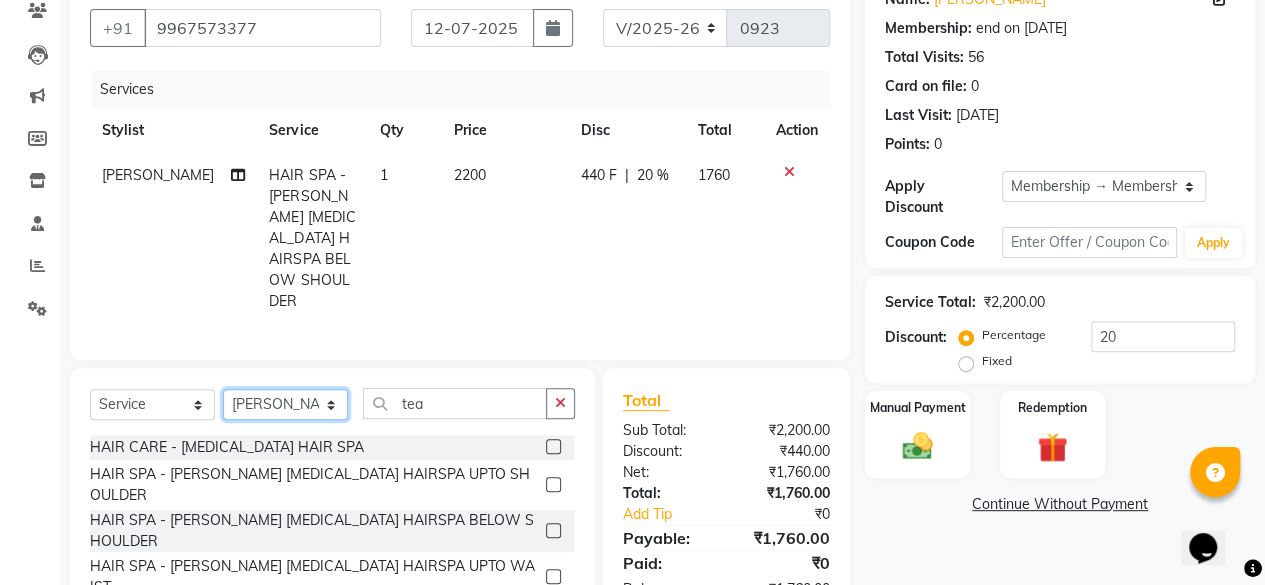 select on "46593" 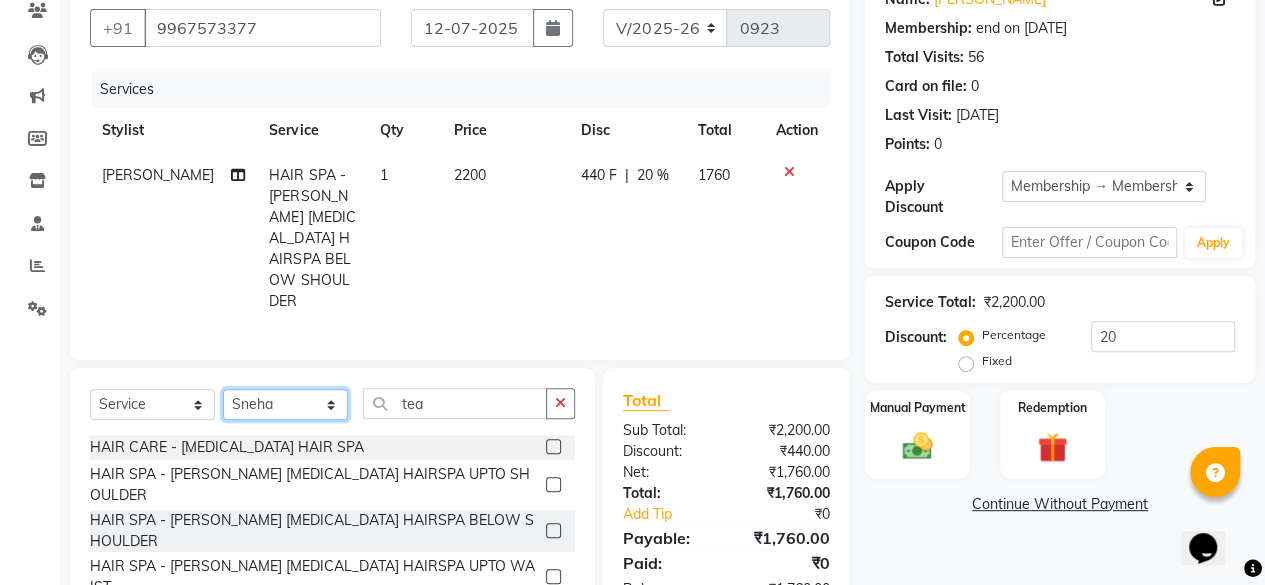 click on "Select Stylist [PERSON_NAME] danish [PERSON_NAME] [PERSON_NAME]		 [PERSON_NAME] [PERSON_NAME]			 Raju [PERSON_NAME]			 [PERSON_NAME]			 [PERSON_NAME] [PERSON_NAME] [PERSON_NAME] Seja [PERSON_NAME] Shaves [PERSON_NAME]" 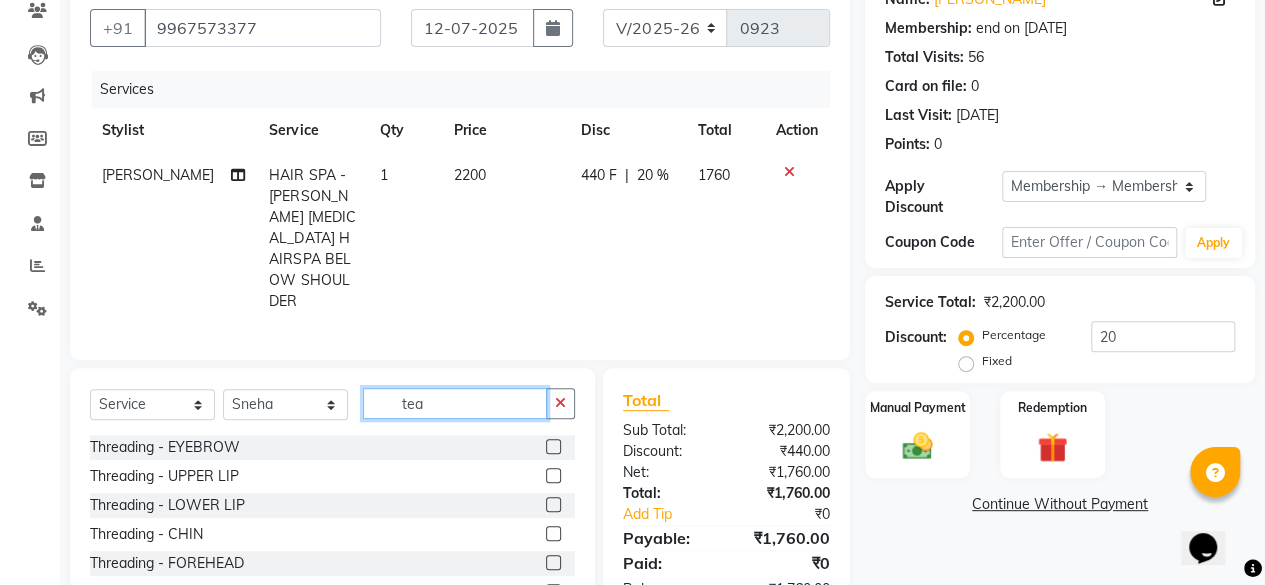 click on "tea" 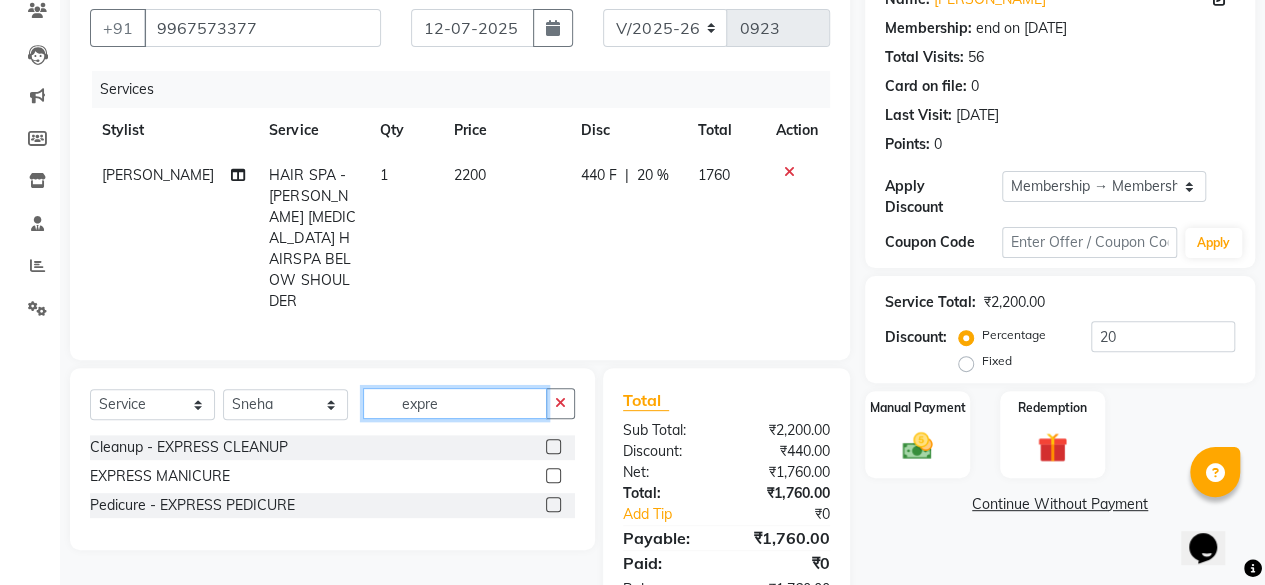 type on "expre" 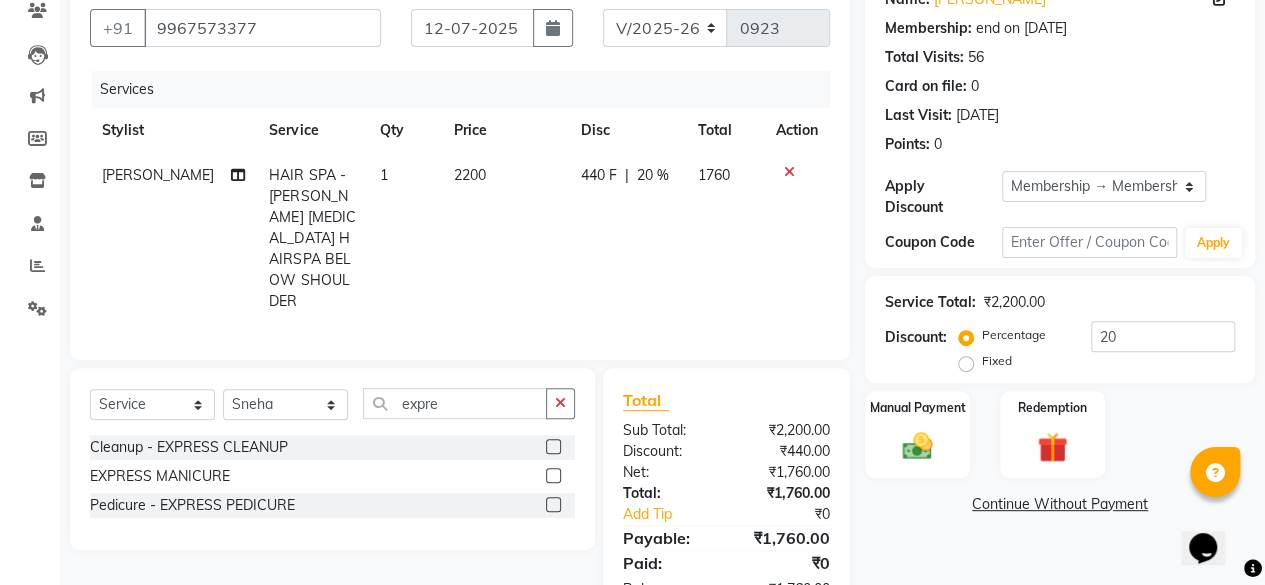 click 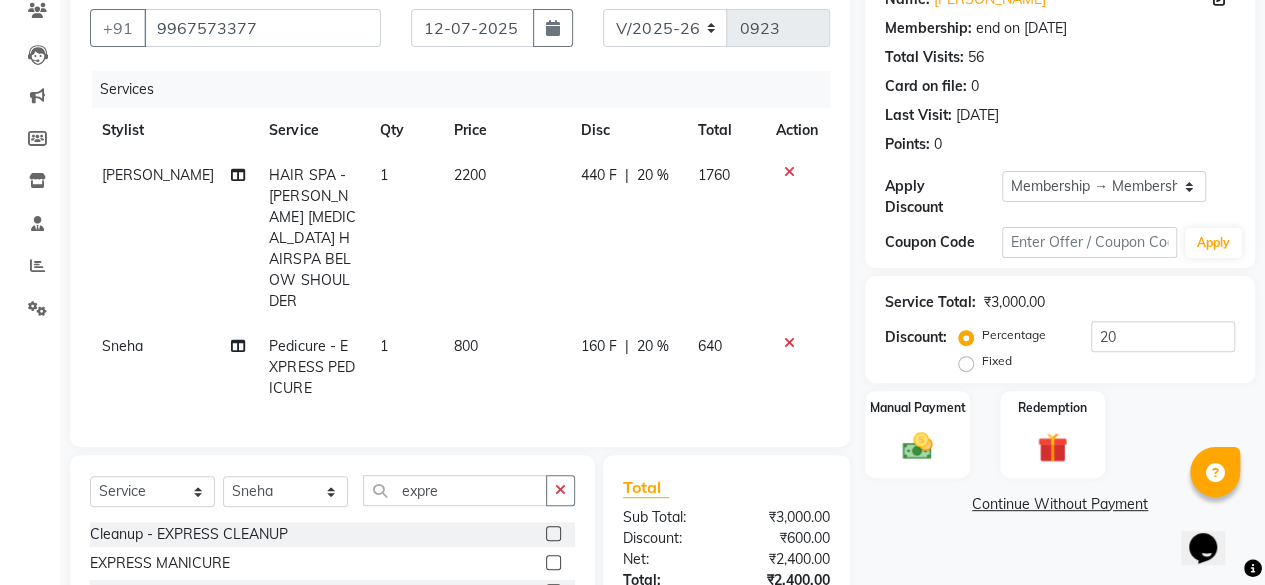 checkbox on "false" 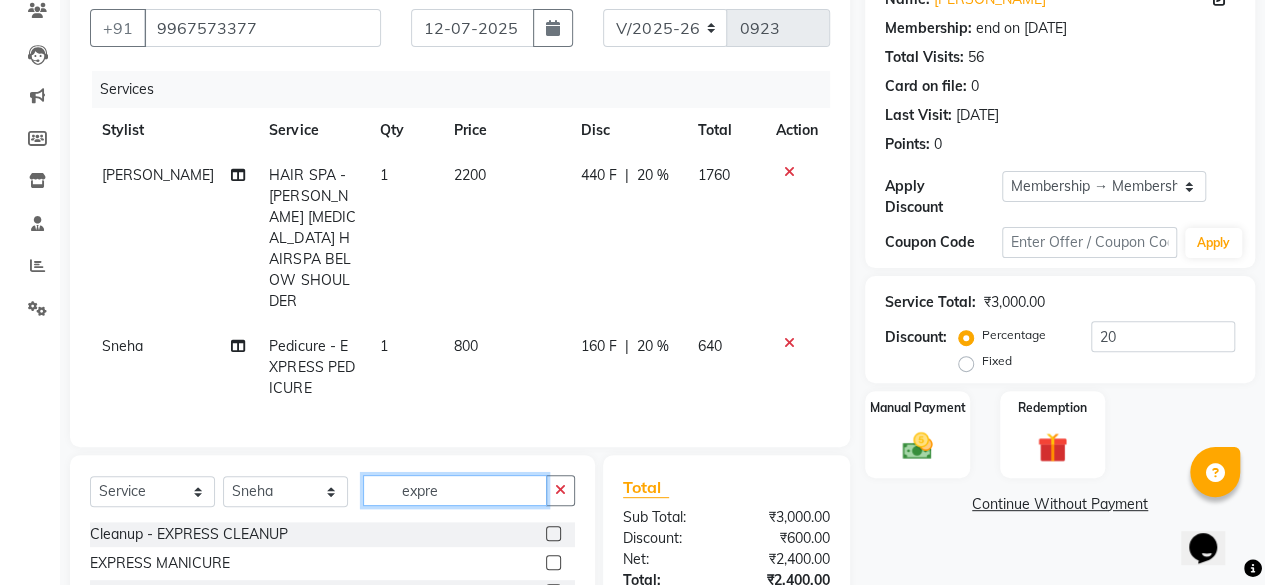click on "expre" 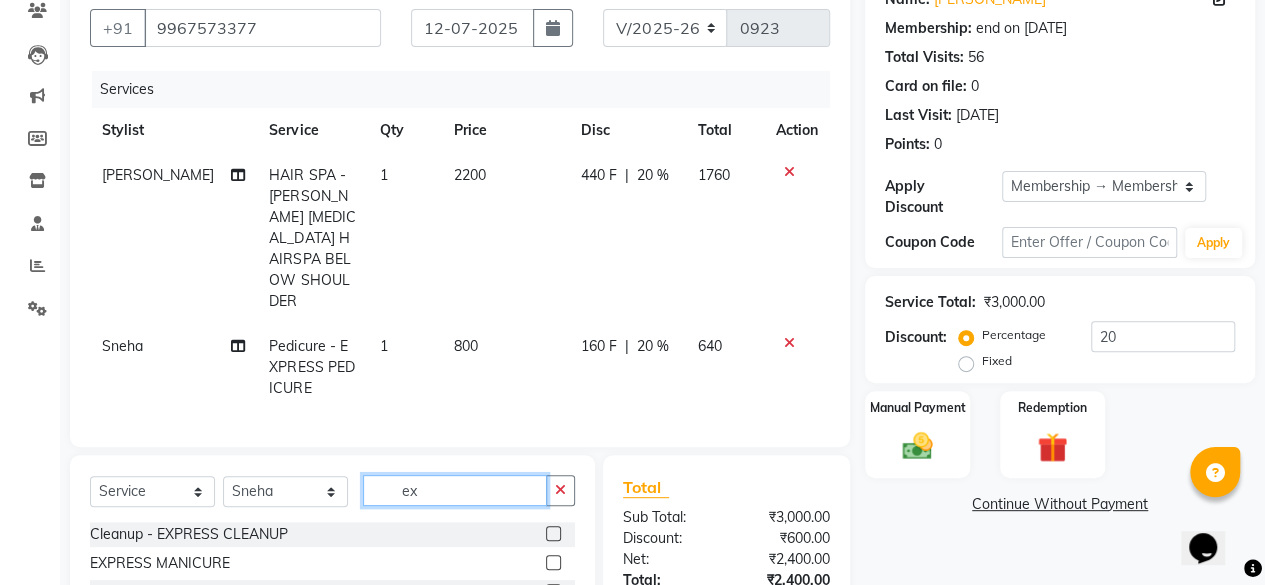 type on "e" 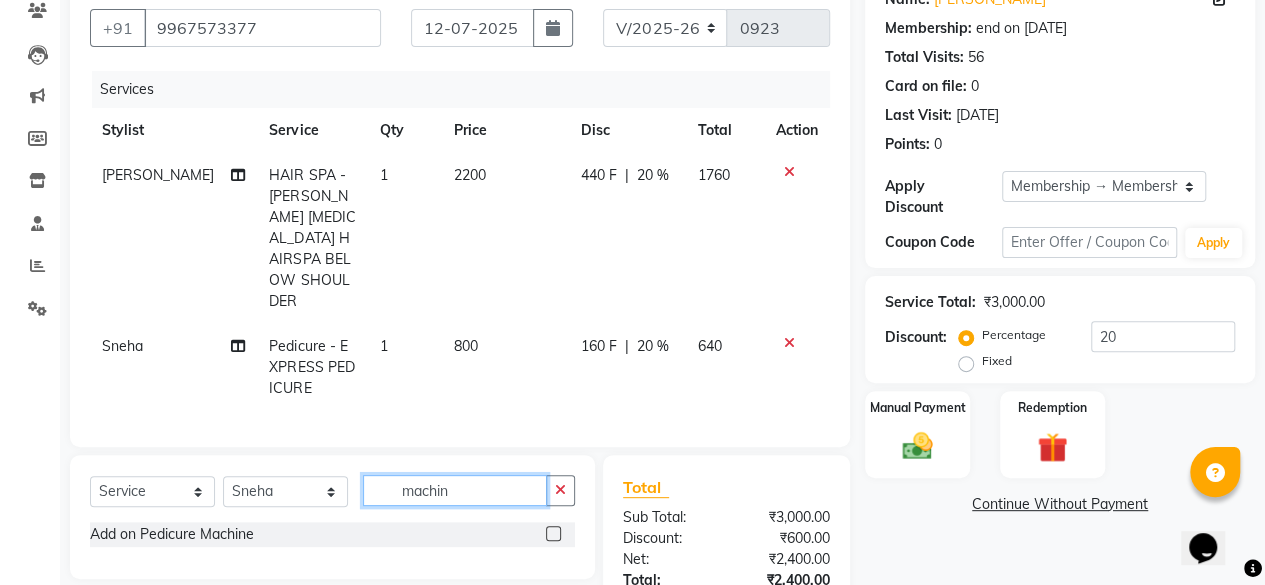 type on "machin" 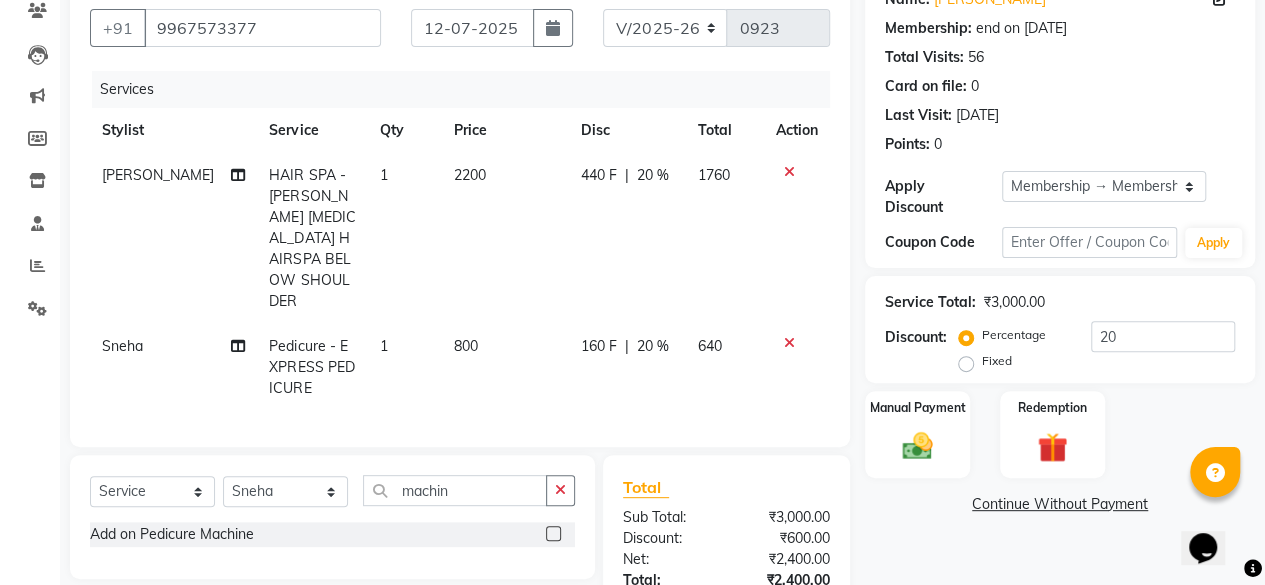 click 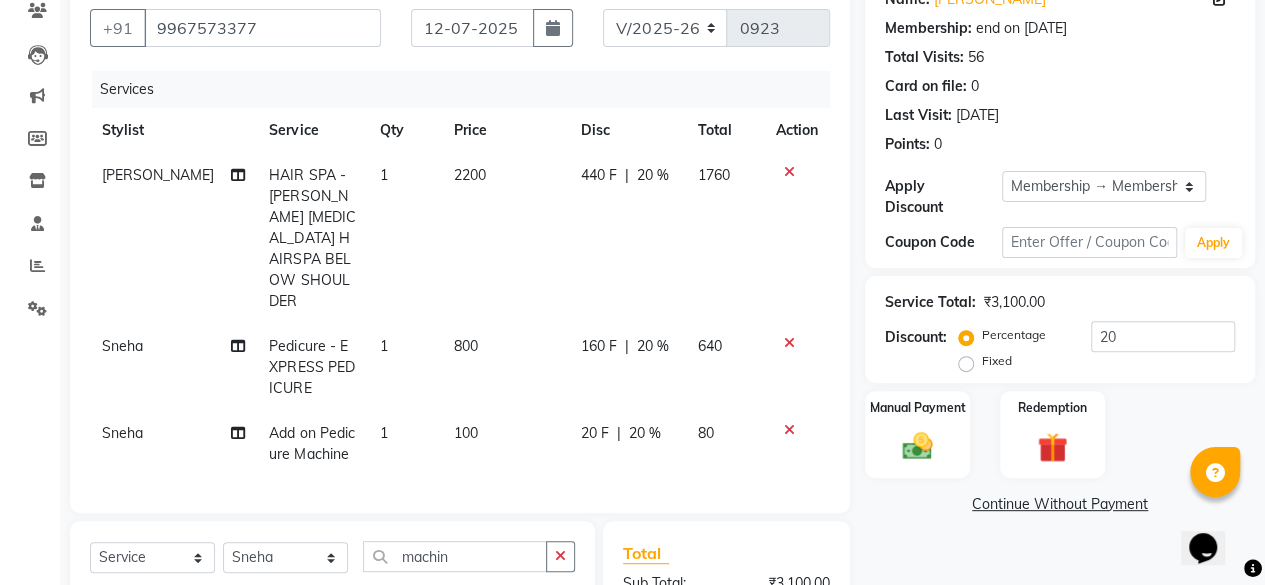 checkbox on "false" 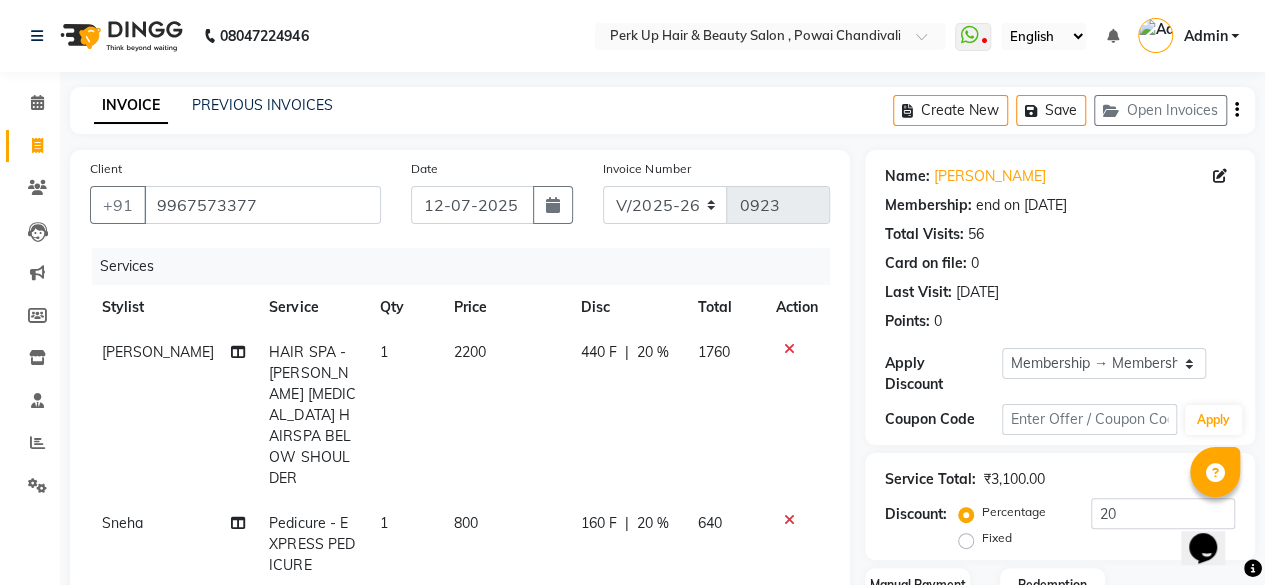 scroll, scrollTop: 388, scrollLeft: 0, axis: vertical 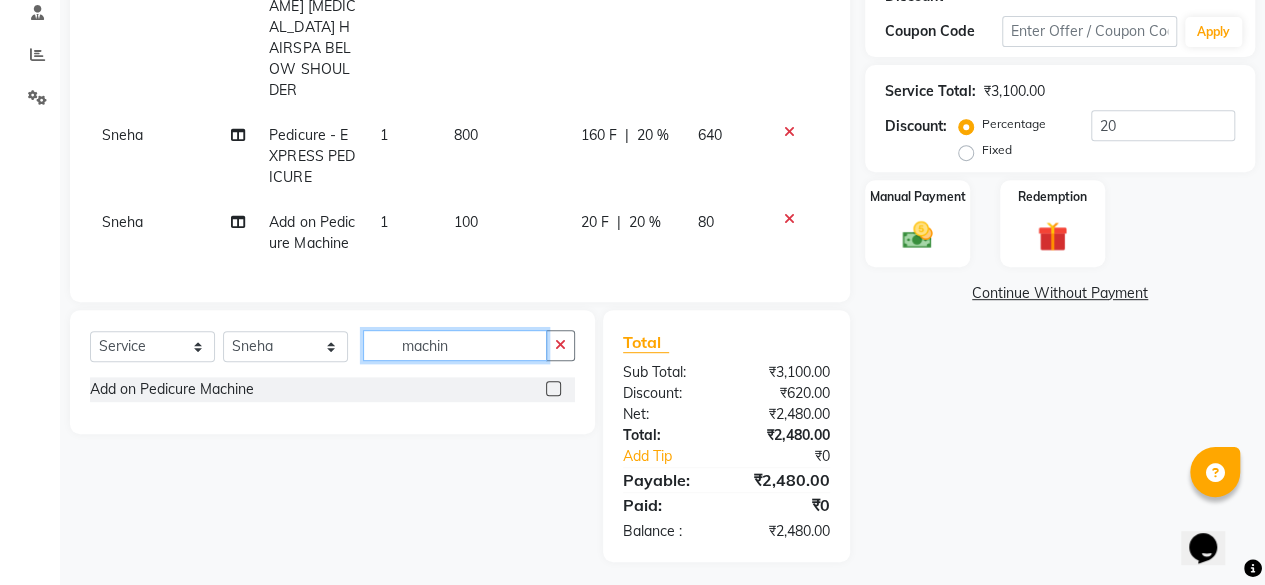click on "machin" 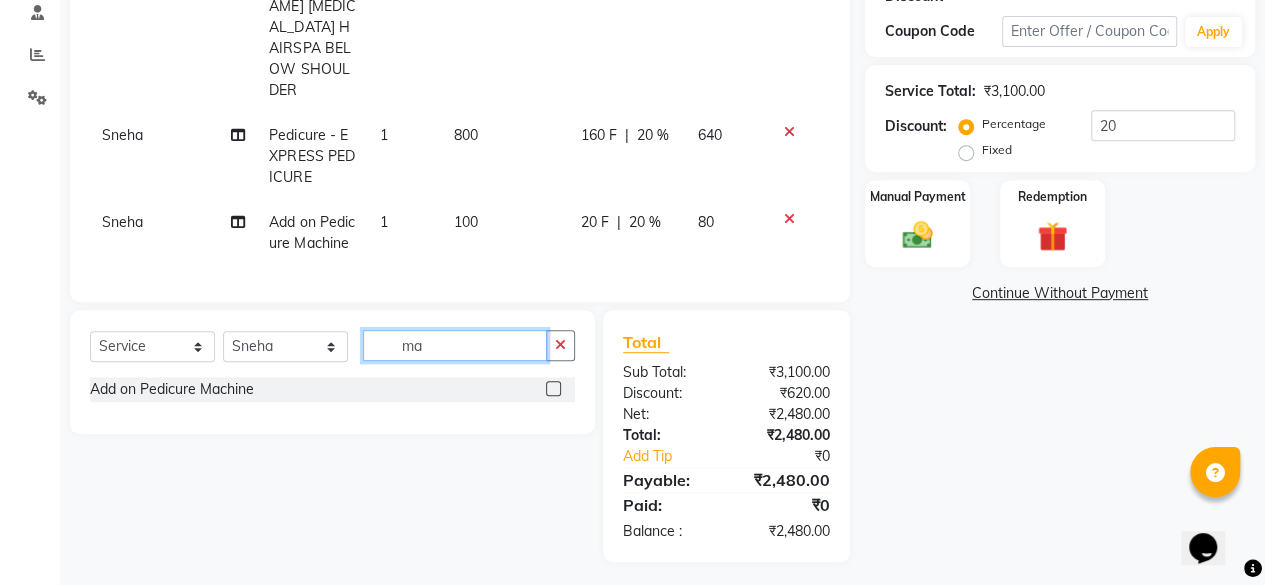 type on "m" 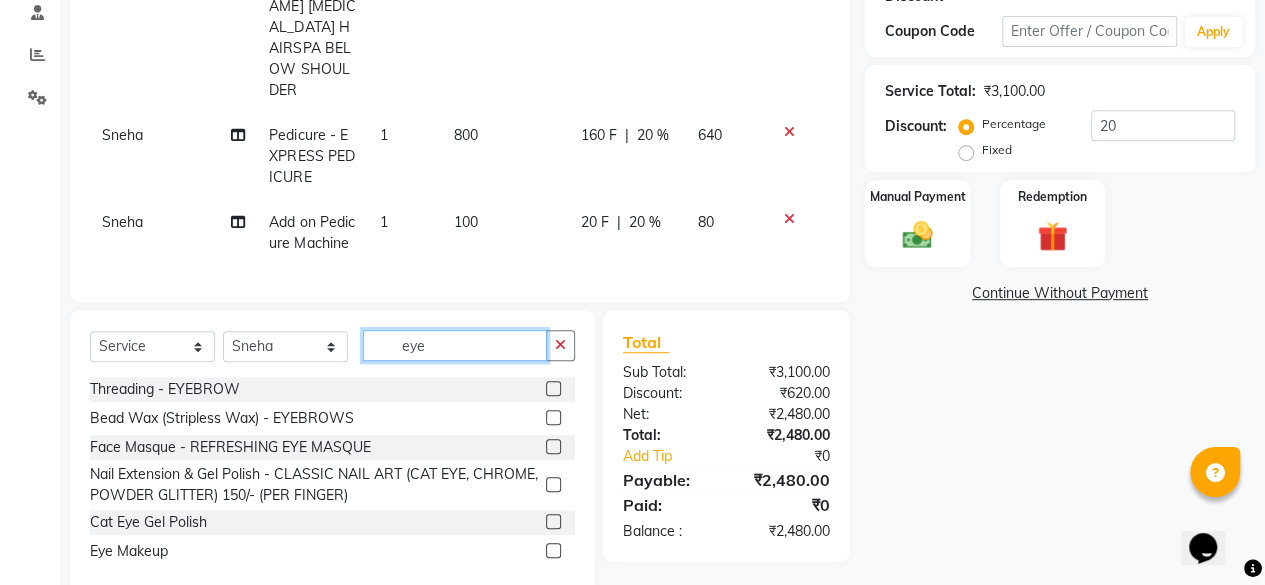 type on "eye" 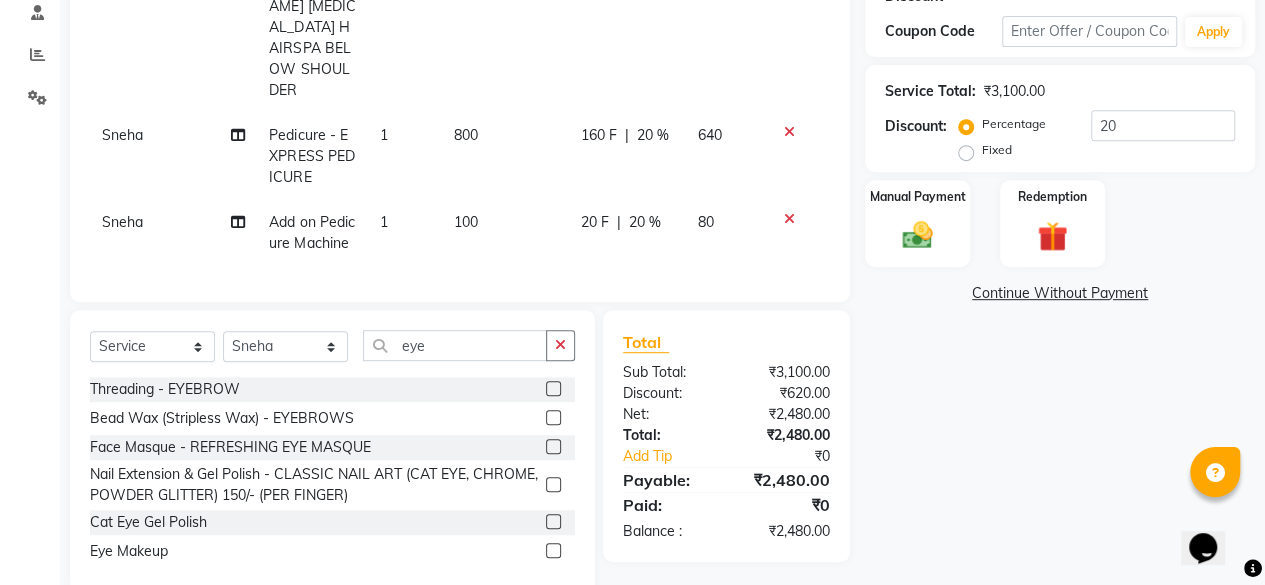 click 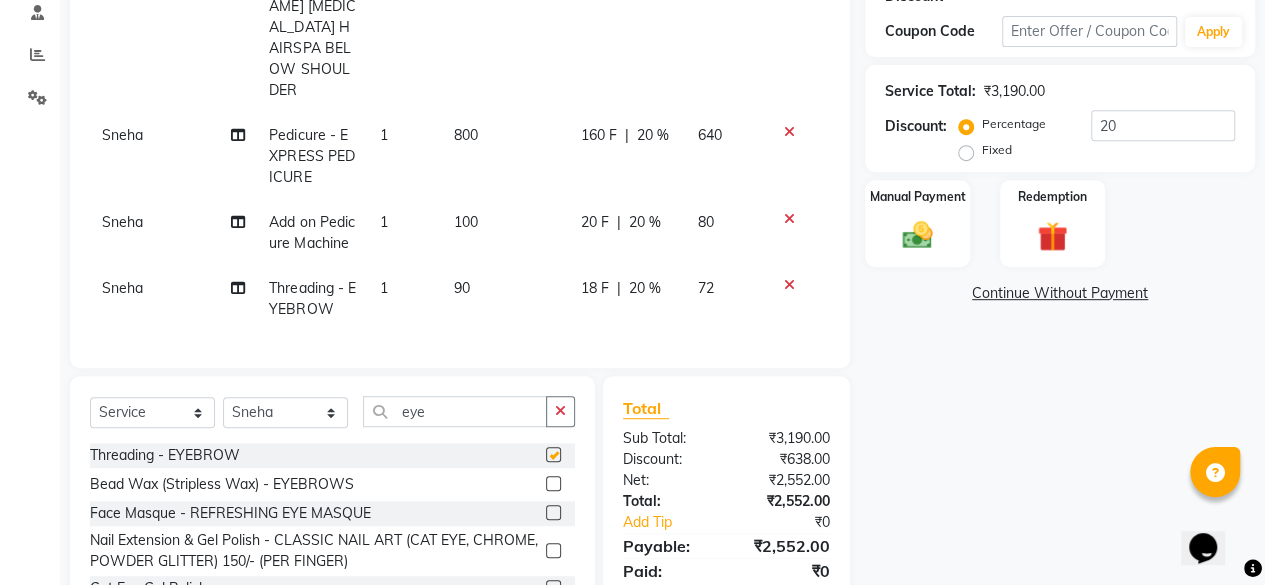 checkbox on "false" 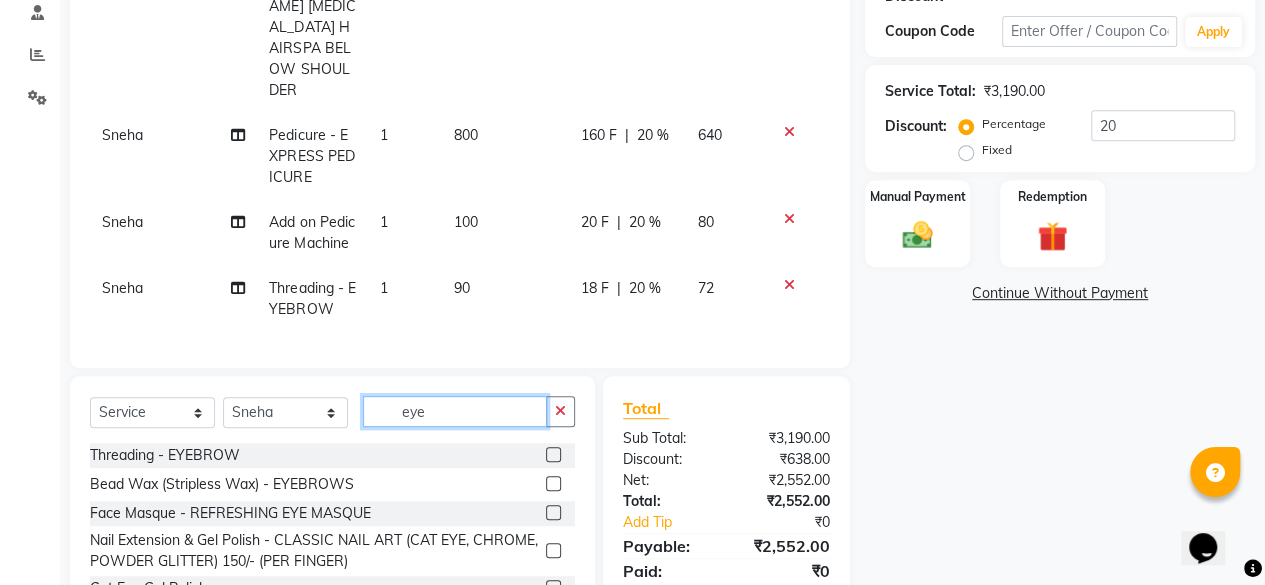 click on "eye" 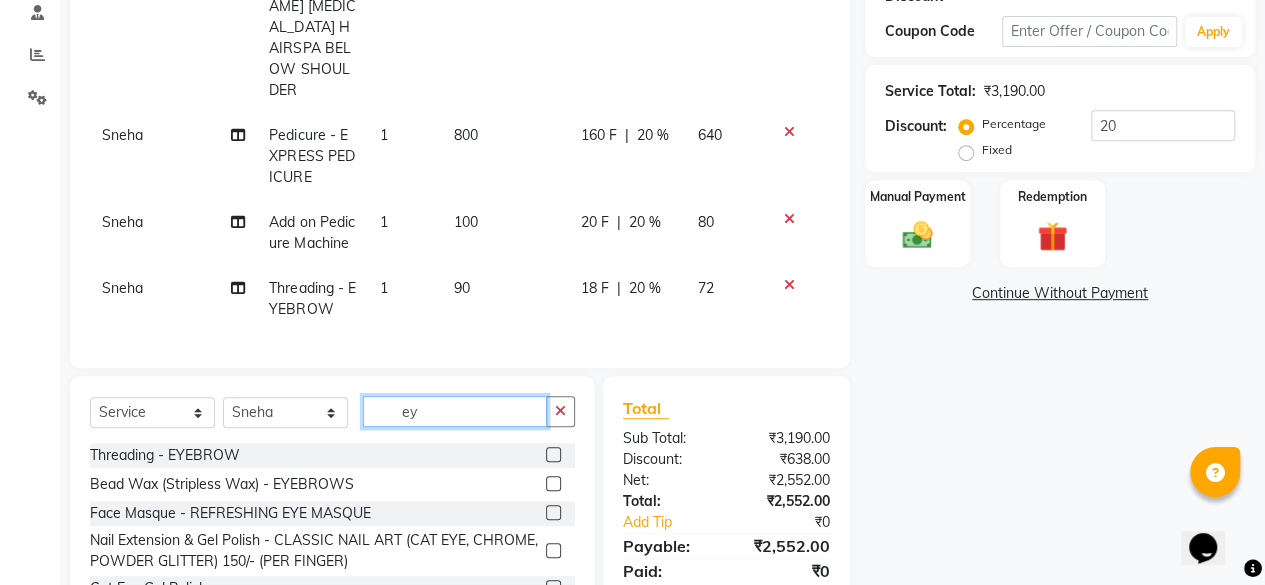 type on "e" 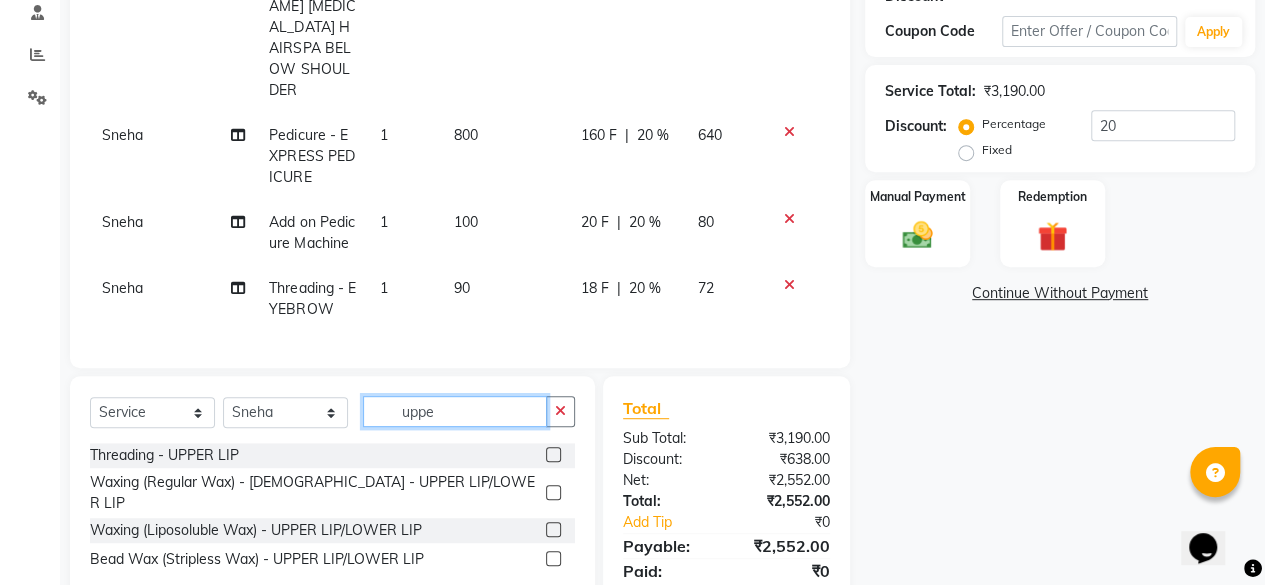 type on "uppe" 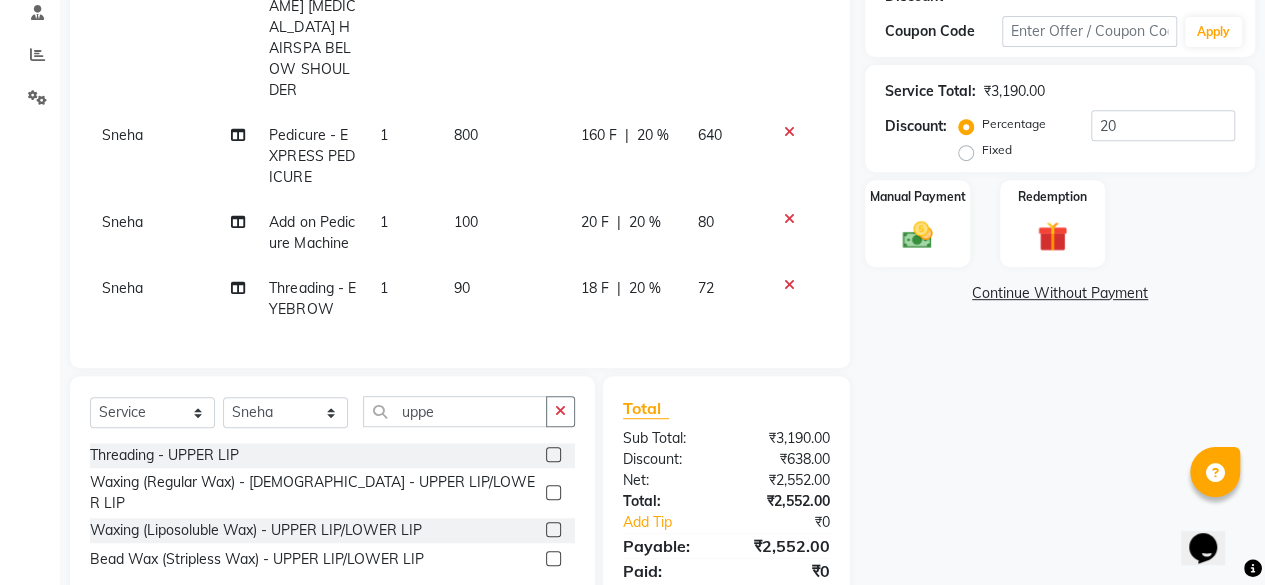 click 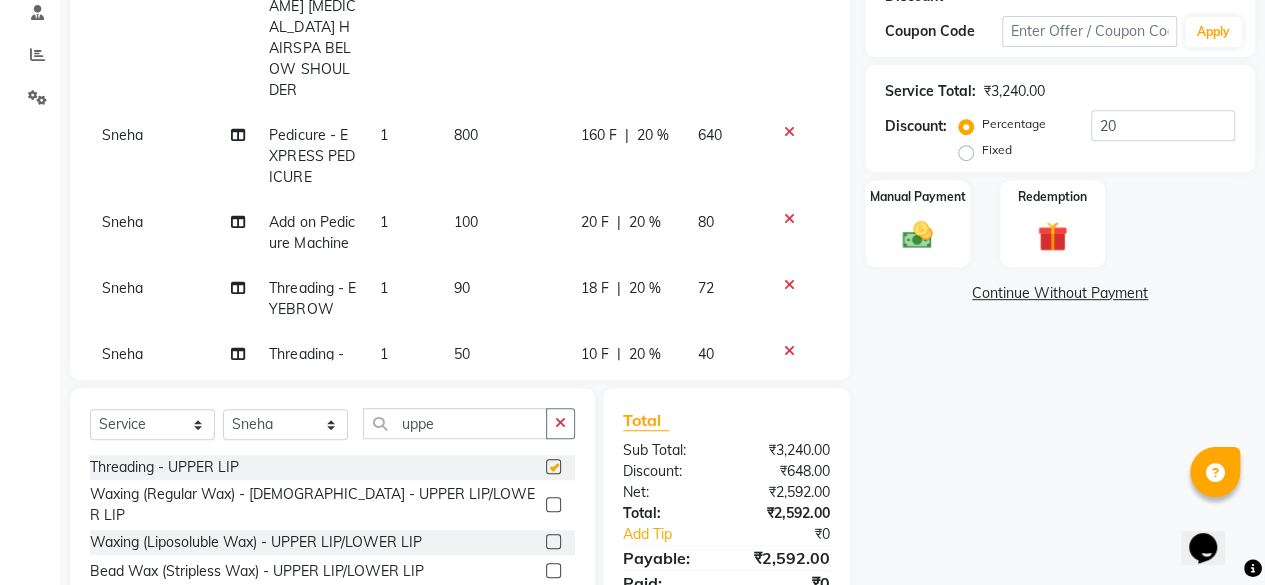 checkbox on "false" 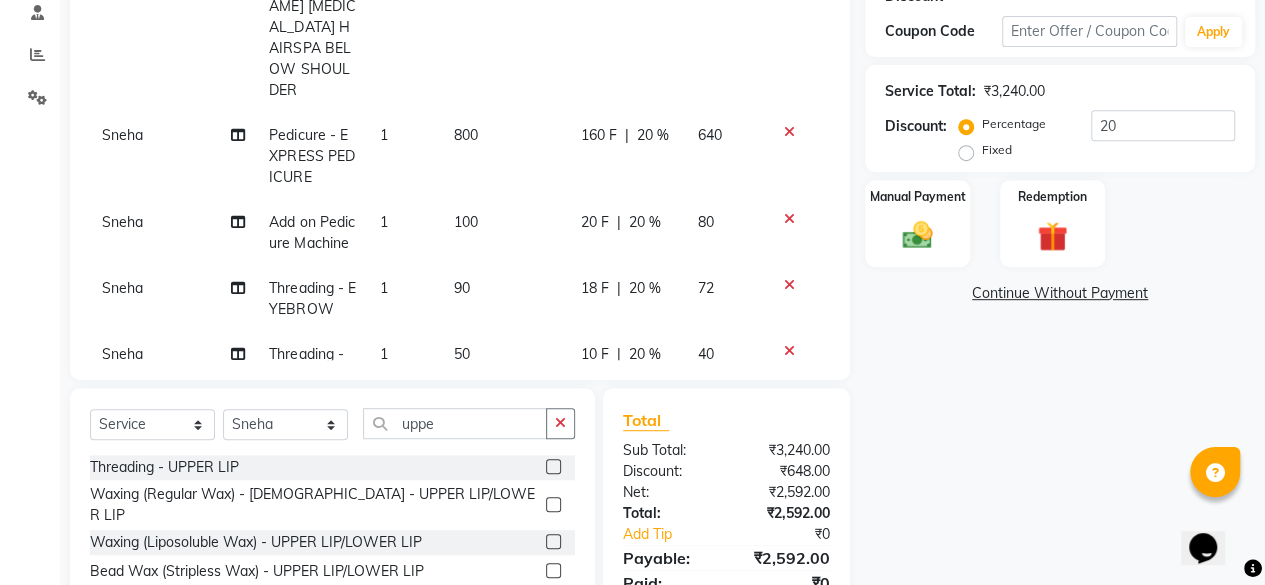 click on "20 %" 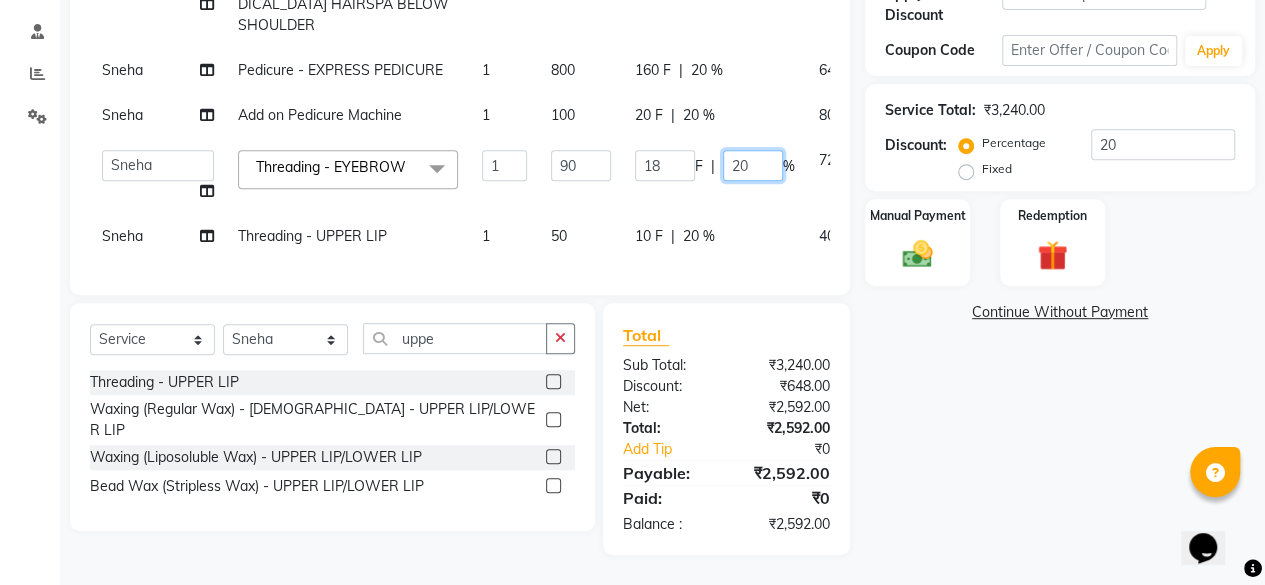 drag, startPoint x: 685, startPoint y: 193, endPoint x: 674, endPoint y: 192, distance: 11.045361 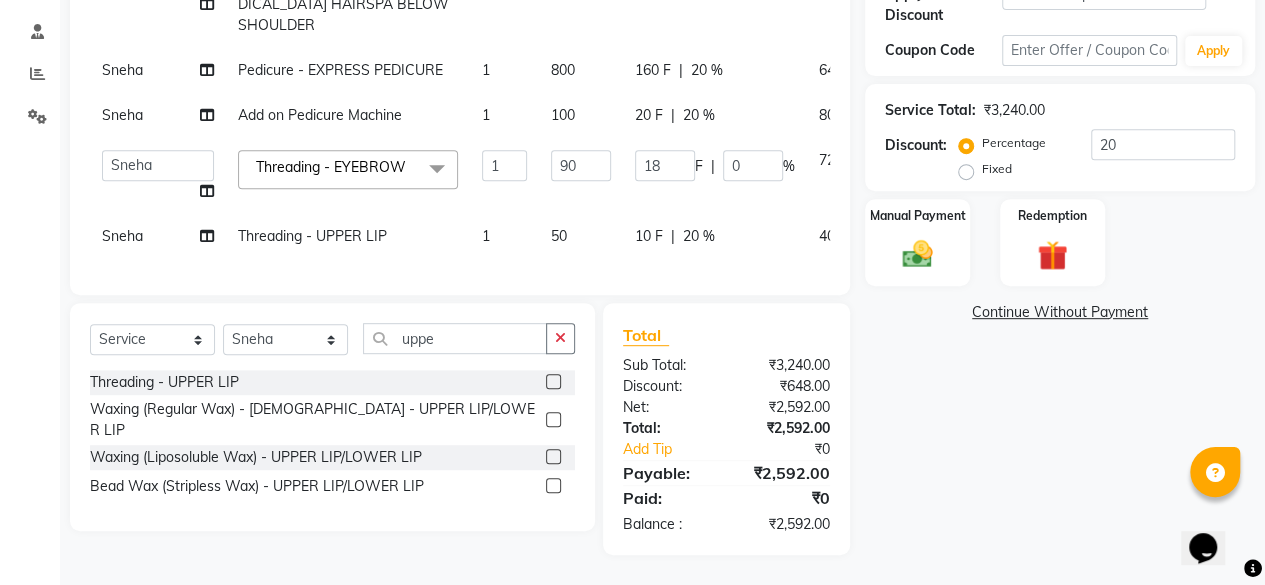 click on "Shaves Salmani			 HAIR SPA - [PERSON_NAME] [MEDICAL_DATA] HAIRSPA BELOW SHOULDER 1 2200 440 F | 20 % 1760 Sneha Pedicure - EXPRESS PEDICURE 1 800 160 F | 20 % 640 Sneha Add on Pedicure Machine 1 100 20 F | 20 % 80  [PERSON_NAME]   danish   [PERSON_NAME]   [PERSON_NAME]		   [PERSON_NAME]   [PERSON_NAME]			   Raju   [PERSON_NAME]			   [PERSON_NAME]			   [PERSON_NAME]   [PERSON_NAME]   [PERSON_NAME]   Seja Jaiswal   Shahib   Shaves [PERSON_NAME]  Threading - EYEBROW  x Threading - EYEBROW Threading - UPPER LIP Threading - LOWER LIP Threading - CHIN Threading - FOREHEAD Threading - SIDE LOCK Threading - NOSE Threading - CHEEKS Threading - FULL FACE Back massage Neck threading Waxing (Regular Wax) - [DEMOGRAPHIC_DATA] - FULL ARMS Waxing (Regular Wax) - [DEMOGRAPHIC_DATA] - FULL LEGS Waxing (Regular Wax) - [DEMOGRAPHIC_DATA] - UNDERARMS Waxing (Regular Wax) - [DEMOGRAPHIC_DATA] - HALF ARM Waxing (Regular Wax) - [DEMOGRAPHIC_DATA] - HALF LEG Waxing (Regular Wax) - [DEMOGRAPHIC_DATA] - HALF BACK/FRONT Waxing (Regular Wax) - [DEMOGRAPHIC_DATA] - BACK Waxing (Regular Wax) - [DEMOGRAPHIC_DATA] - FRONT feet wax 1 F" 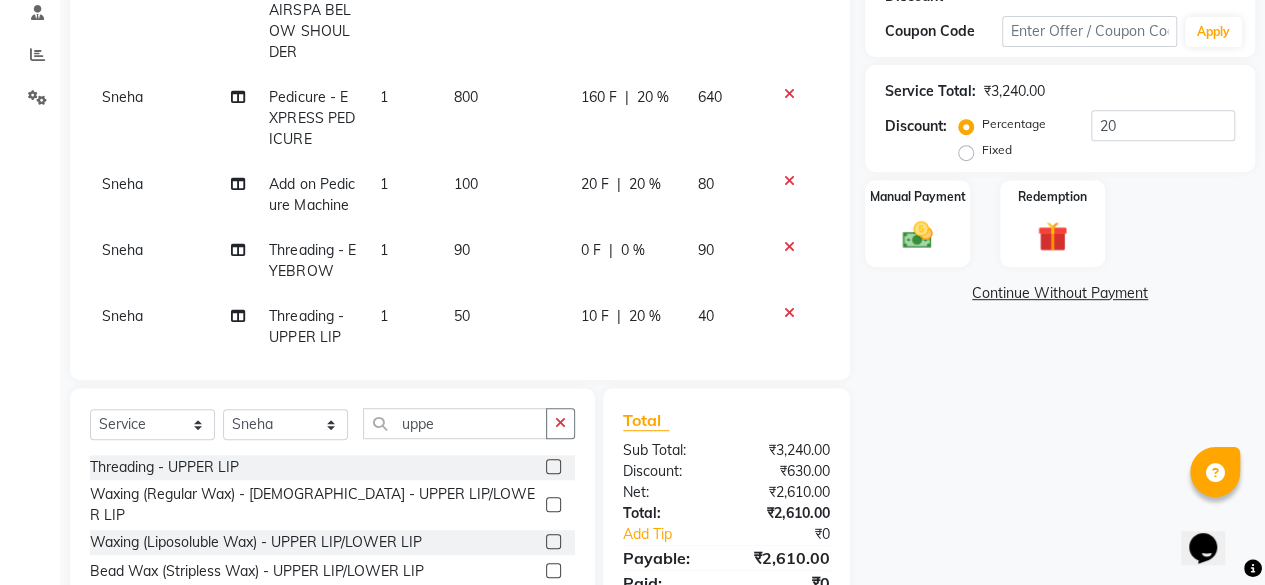 scroll, scrollTop: 48, scrollLeft: 0, axis: vertical 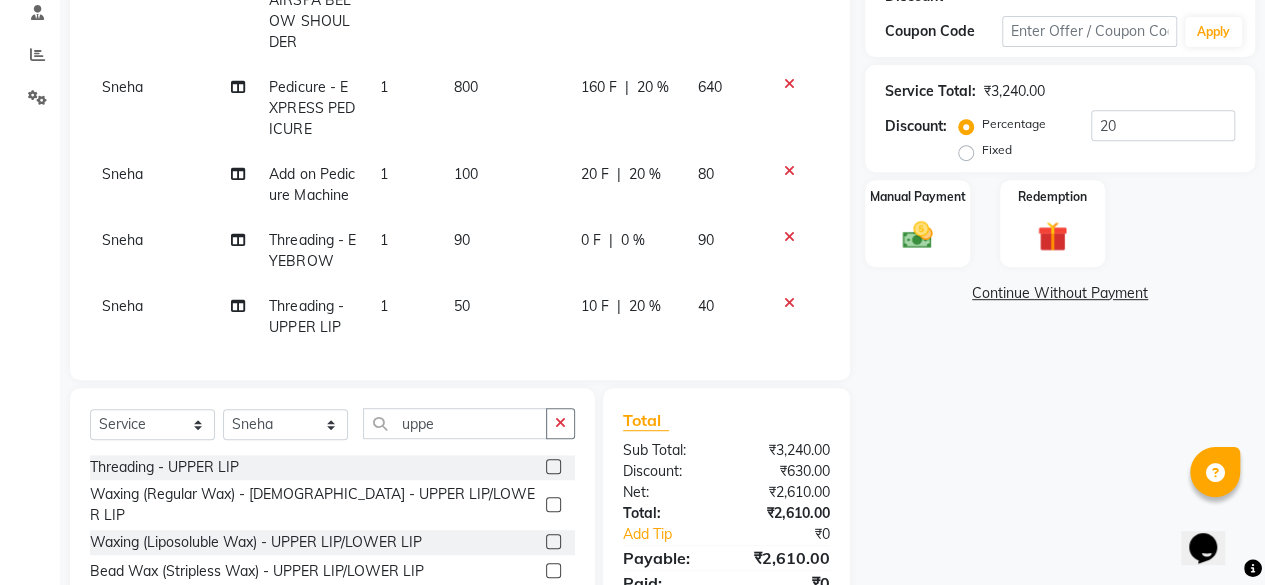click on "20 %" 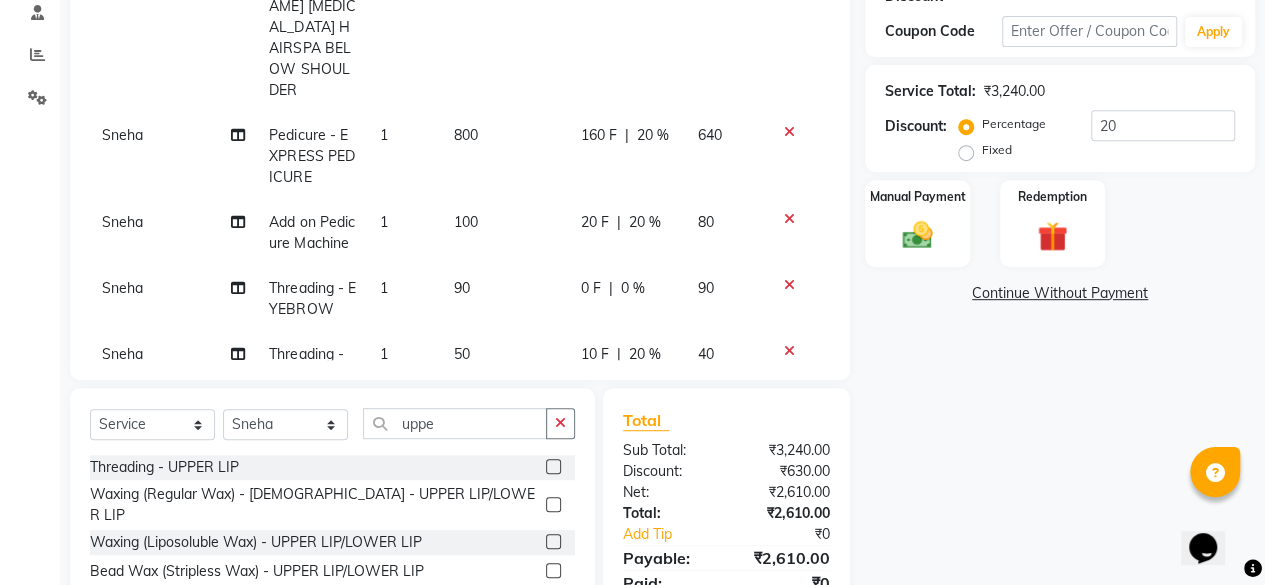 select on "46593" 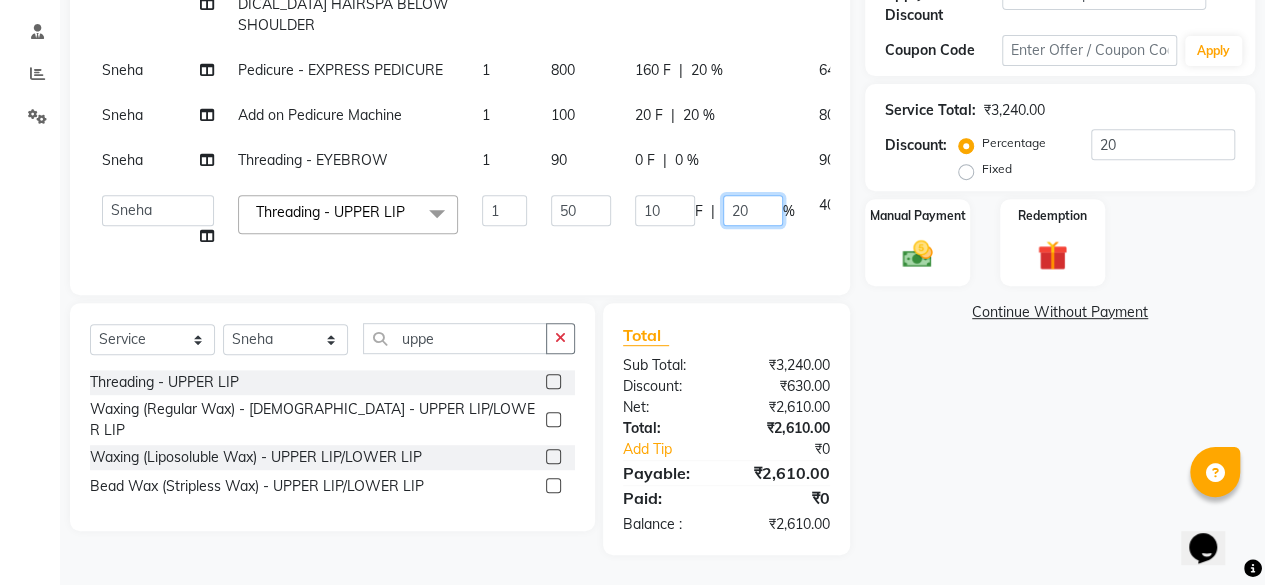 drag, startPoint x: 696, startPoint y: 255, endPoint x: 653, endPoint y: 261, distance: 43.416588 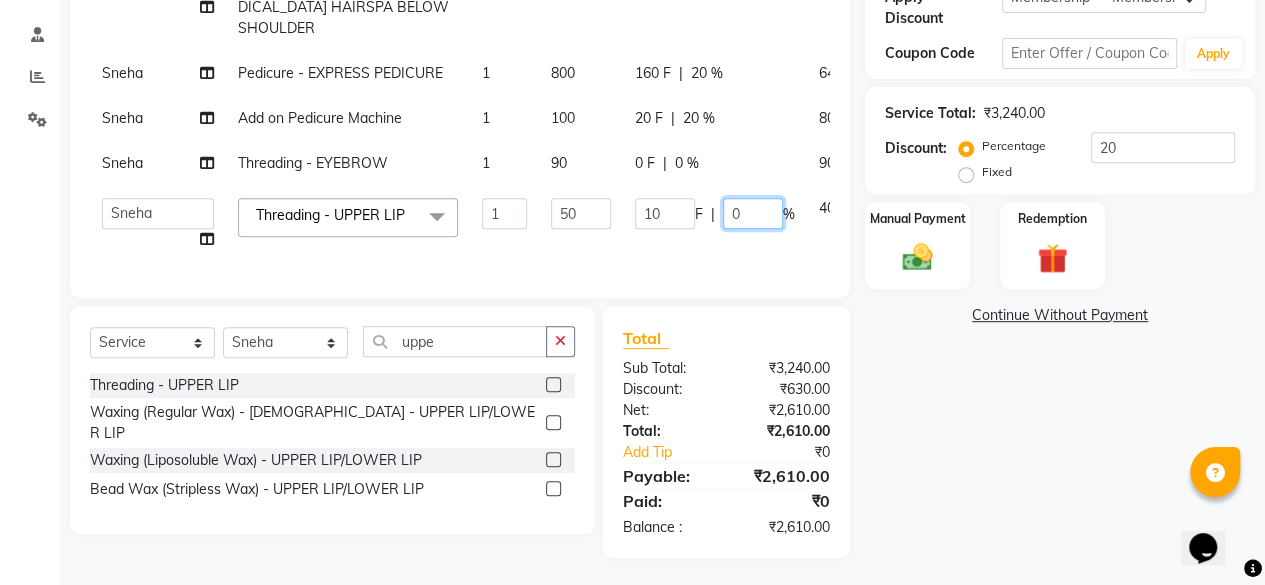 scroll, scrollTop: 0, scrollLeft: 0, axis: both 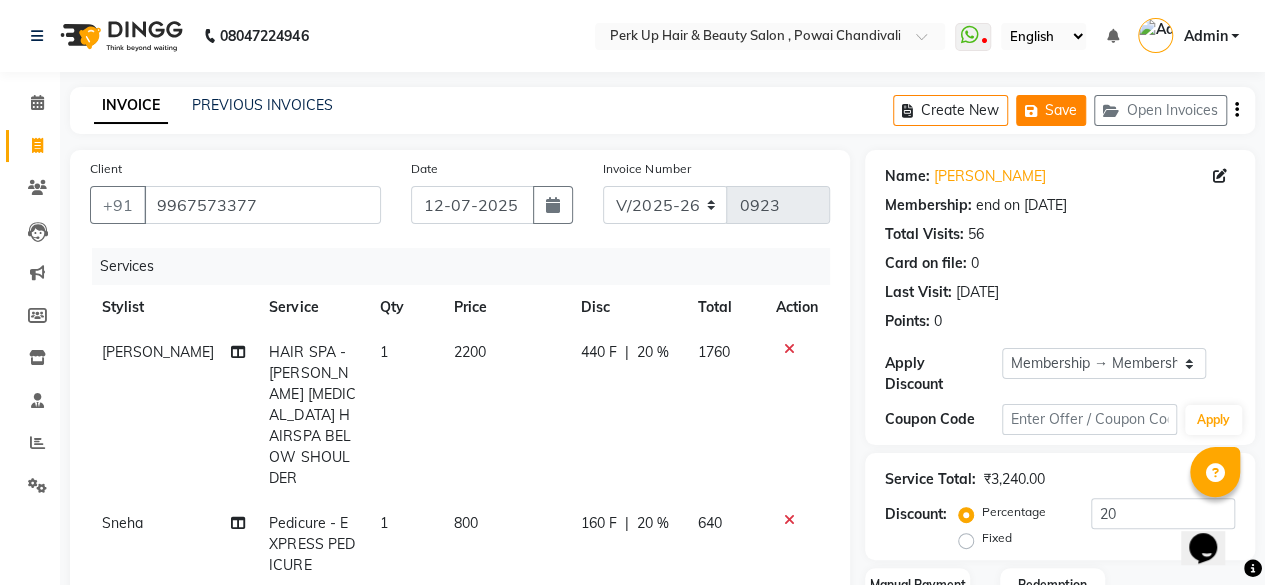 drag, startPoint x: 1063, startPoint y: 105, endPoint x: 1057, endPoint y: 115, distance: 11.661903 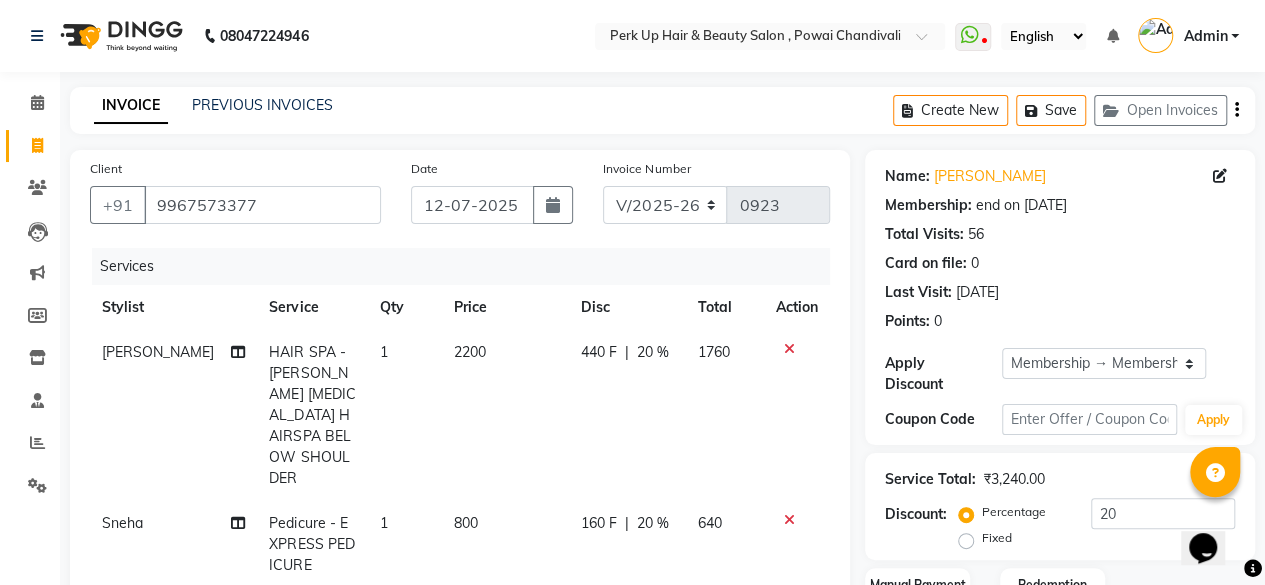 type 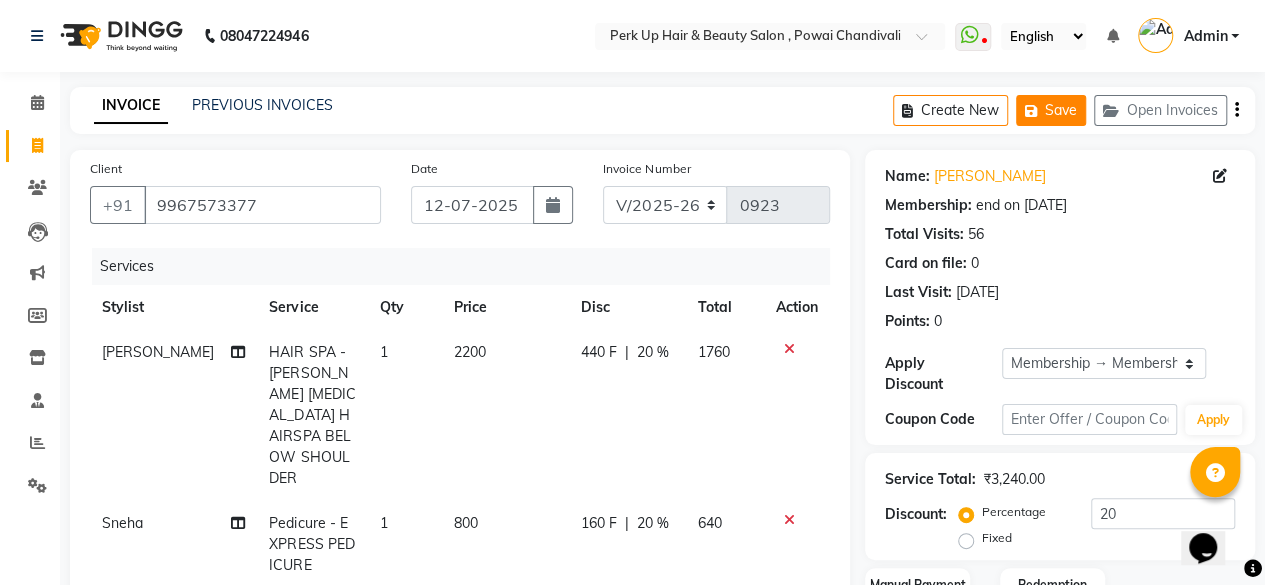 click on "Save" 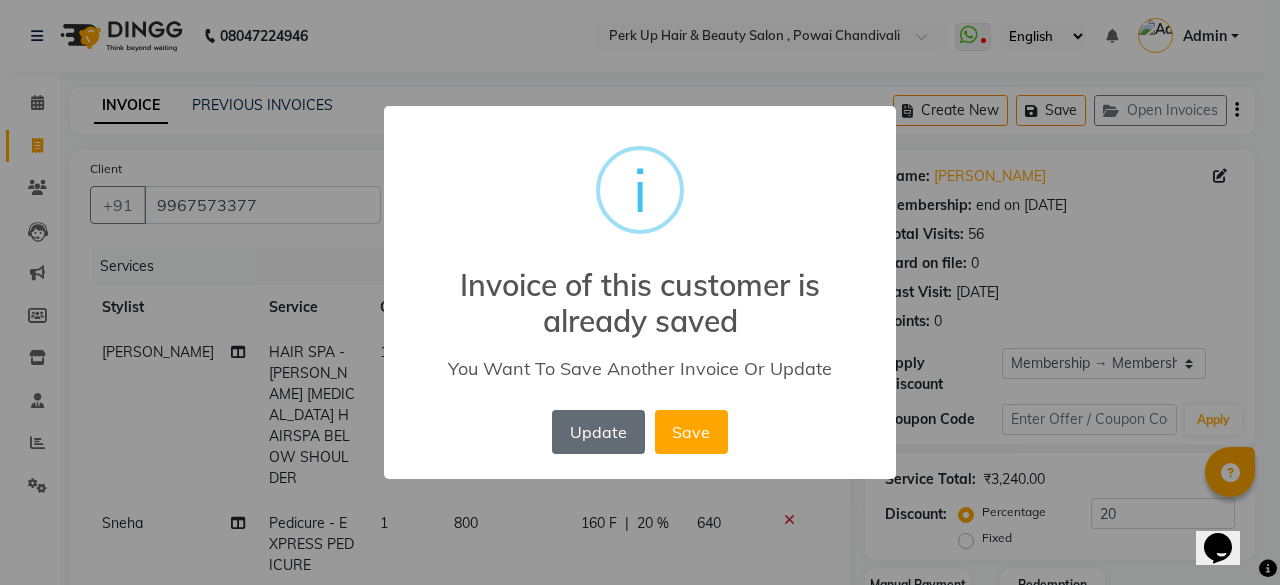 click on "Update" at bounding box center (598, 432) 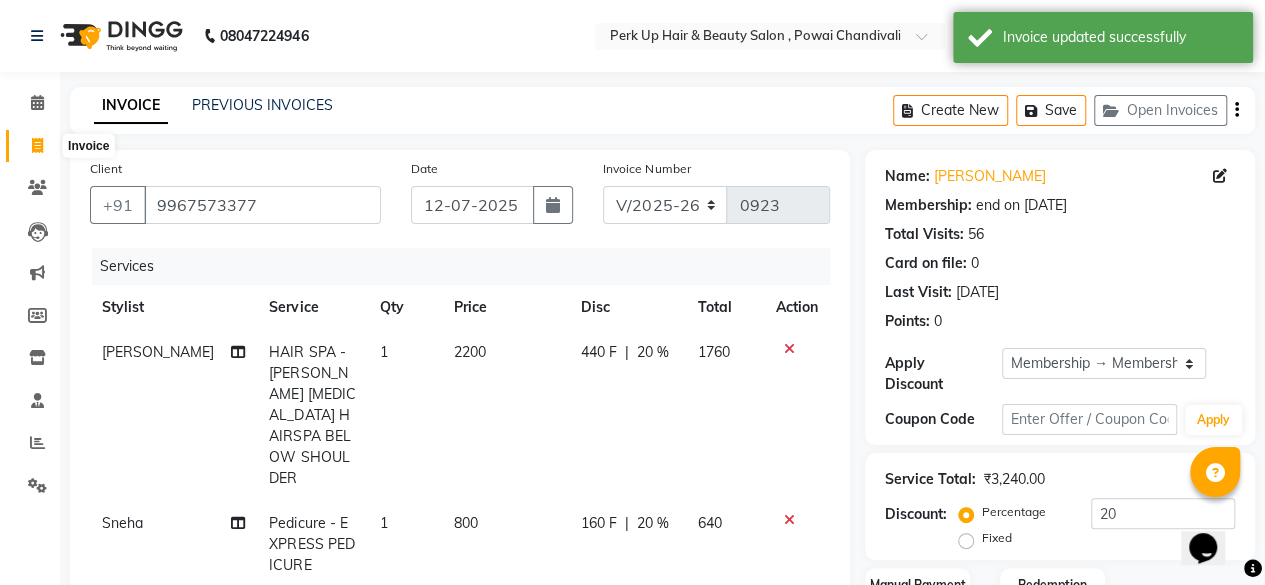 click 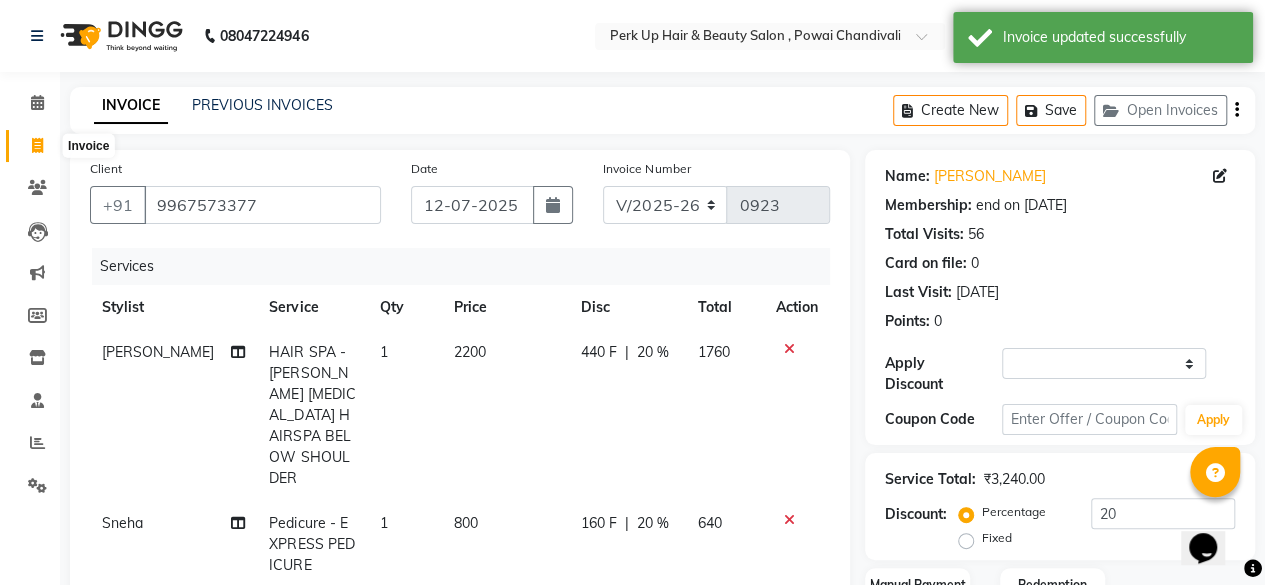 select on "service" 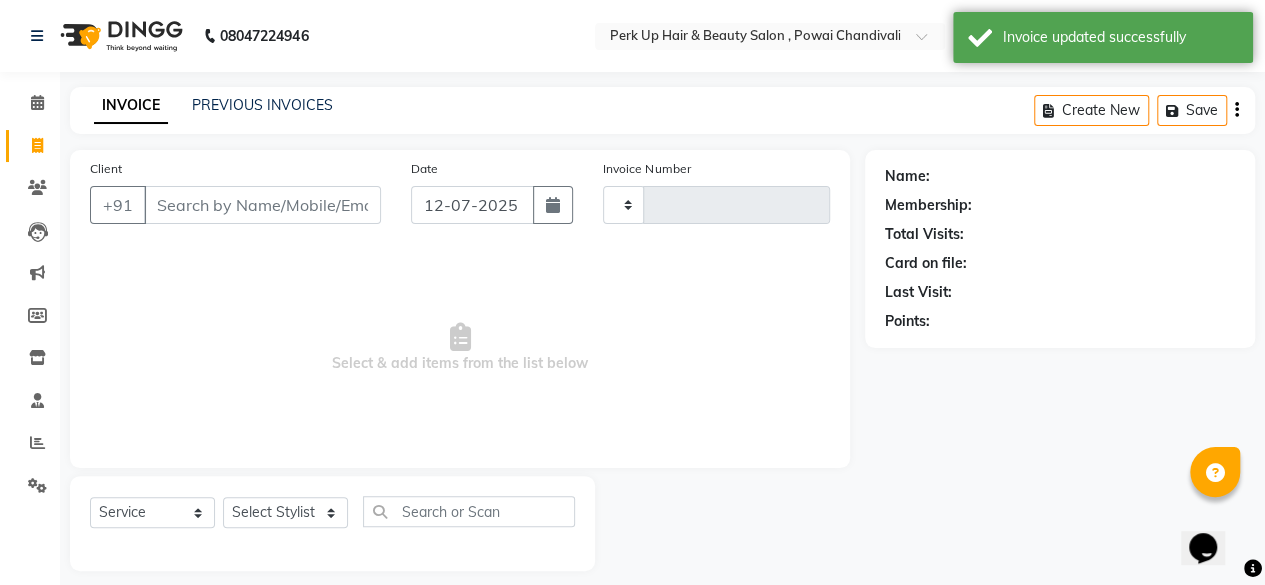 type on "0923" 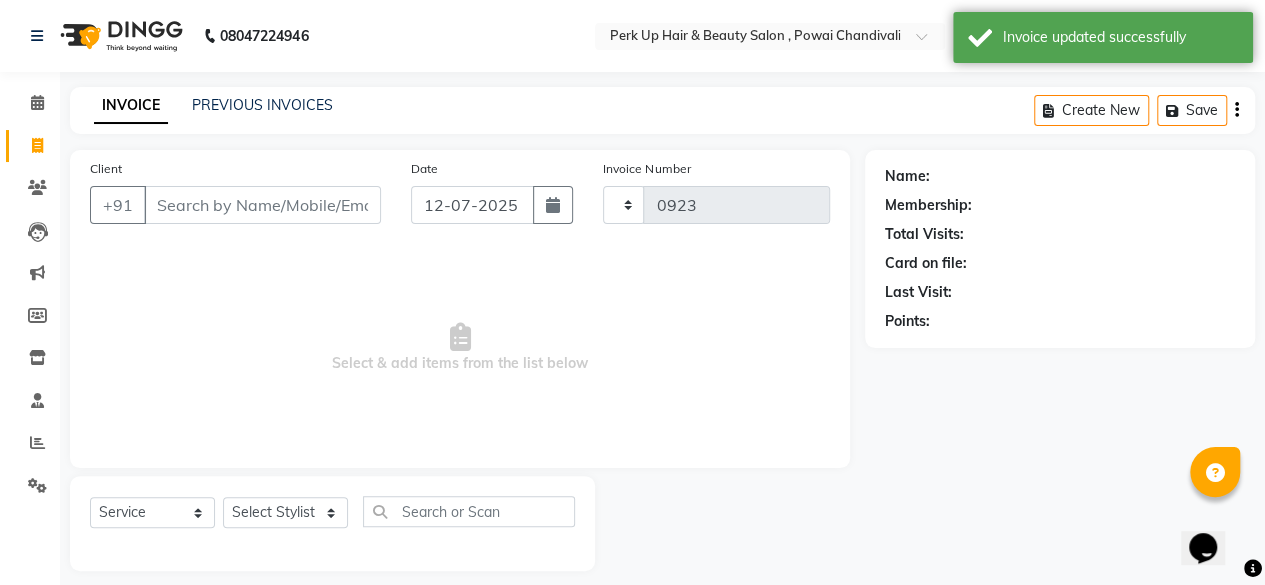 scroll, scrollTop: 15, scrollLeft: 0, axis: vertical 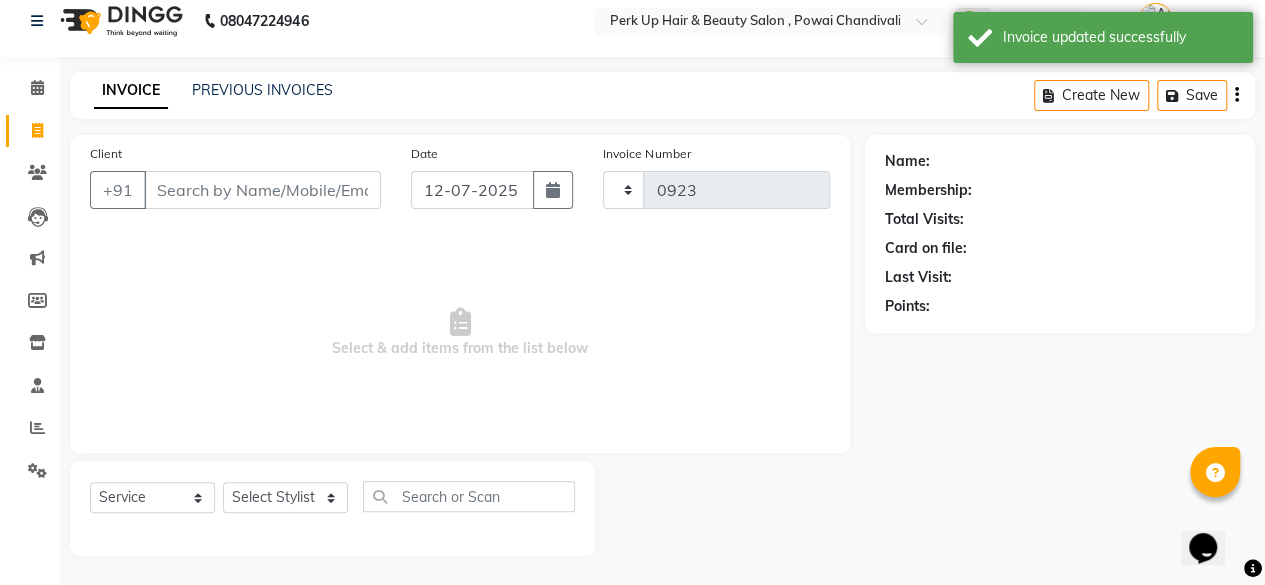 select on "5131" 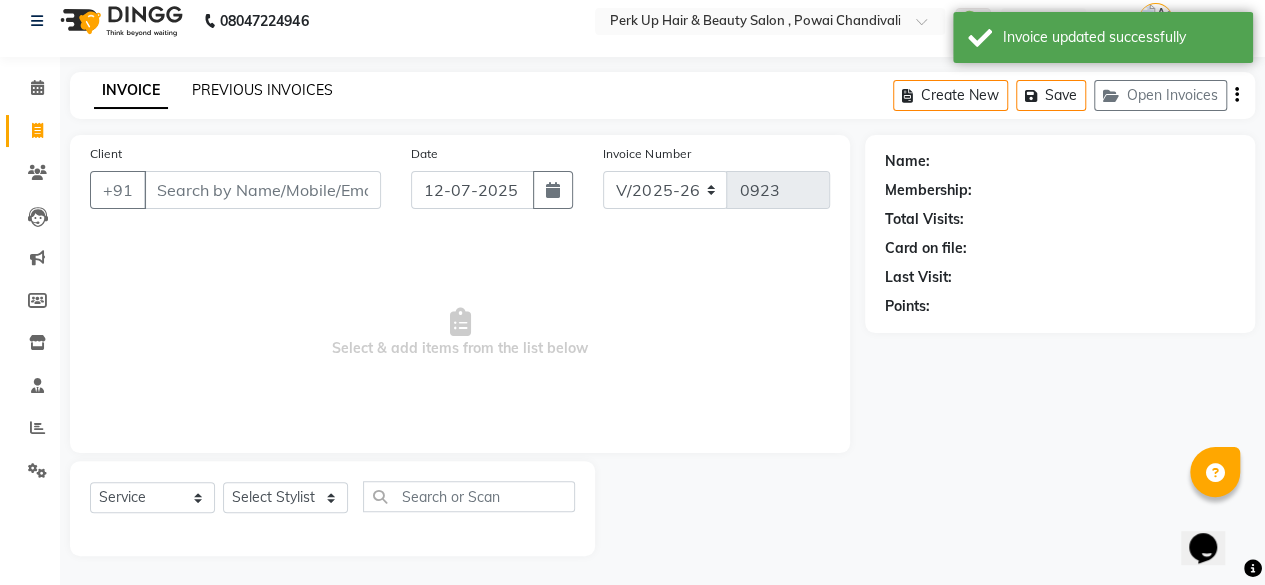 click on "PREVIOUS INVOICES" 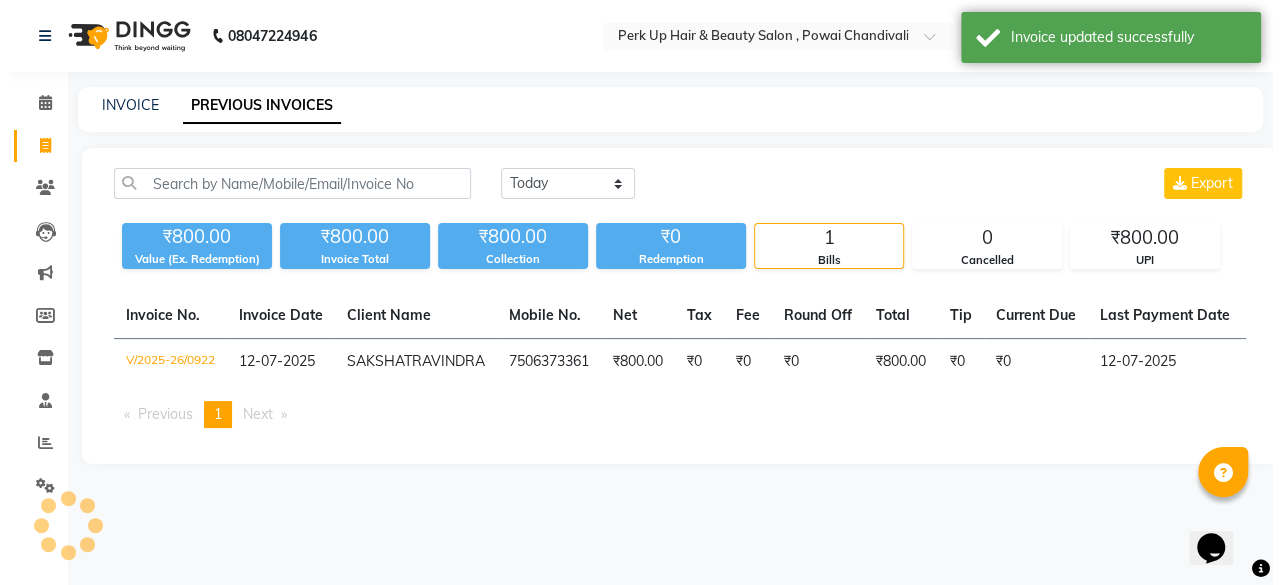 scroll, scrollTop: 0, scrollLeft: 0, axis: both 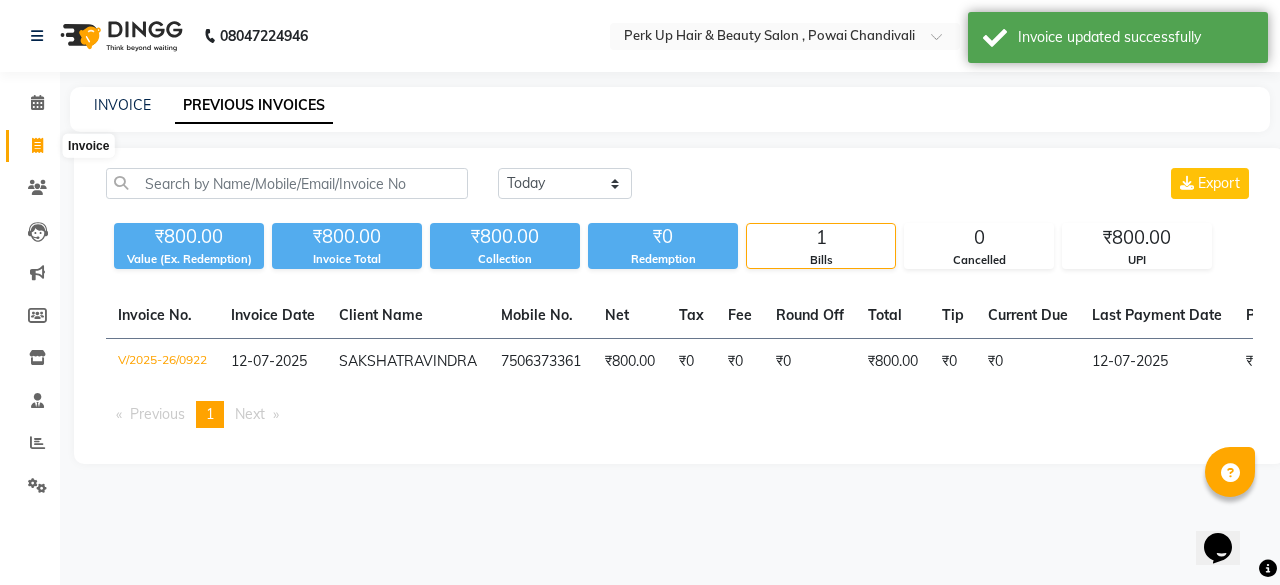 click 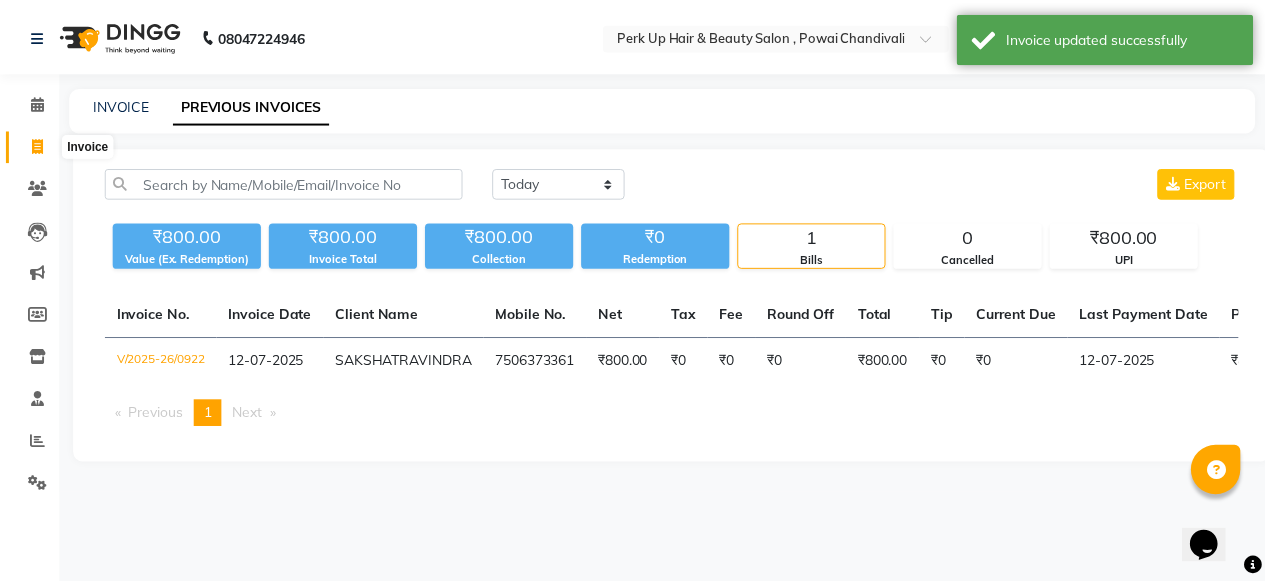 scroll, scrollTop: 15, scrollLeft: 0, axis: vertical 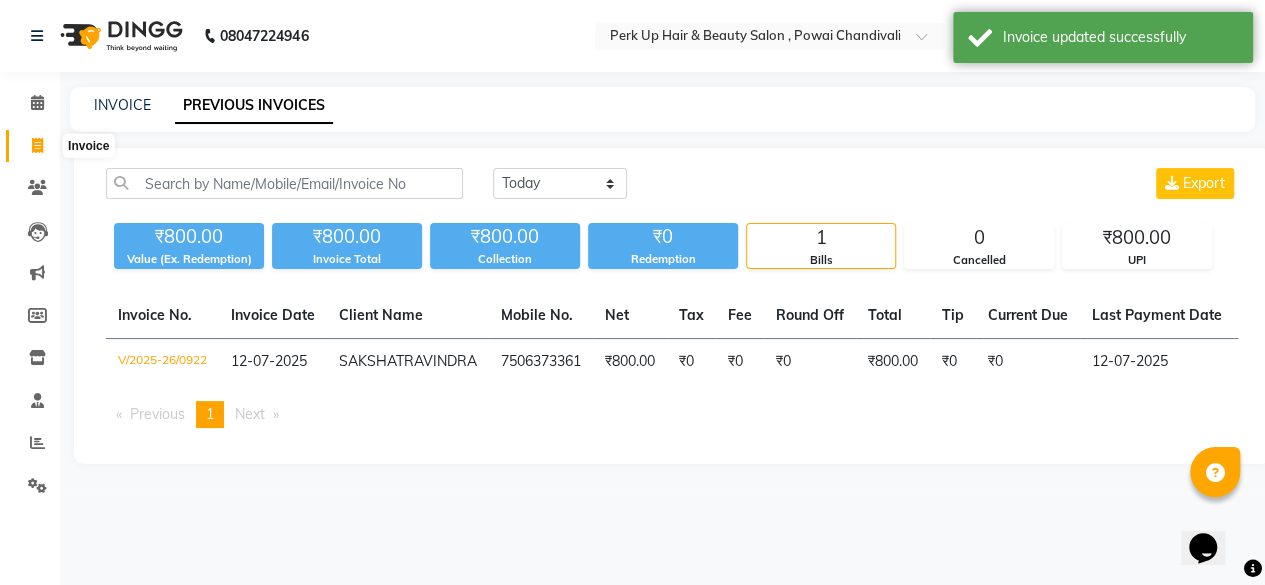 select on "5131" 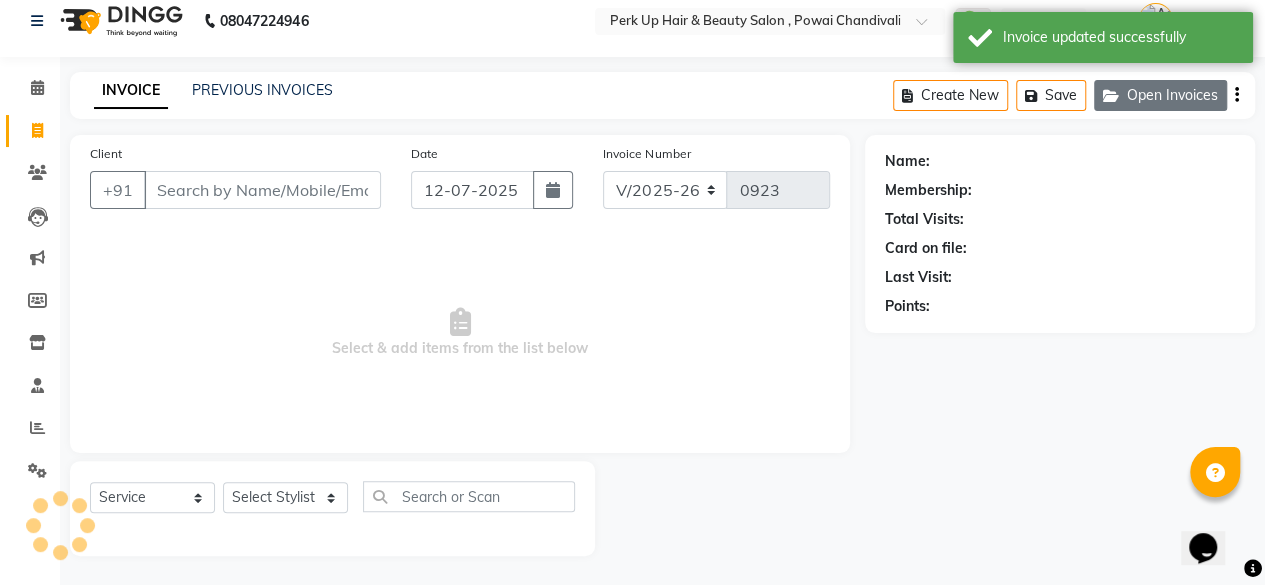 click on "Open Invoices" 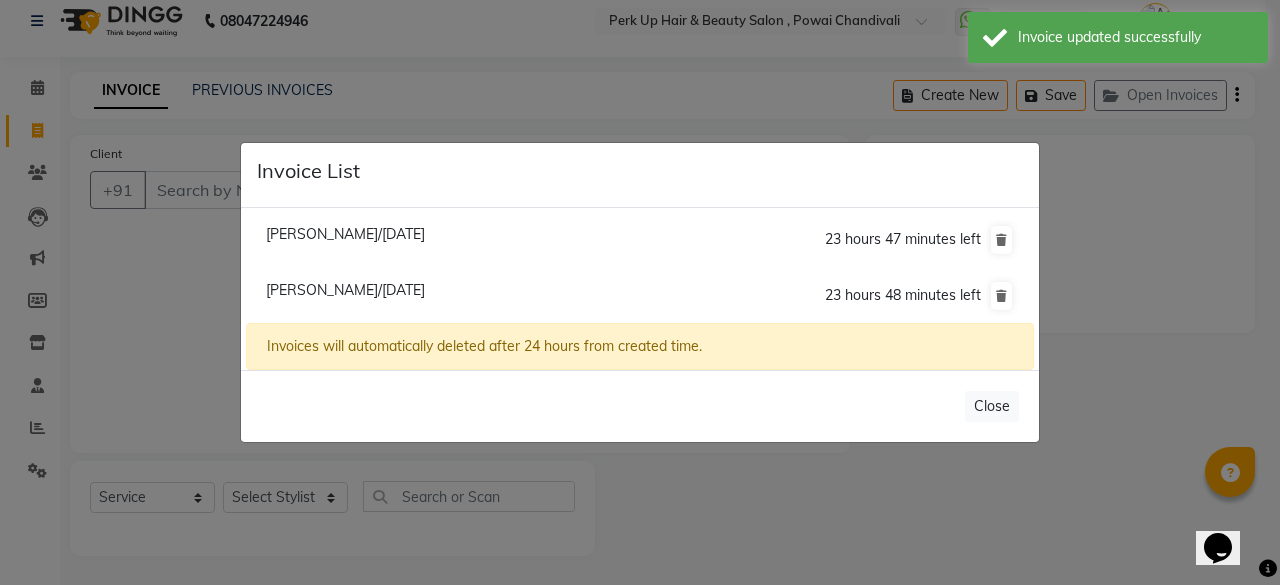 click on "[PERSON_NAME]/[DATE]  23 hours 47 minutes left" 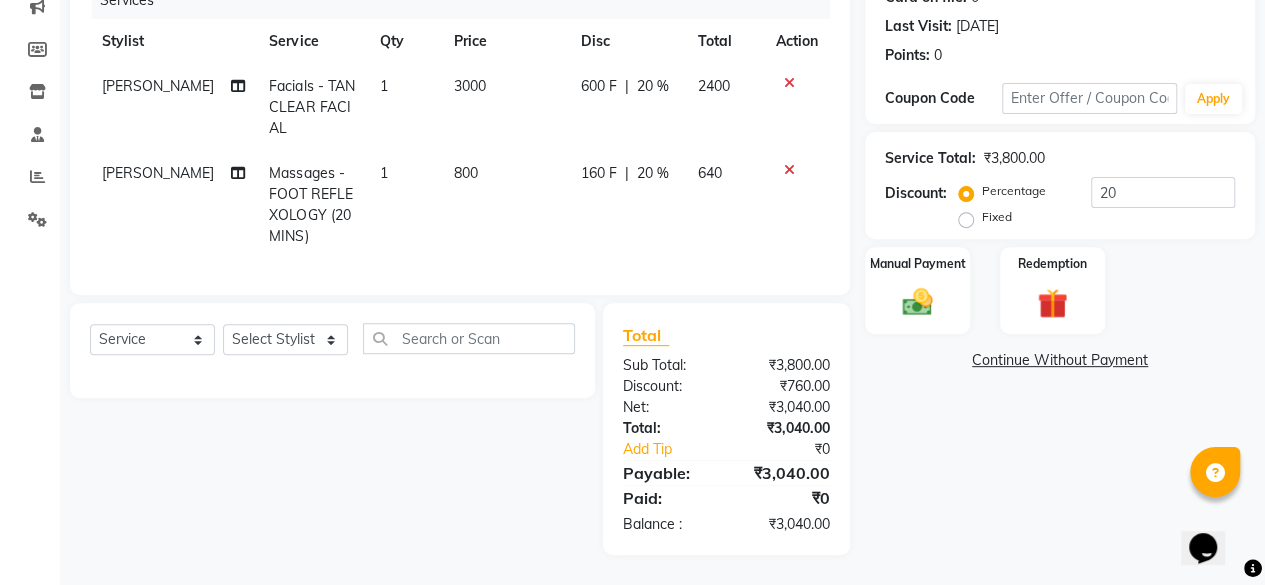 scroll, scrollTop: 280, scrollLeft: 0, axis: vertical 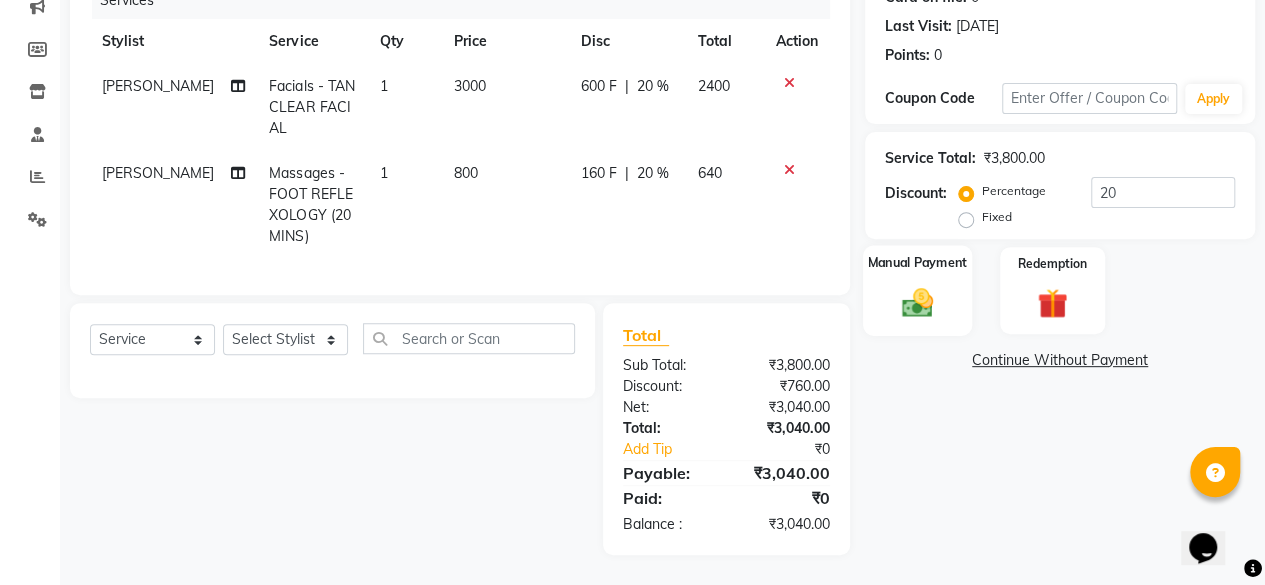 click 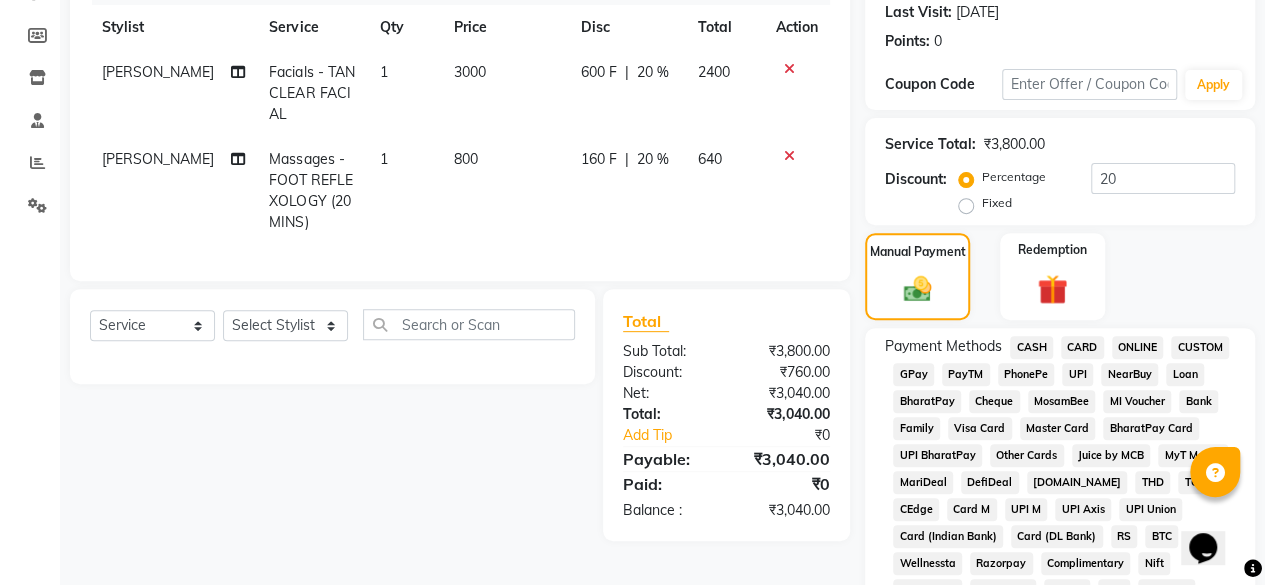 click on "CARD" 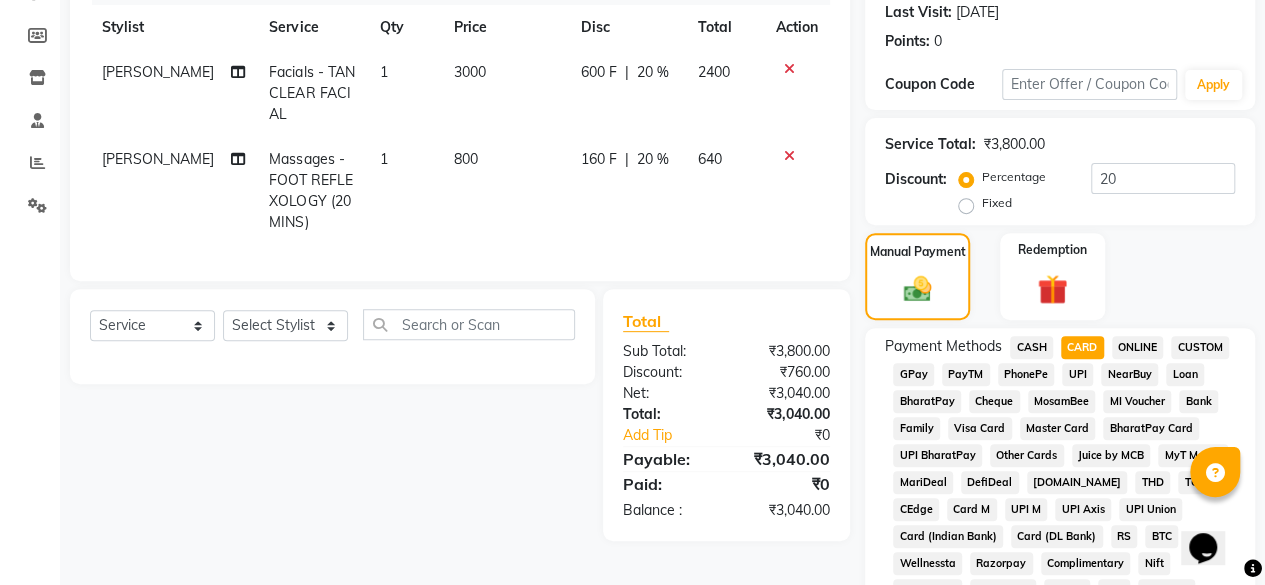scroll, scrollTop: 972, scrollLeft: 0, axis: vertical 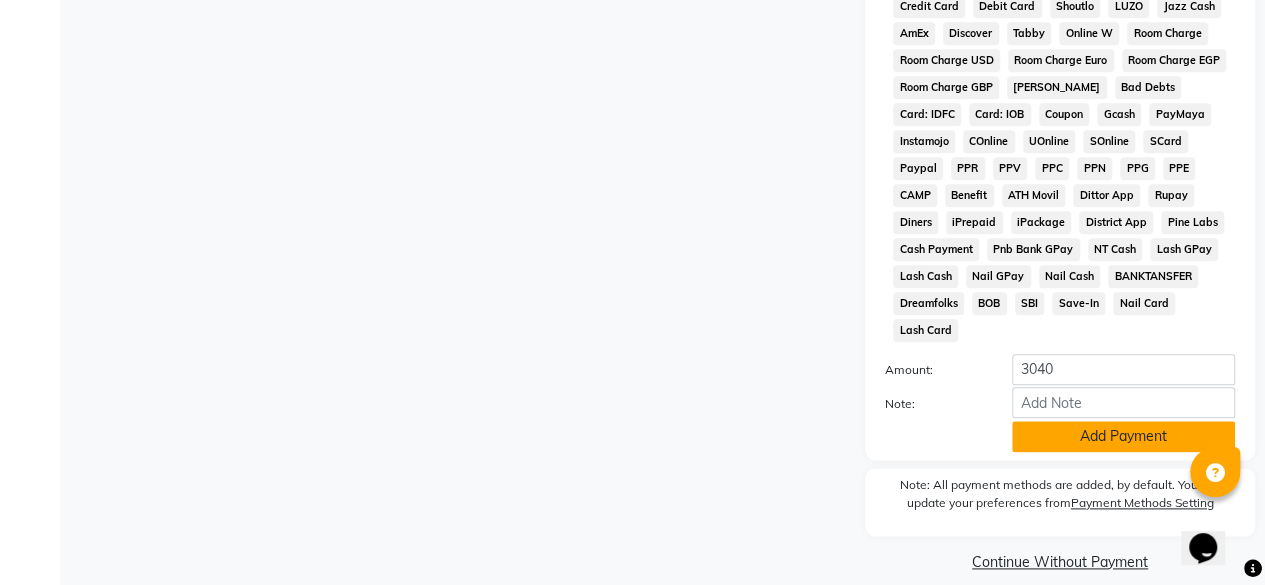 click on "Add Payment" 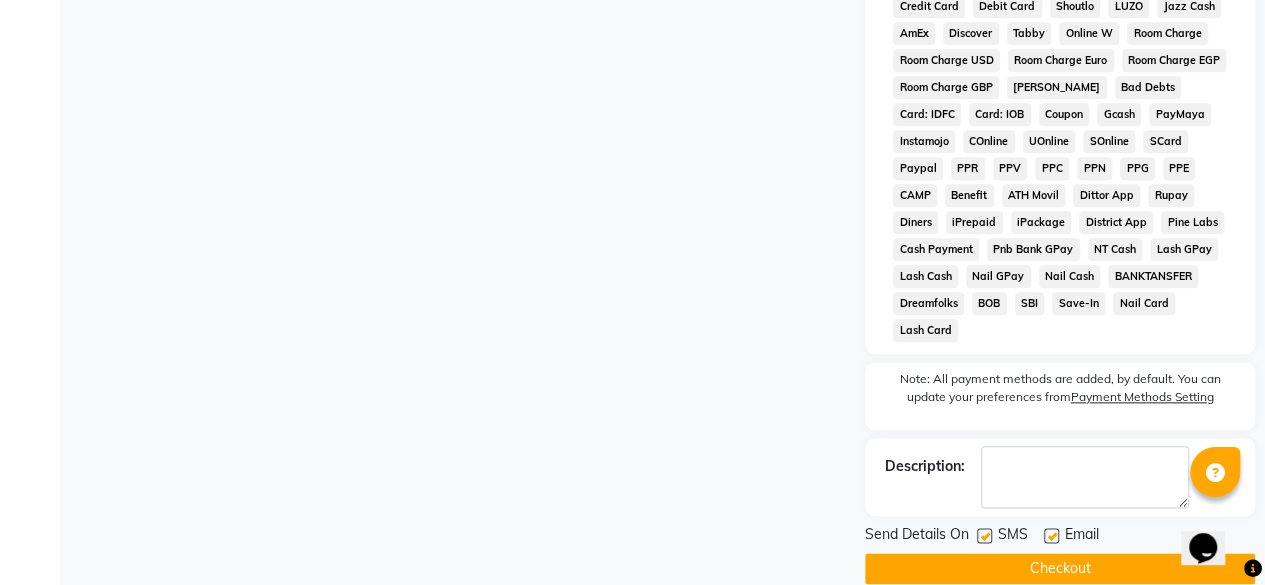click 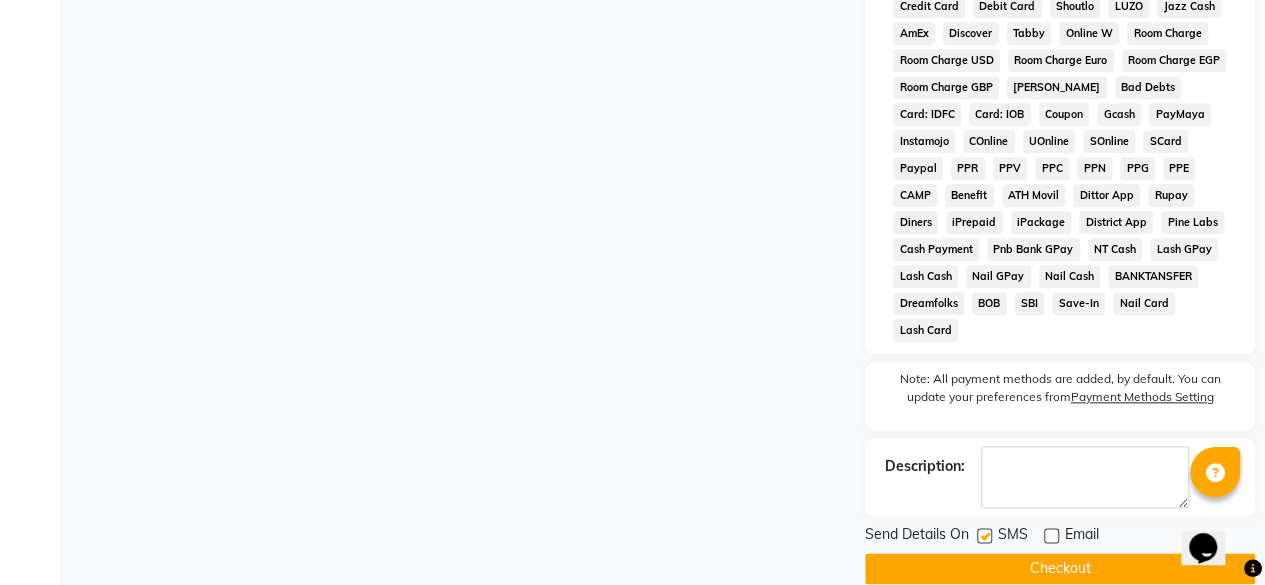 click 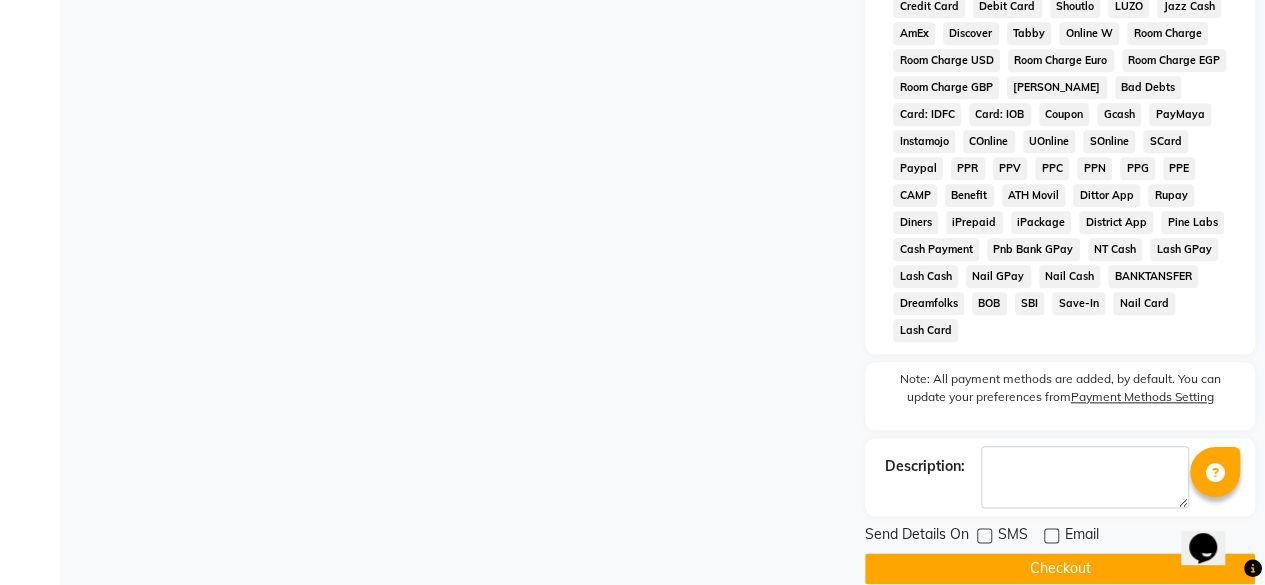 click on "Checkout" 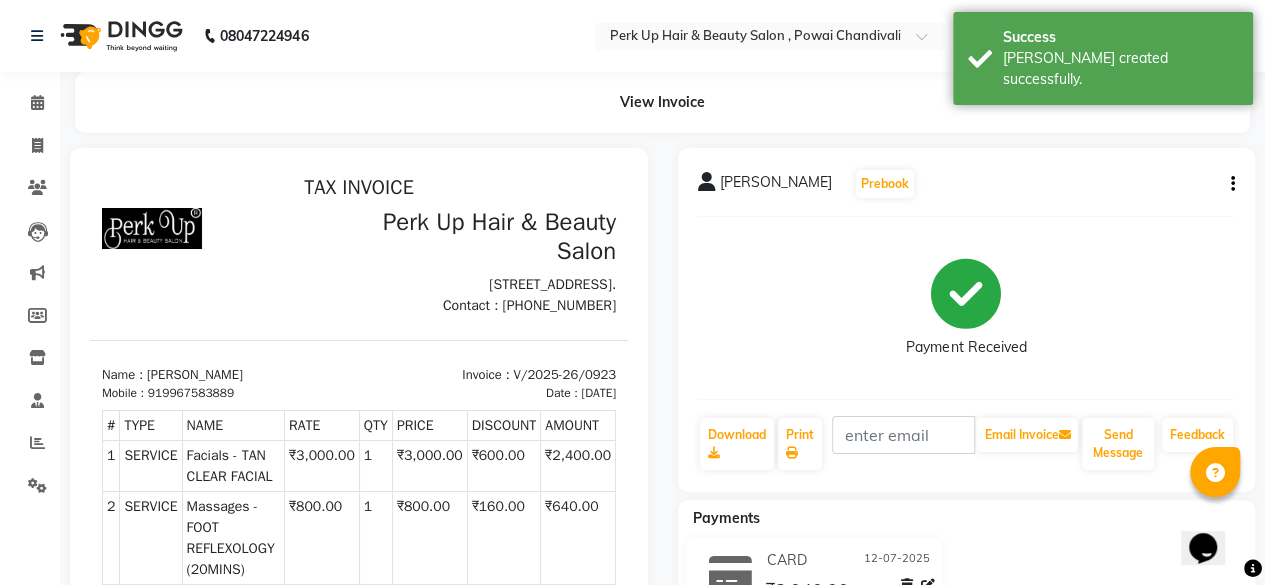 scroll, scrollTop: 0, scrollLeft: 0, axis: both 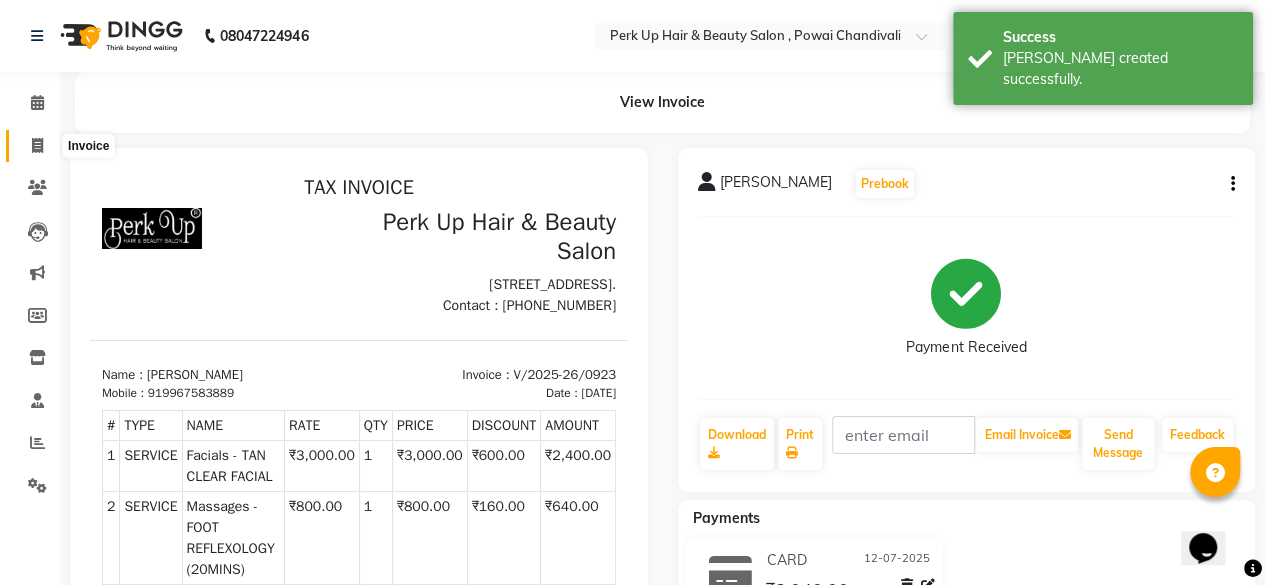 click 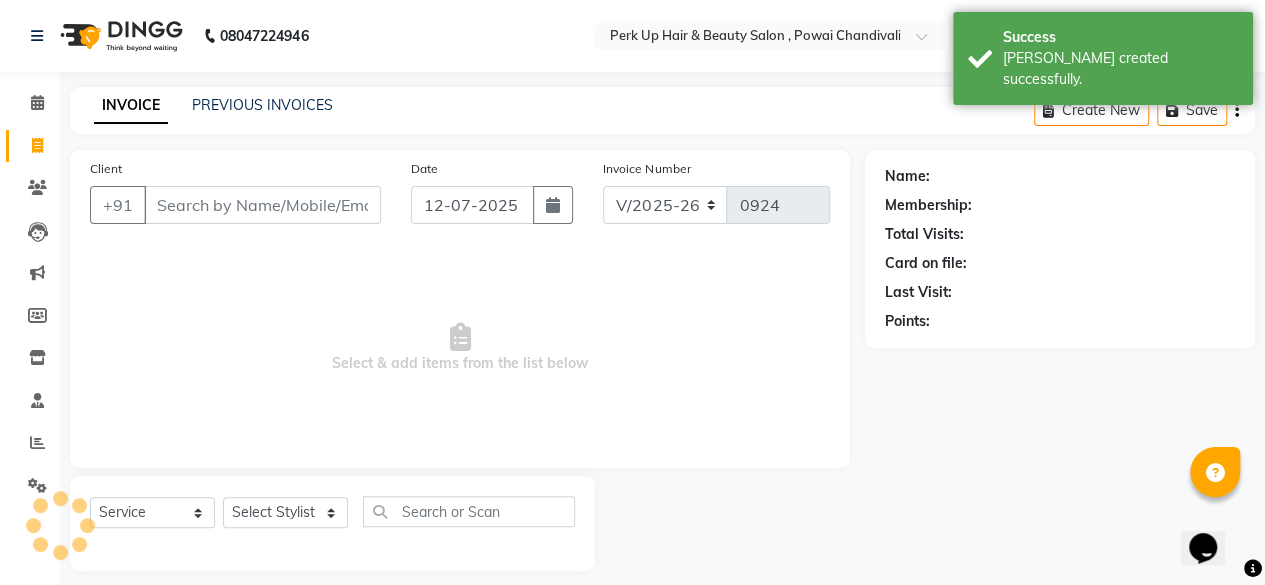 scroll, scrollTop: 15, scrollLeft: 0, axis: vertical 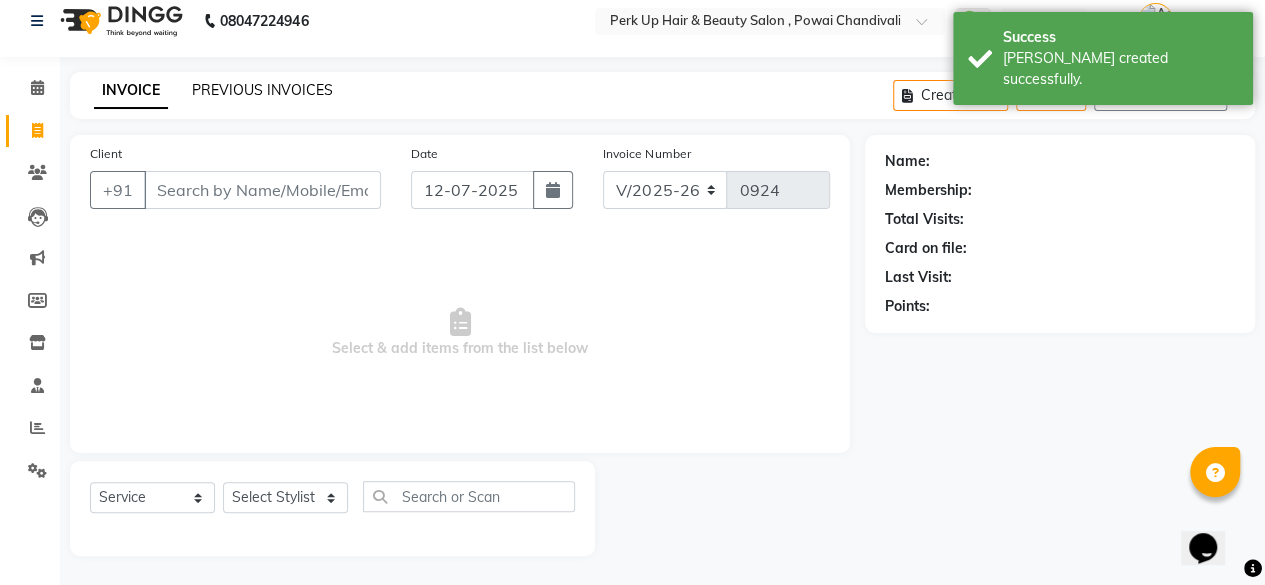 click on "PREVIOUS INVOICES" 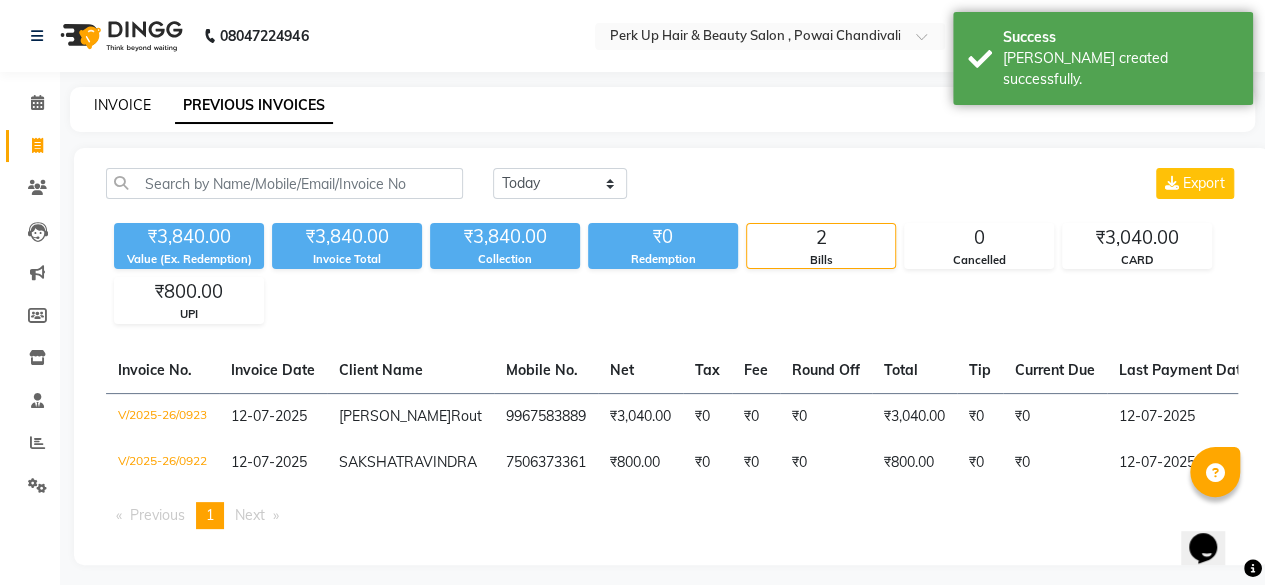 click on "INVOICE" 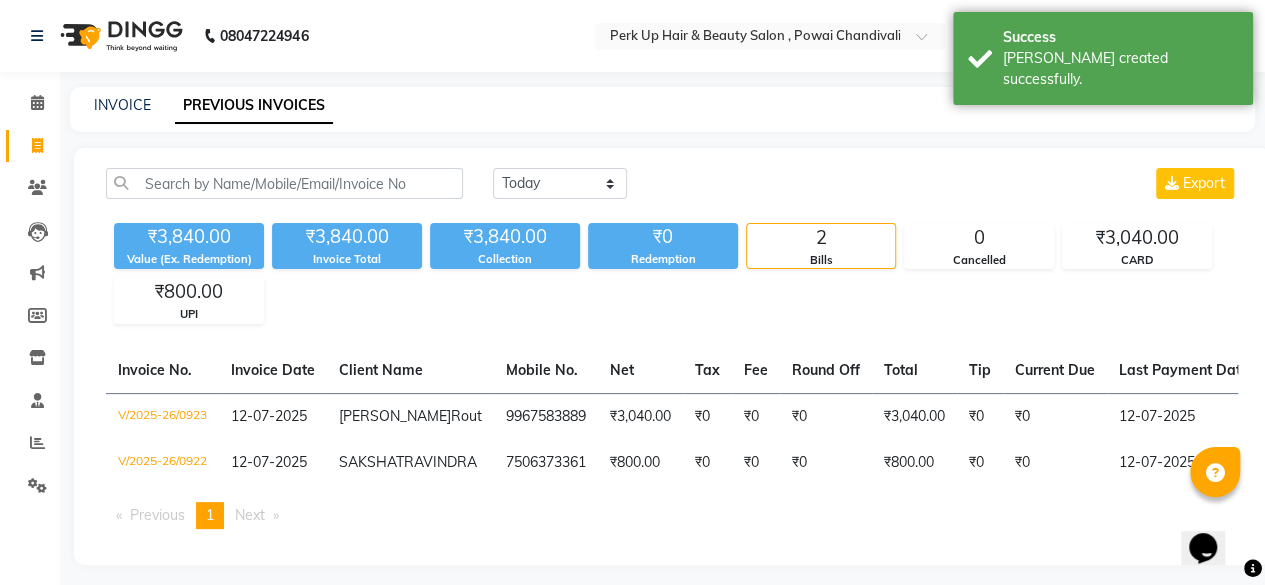 click on "INVOICE PREVIOUS INVOICES" 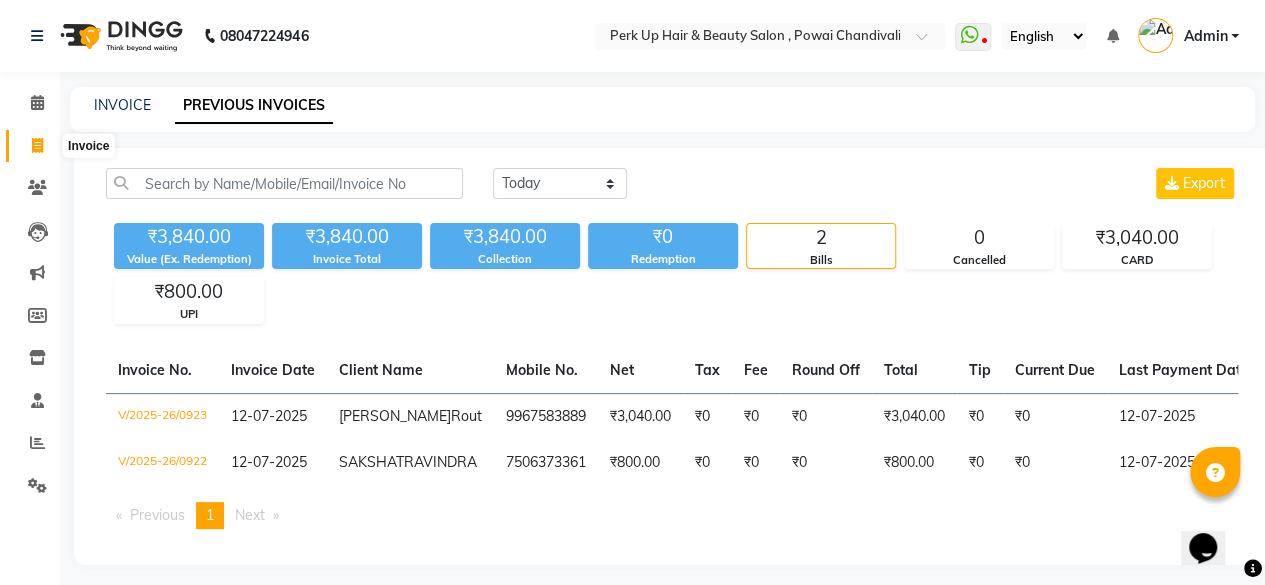 click 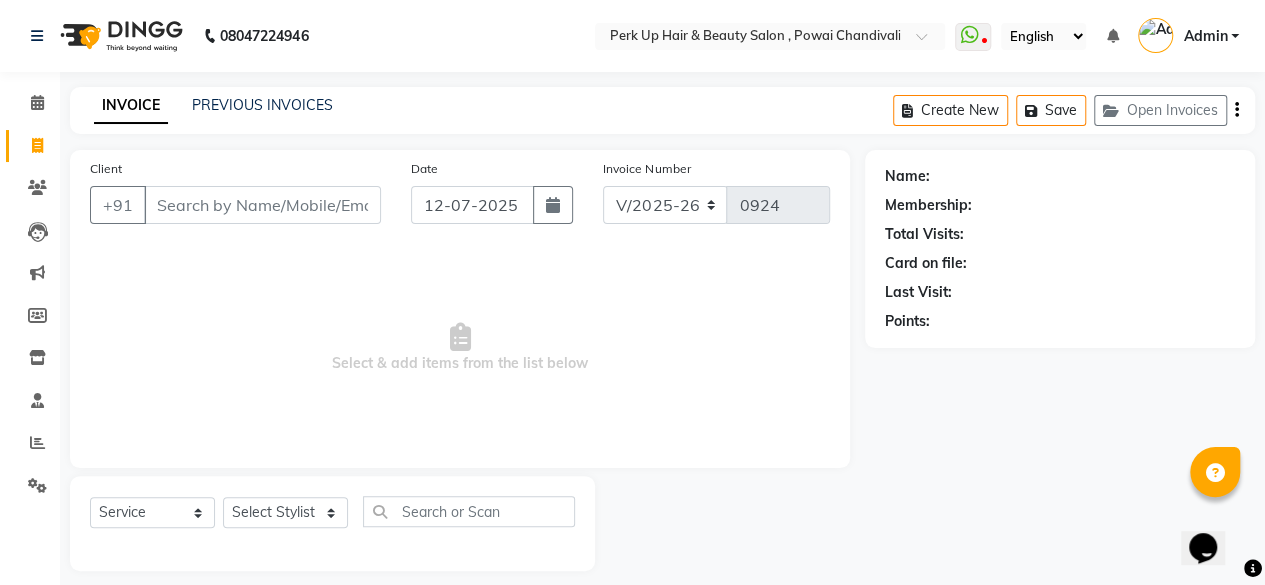 scroll, scrollTop: 15, scrollLeft: 0, axis: vertical 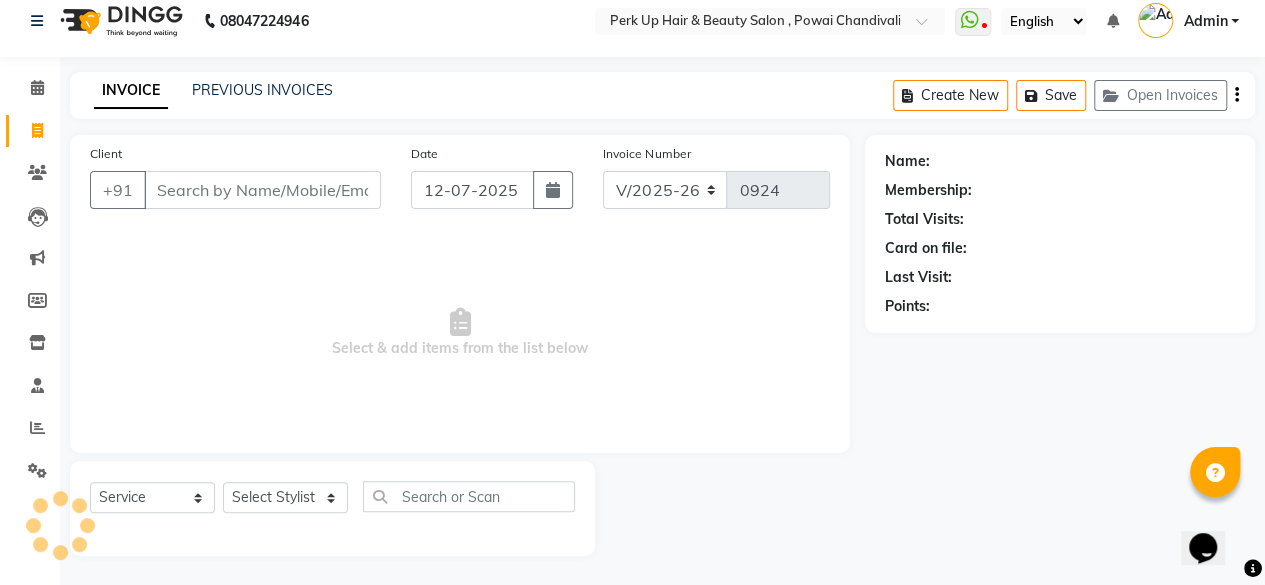 click on "08047224946 Select Location × Perk Up Hair & Beauty Salon , Powai Chandivali  WhatsApp Status  ✕ Status:  Disconnected Most Recent Message: [DATE]     09:33 PM Recent Service Activity: [DATE]     09:32 PM  08047224946 Whatsapp Settings English ENGLISH Español العربية मराठी हिंदी ગુજરાતી தமிழ் 中文 Notifications nothing to show Admin Manage Profile Change Password Sign out  Version:3.15.4  ☀ Perk Up Hair & Beauty Salon , Powai Chandivali  Calendar  Invoice  Clients  Leads   Marketing  Members  Inventory  Staff  Reports  Settings Completed InProgress Upcoming Dropped Tentative Check-In Confirm Bookings Generate Report Segments Page Builder INVOICE PREVIOUS INVOICES Create New   Save   Open Invoices  Client +91 Date [DATE] Invoice Number V/2025 V/[PHONE_NUMBER]  Select & add items from the list below  Select  Service  Product  Membership  Package Voucher Prepaid Gift Card  Select Stylist [PERSON_NAME] danish [PERSON_NAME] [PERSON_NAME]" at bounding box center (632, 285) 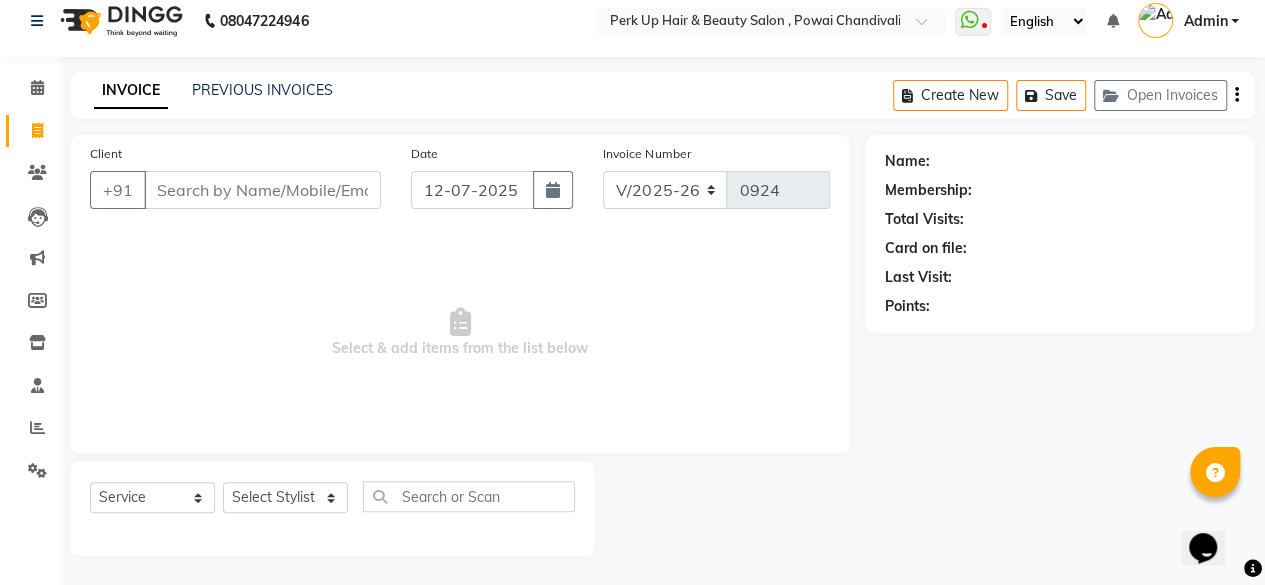 click on "INVOICE PREVIOUS INVOICES Create New   Save   Open Invoices" 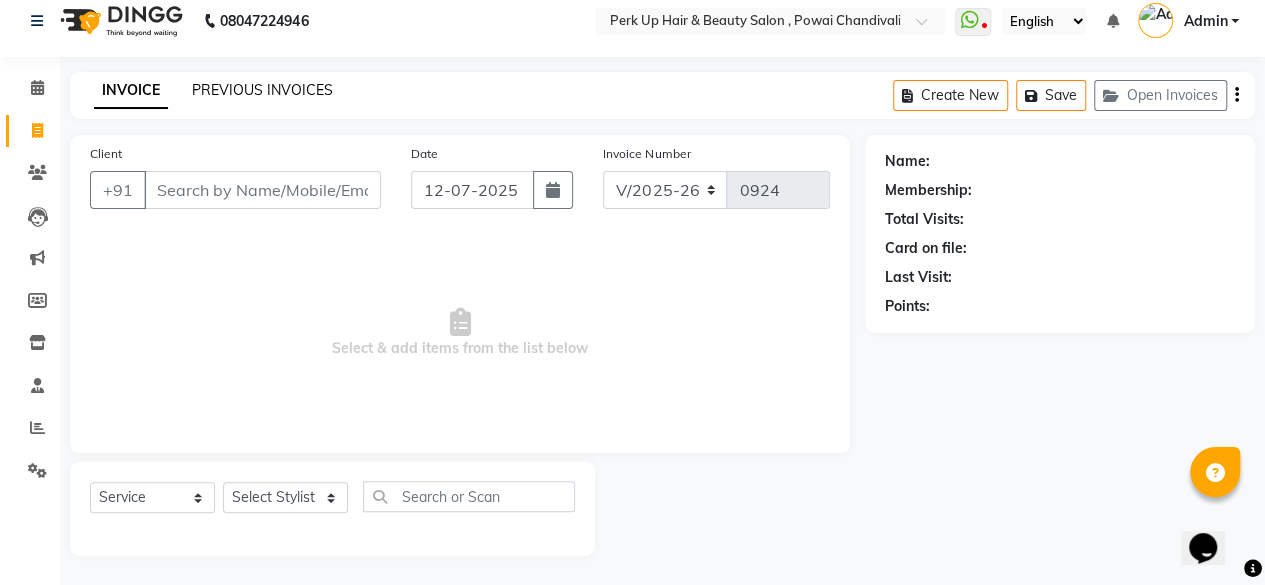 click on "PREVIOUS INVOICES" 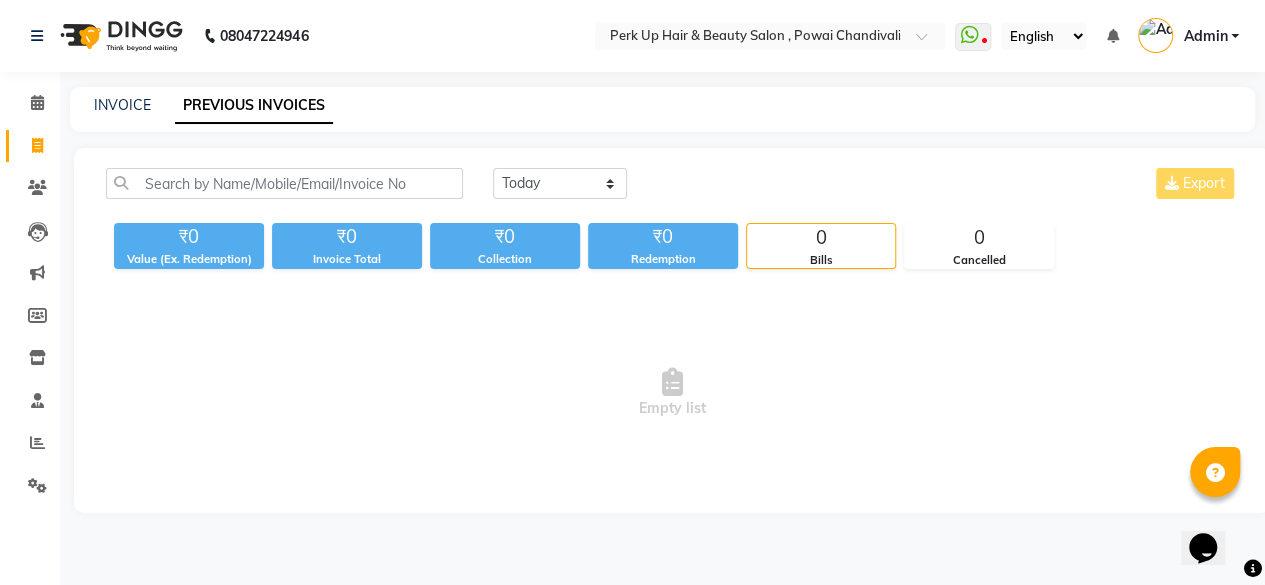 scroll, scrollTop: 0, scrollLeft: 0, axis: both 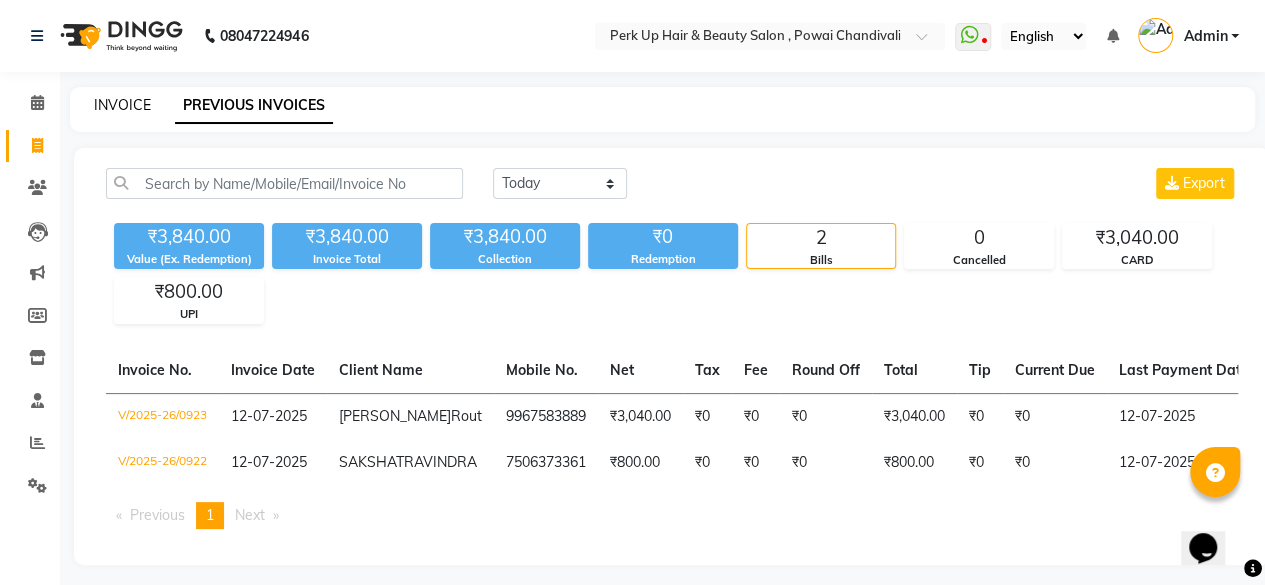 click on "INVOICE" 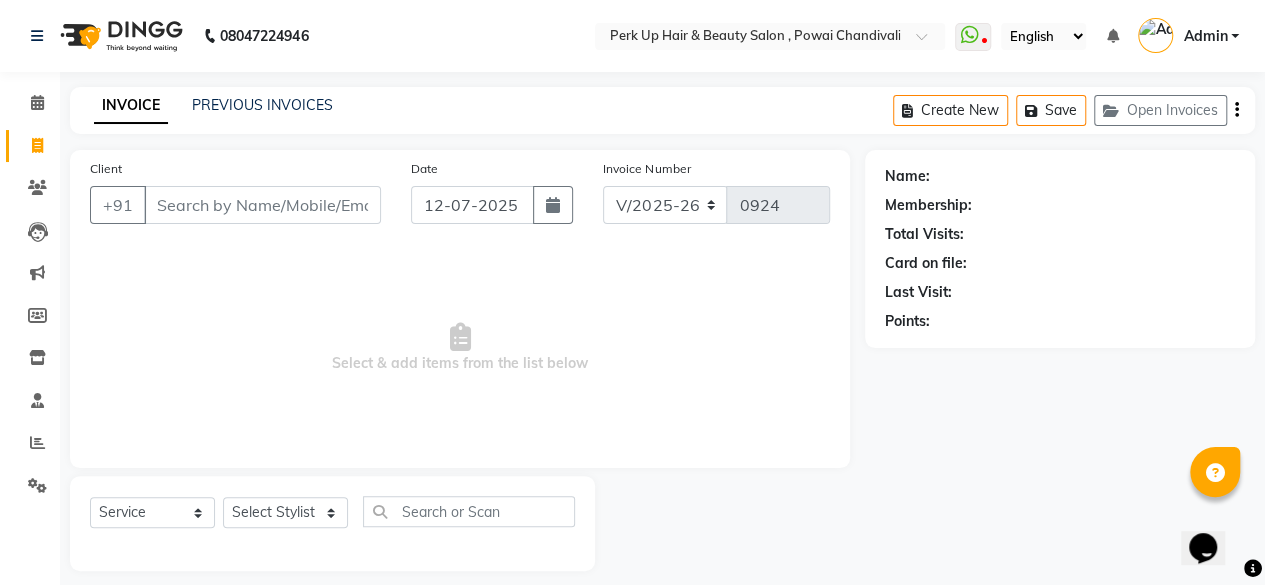 scroll, scrollTop: 15, scrollLeft: 0, axis: vertical 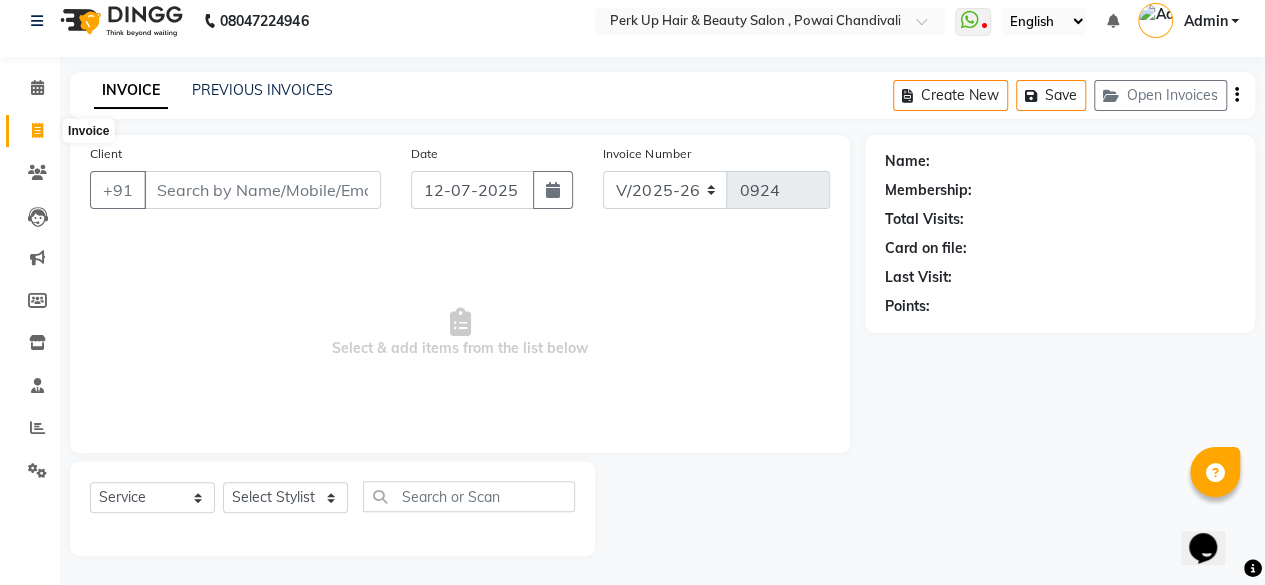 click 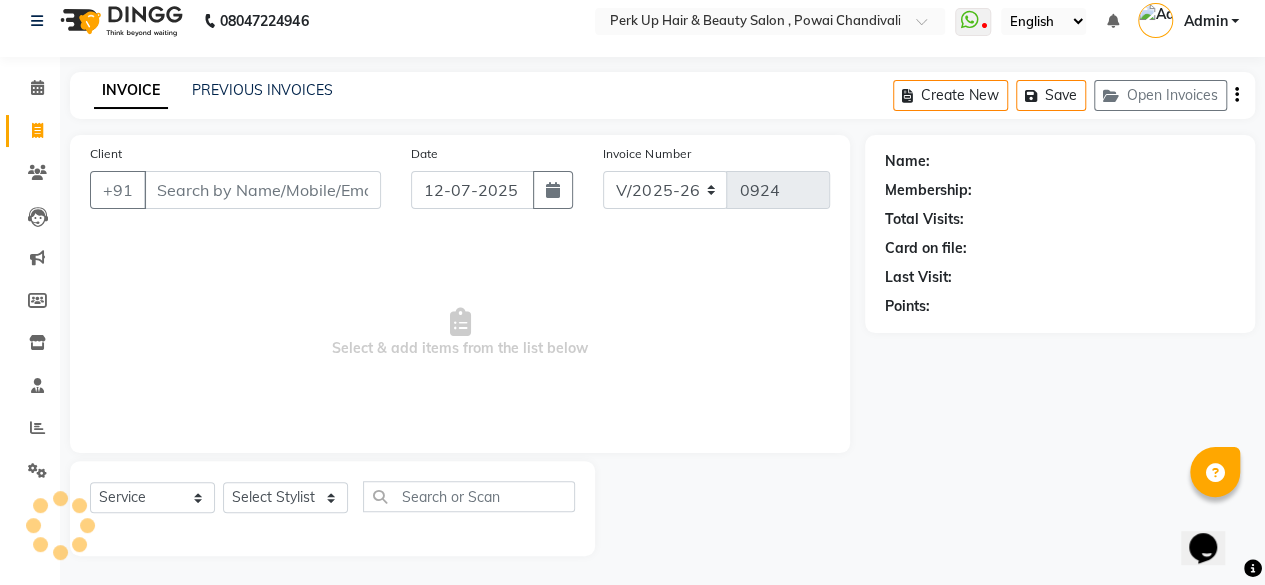 click on "INVOICE PREVIOUS INVOICES Create New   Save   Open Invoices" 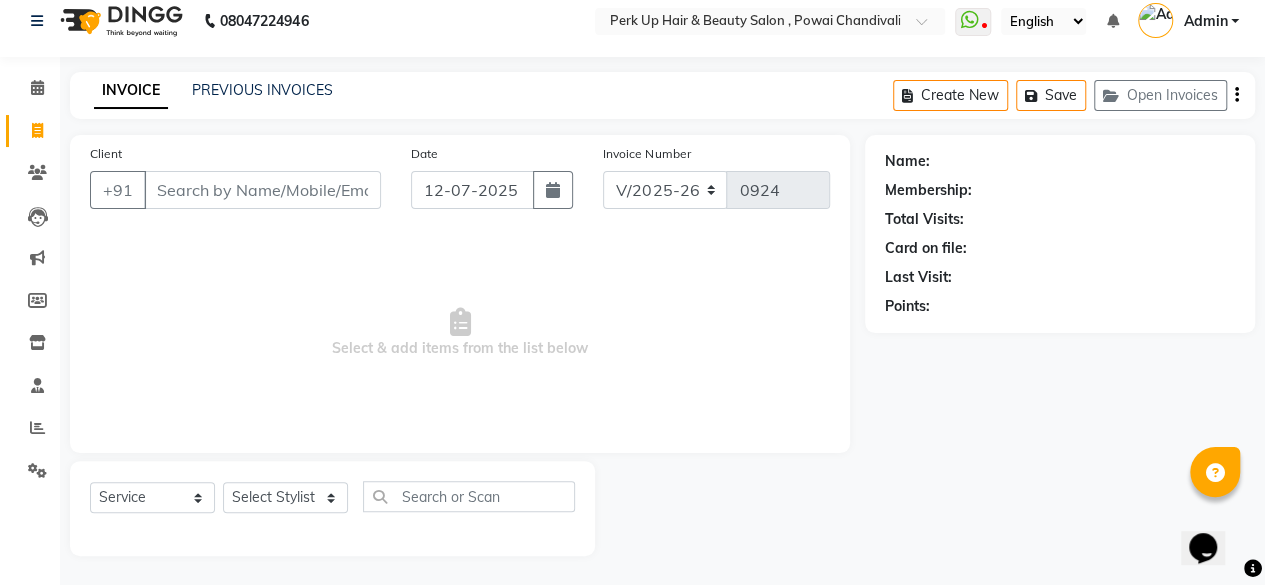 click on "INVOICE" 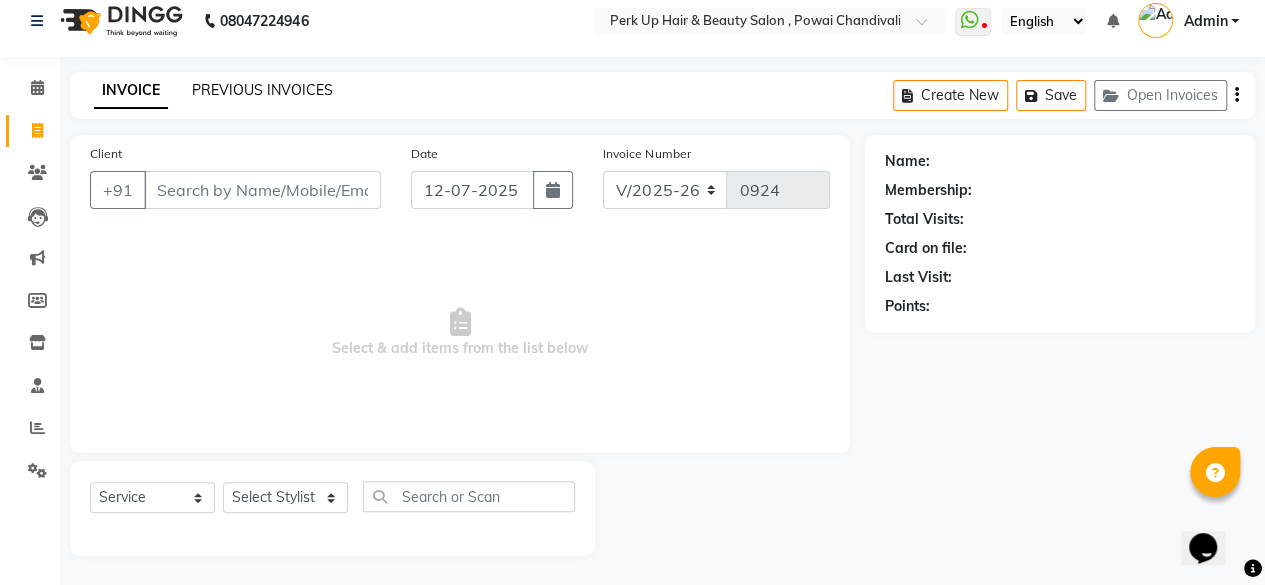 click on "PREVIOUS INVOICES" 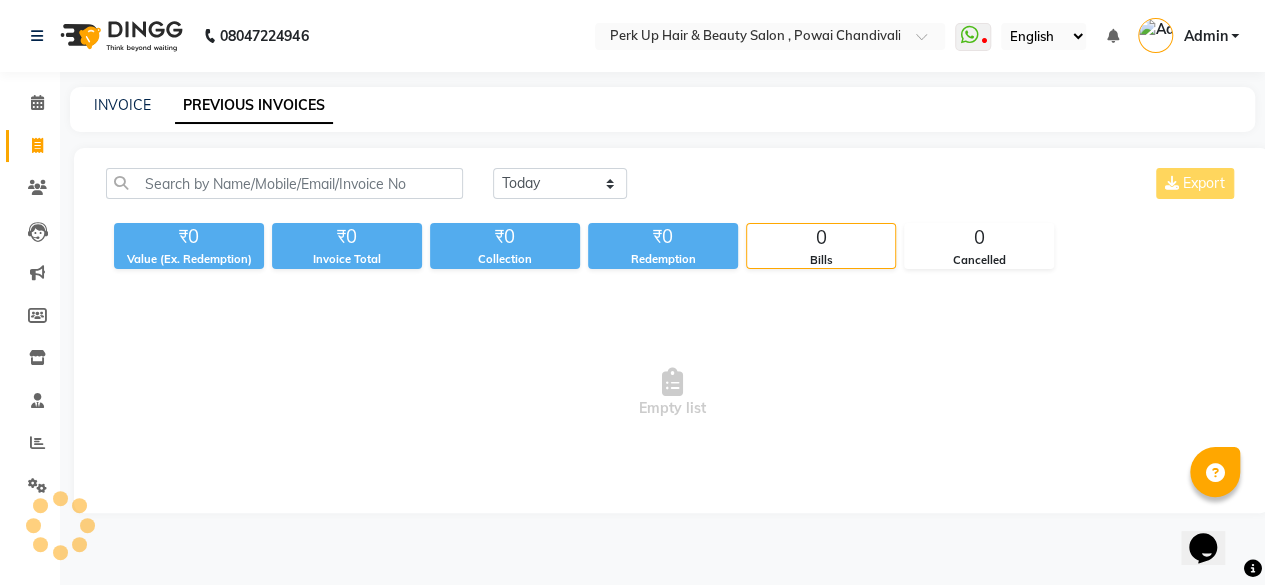 scroll, scrollTop: 0, scrollLeft: 0, axis: both 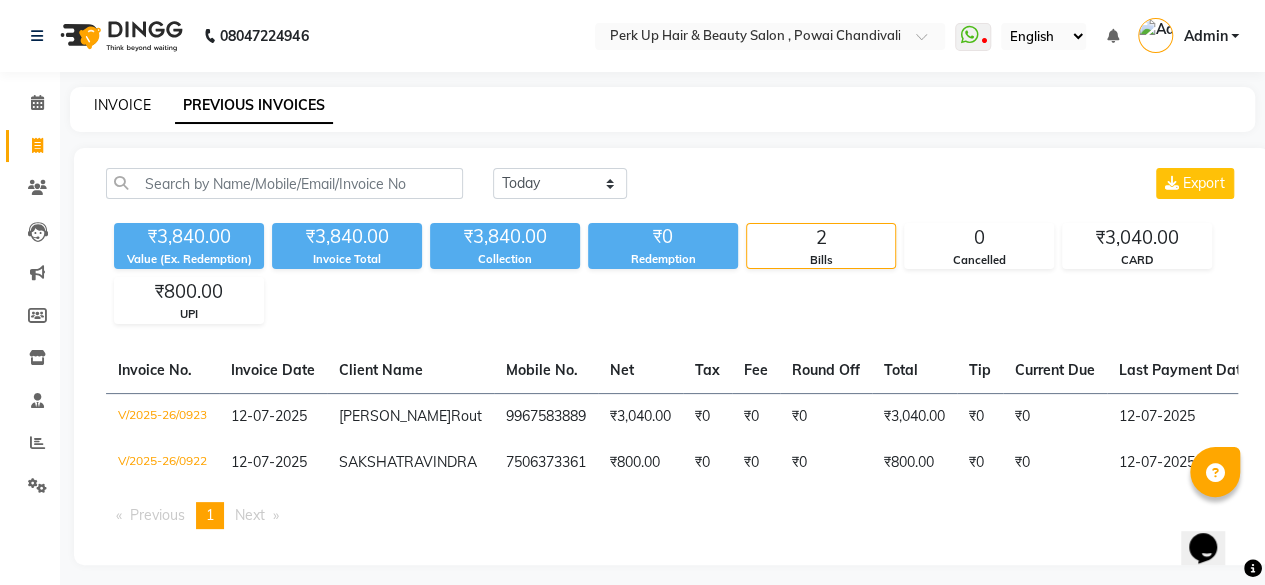 click on "INVOICE" 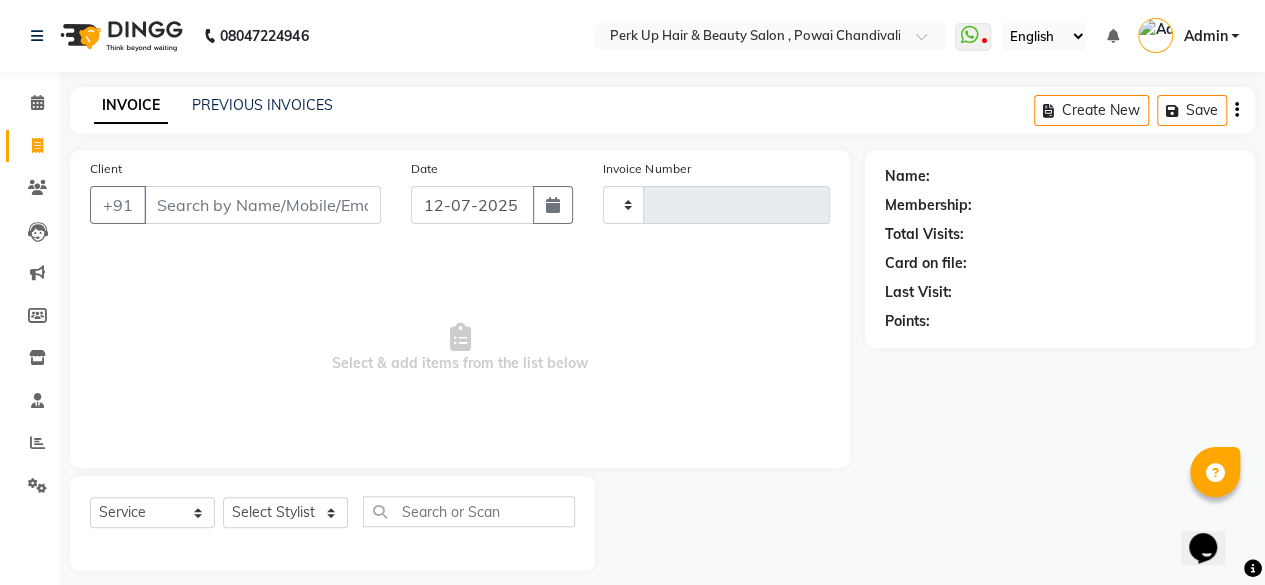 scroll, scrollTop: 15, scrollLeft: 0, axis: vertical 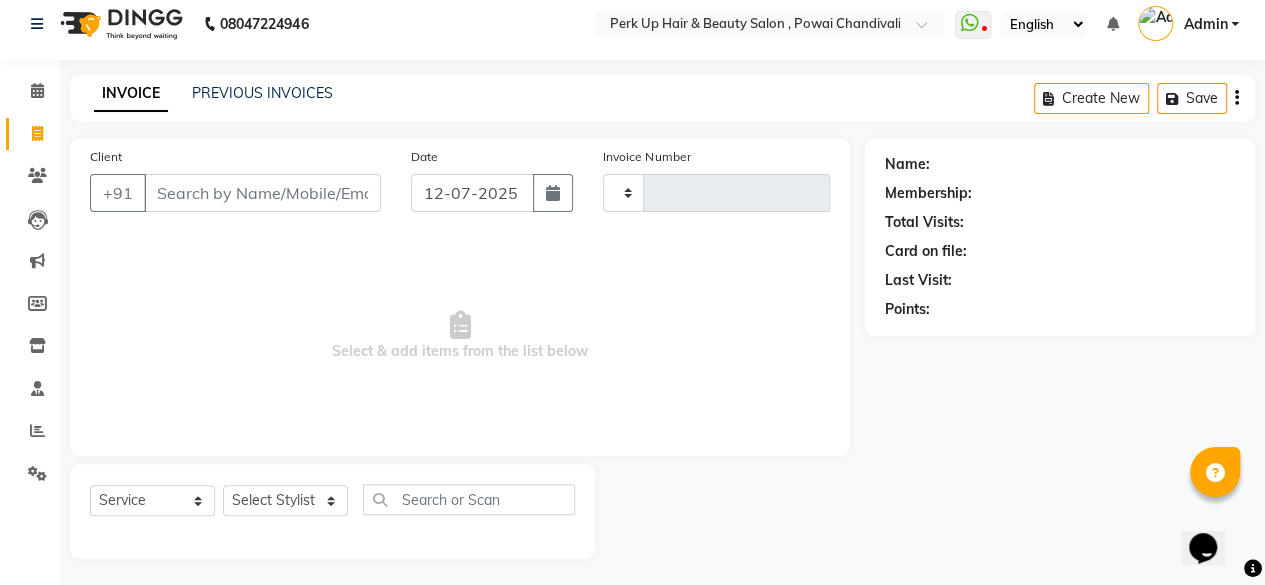 type on "0924" 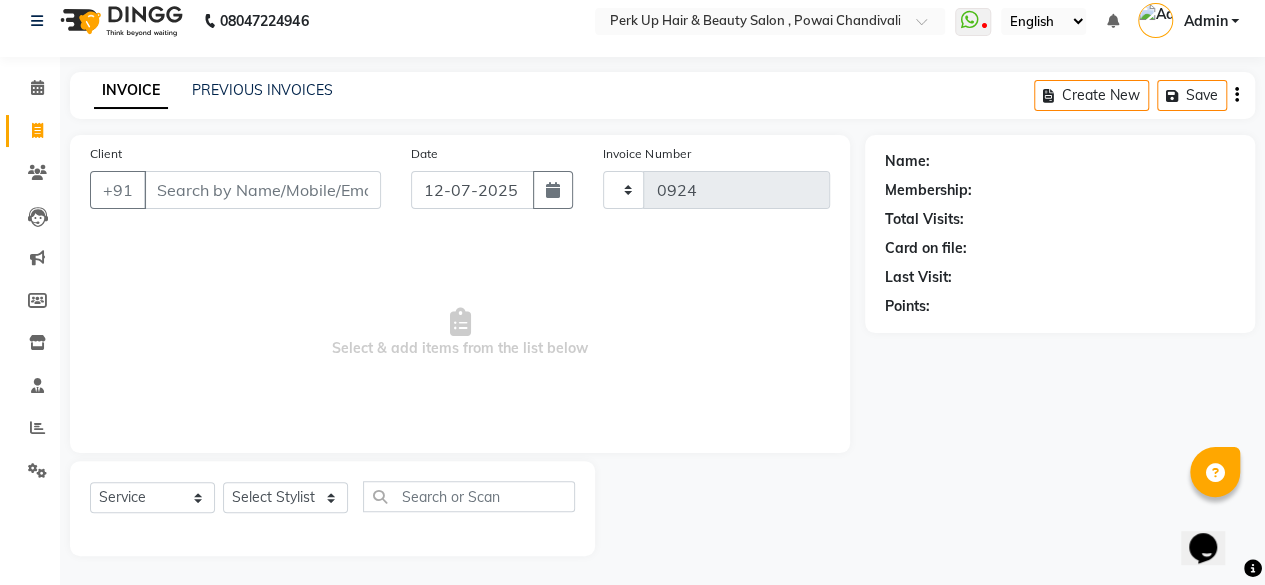 select on "5131" 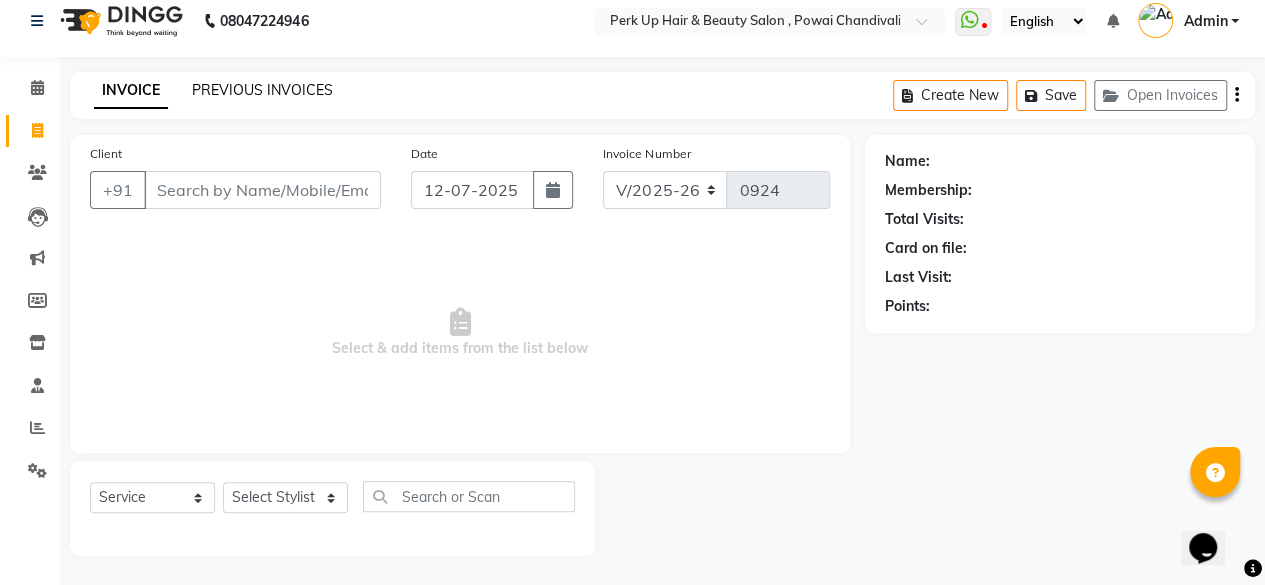 click on "PREVIOUS INVOICES" 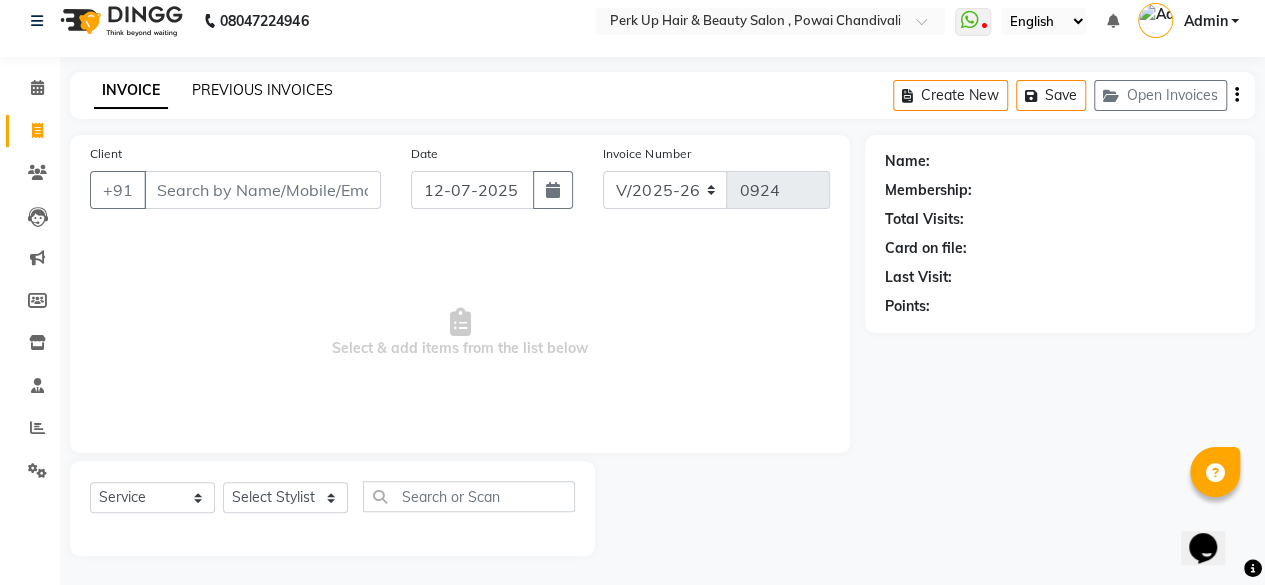 scroll, scrollTop: 0, scrollLeft: 0, axis: both 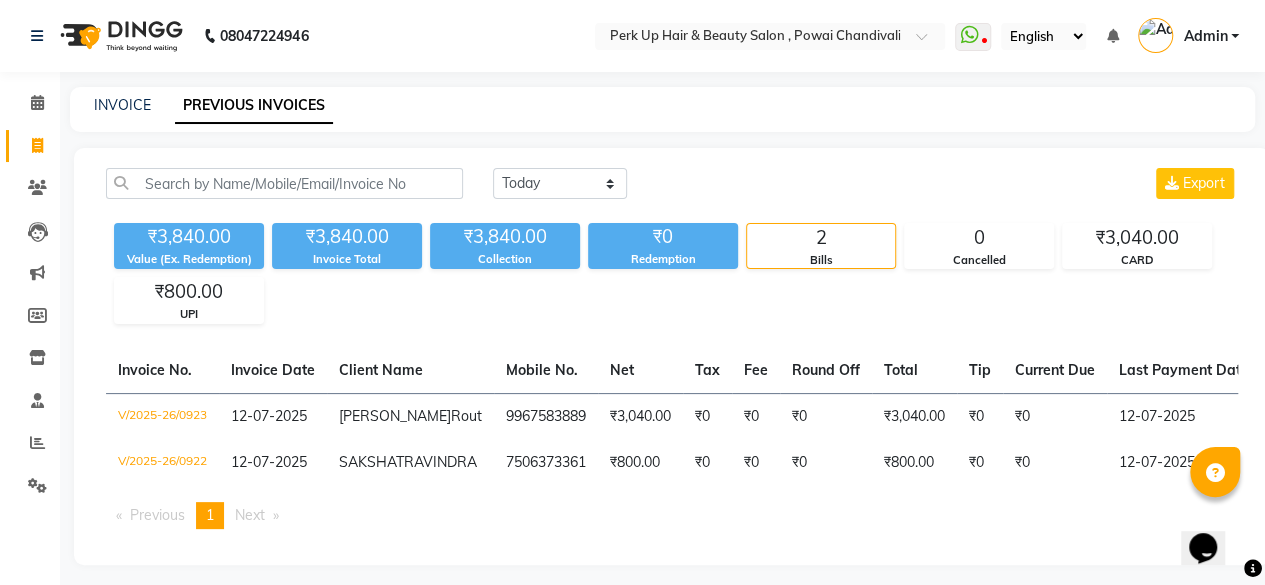 click on "INVOICE PREVIOUS INVOICES" 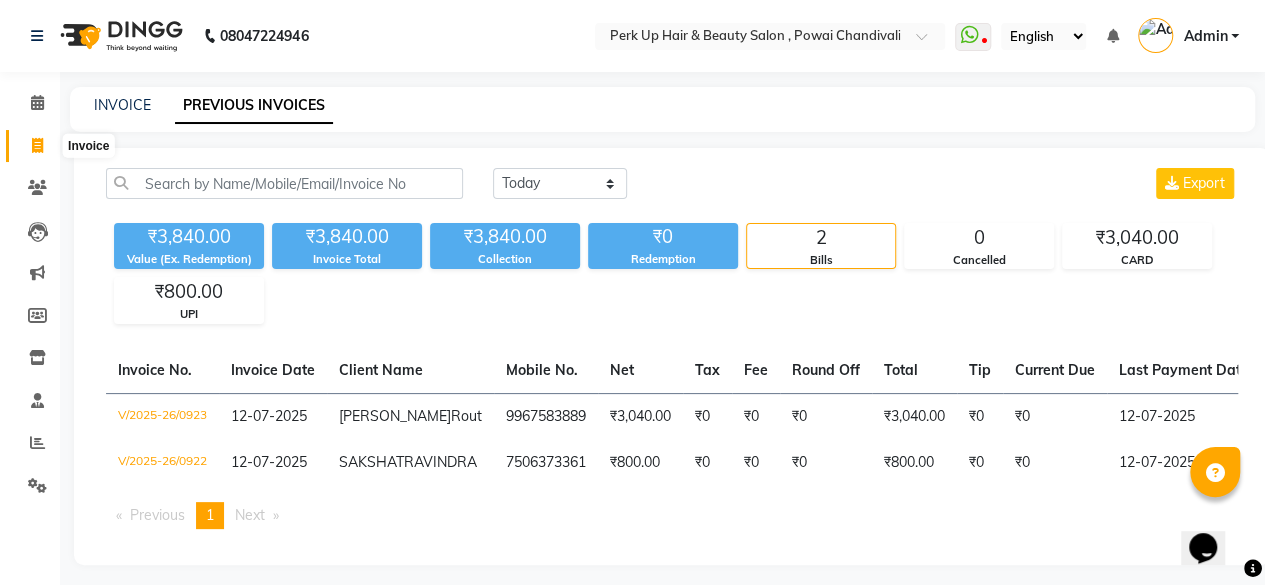 click 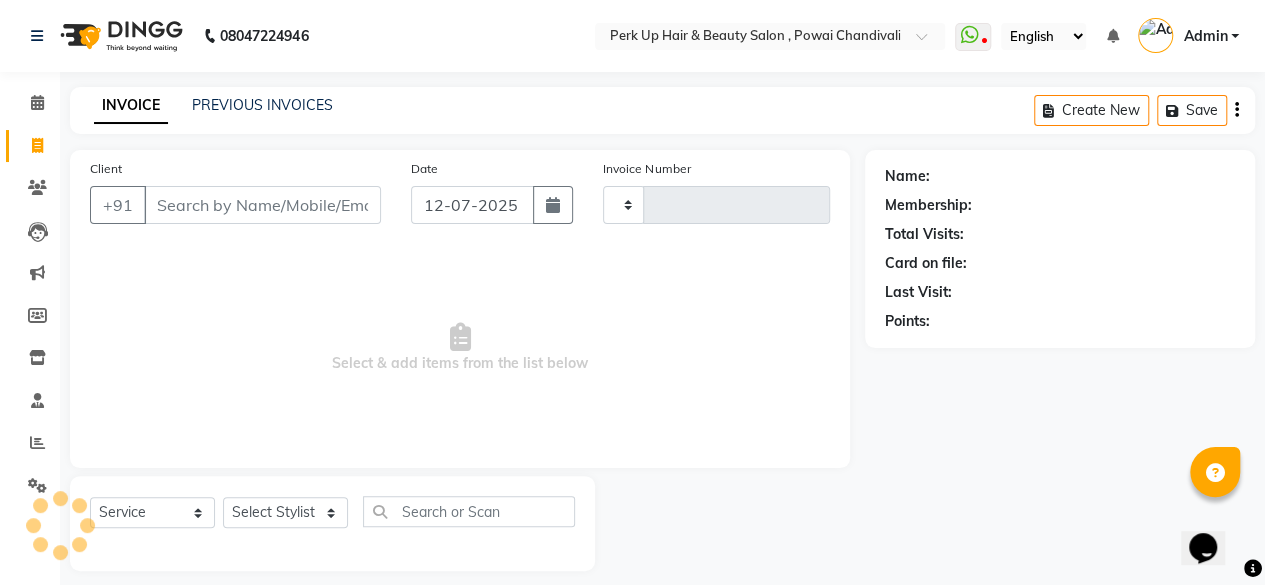 type on "0924" 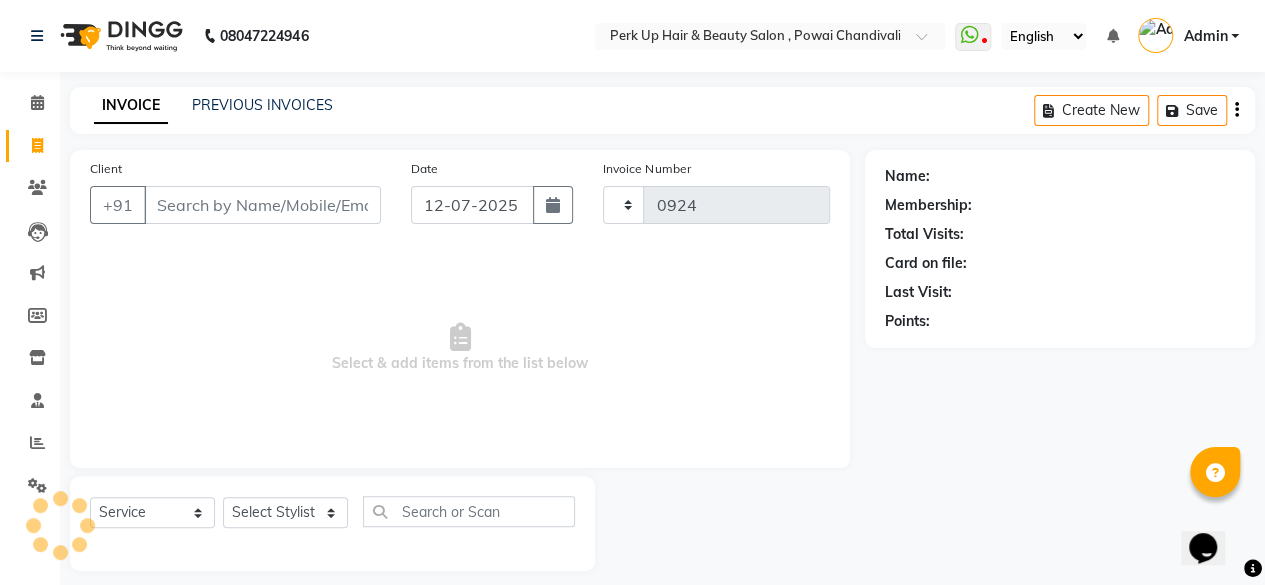 scroll, scrollTop: 15, scrollLeft: 0, axis: vertical 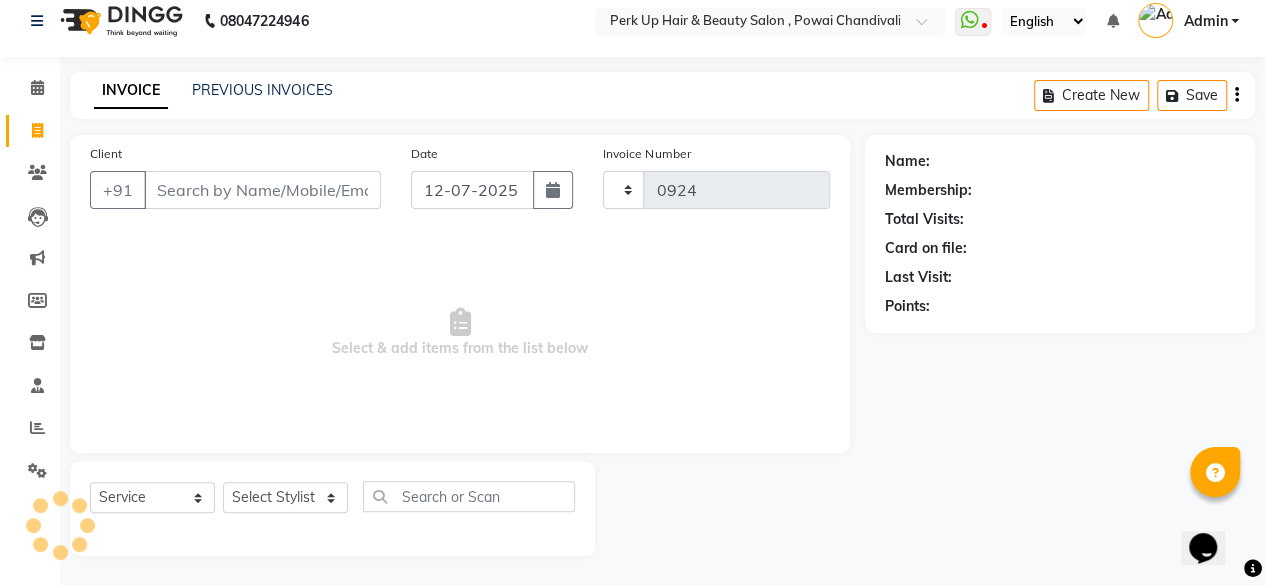 select on "5131" 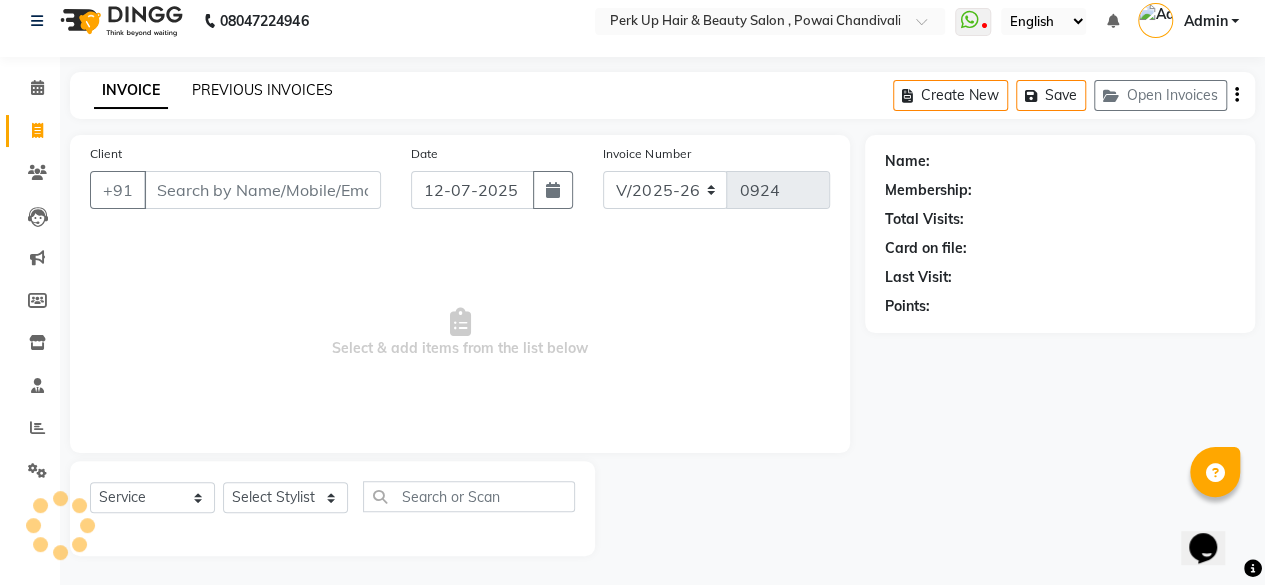 click on "PREVIOUS INVOICES" 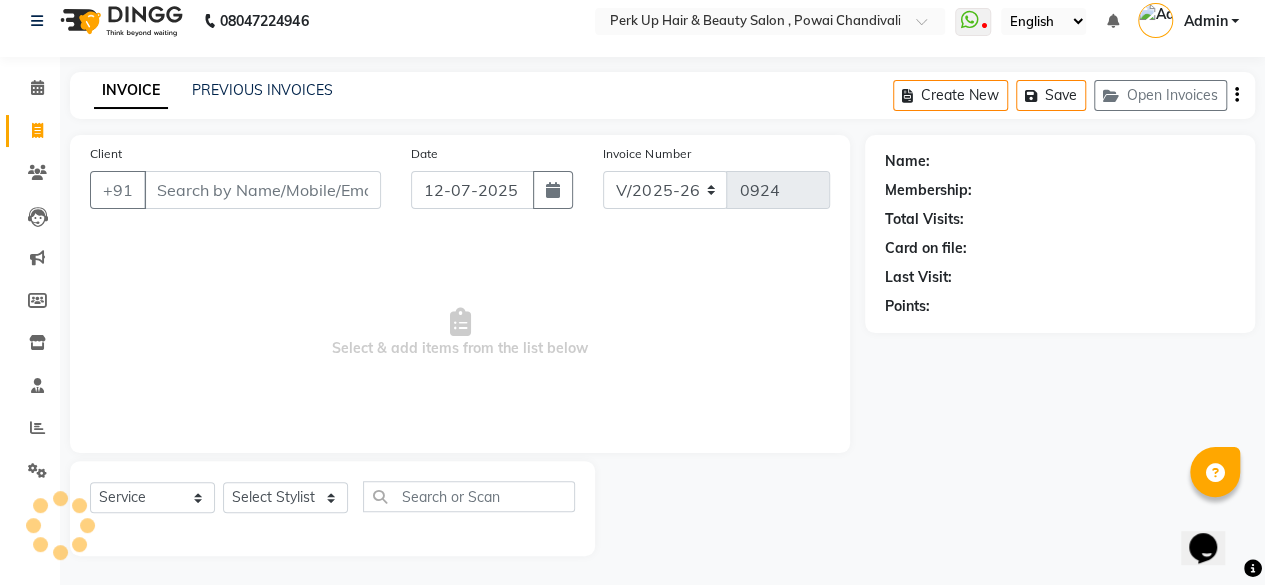 scroll, scrollTop: 0, scrollLeft: 0, axis: both 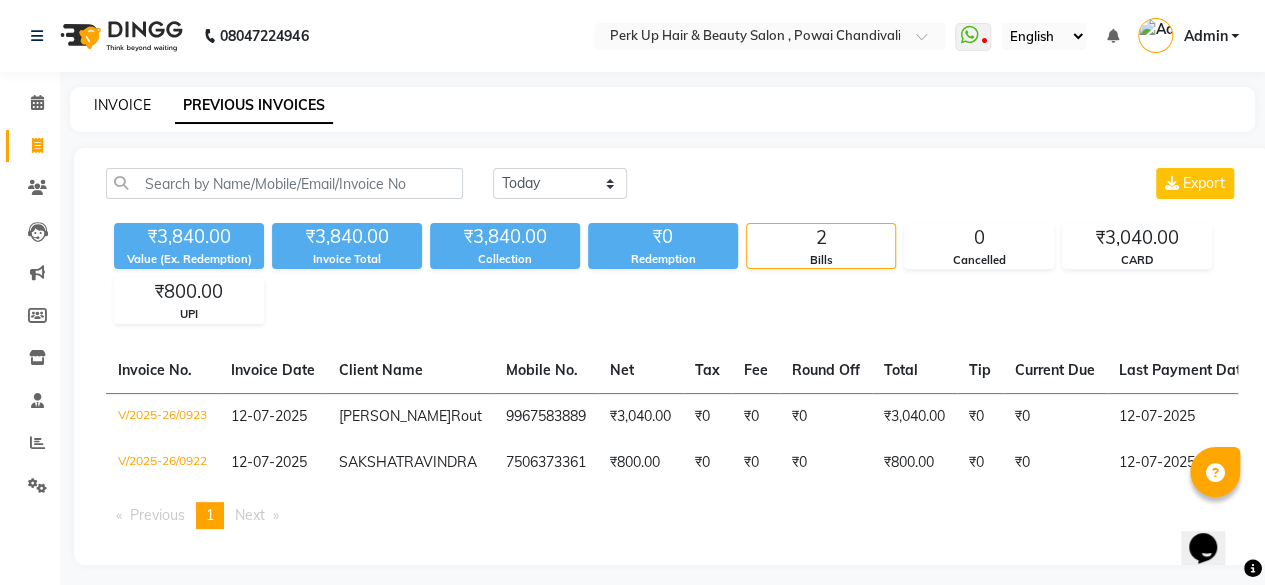 click on "INVOICE" 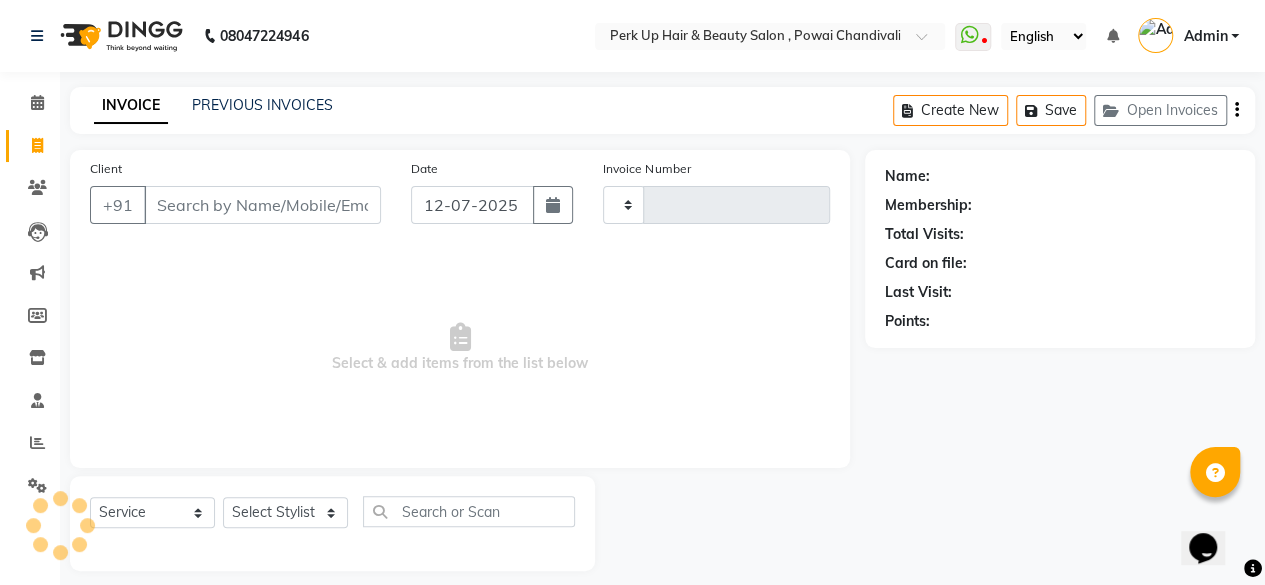 scroll, scrollTop: 15, scrollLeft: 0, axis: vertical 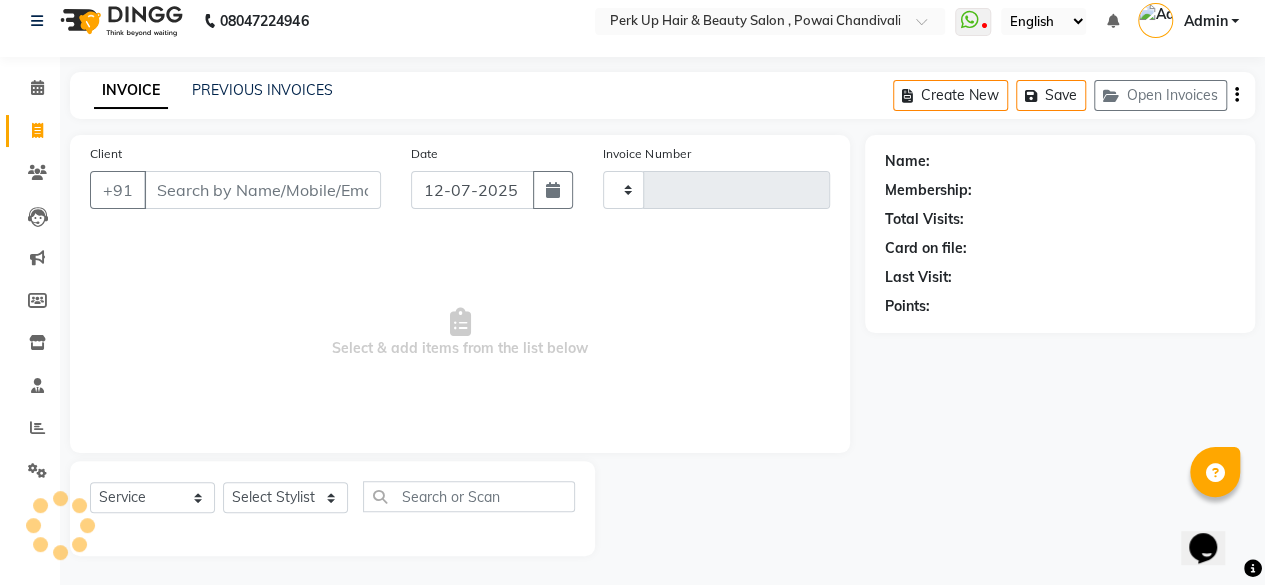 type on "0924" 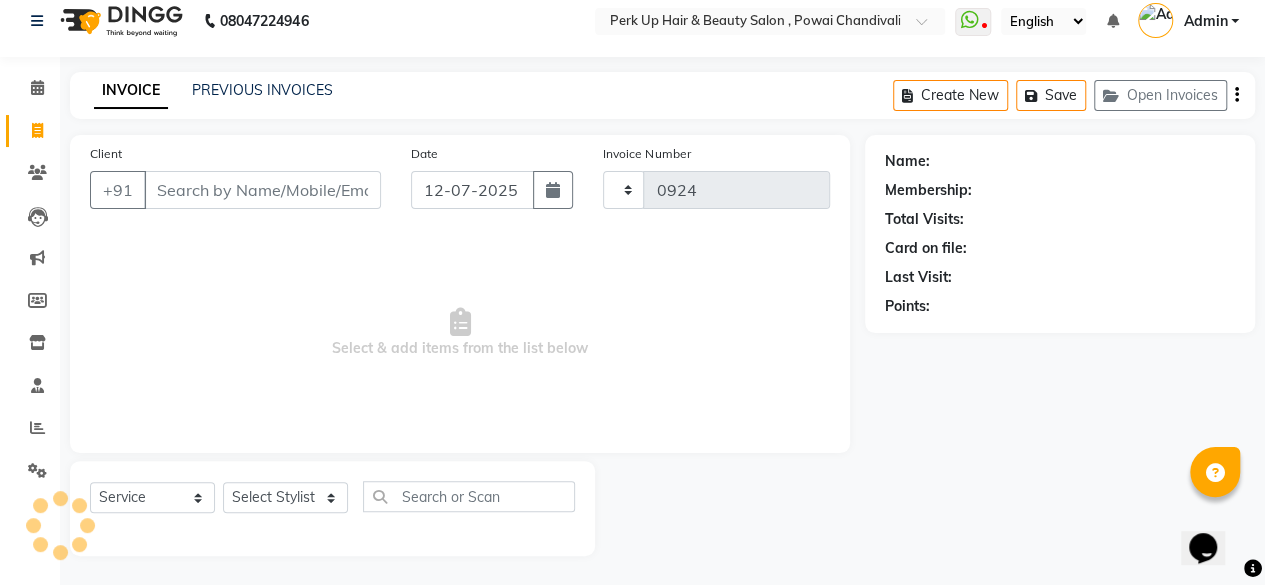 select on "5131" 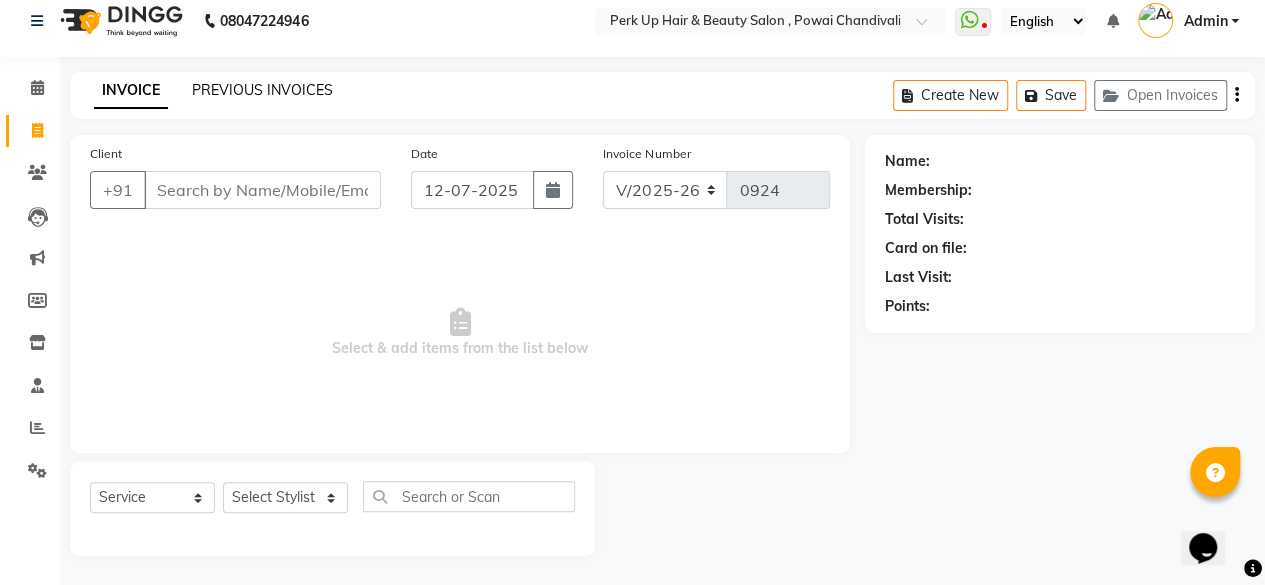 click on "PREVIOUS INVOICES" 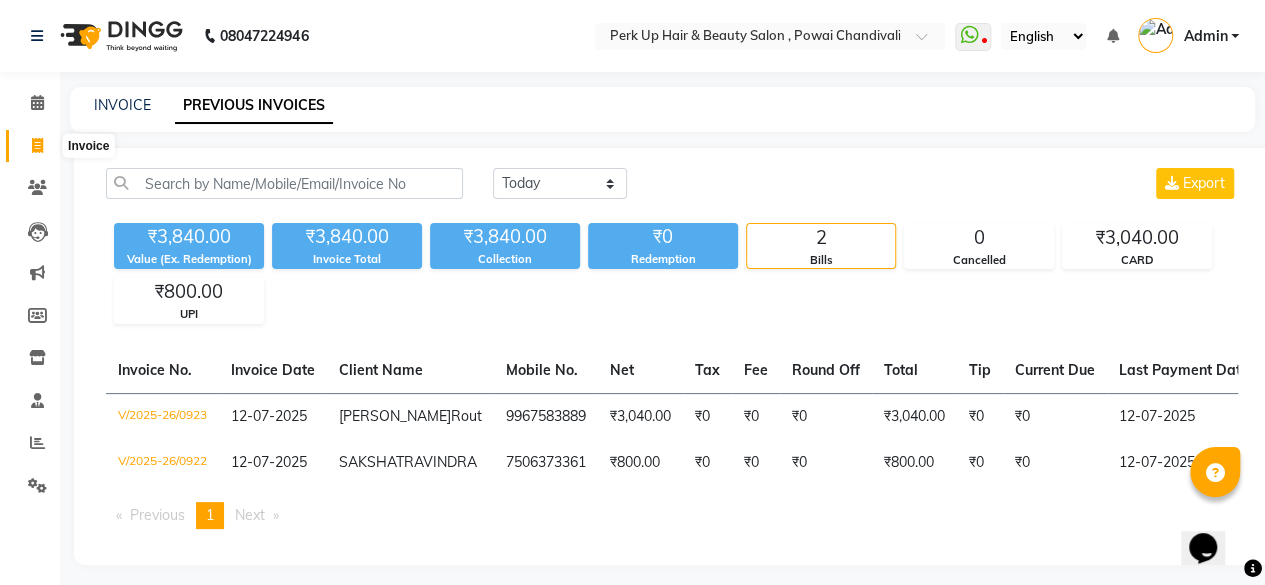 click 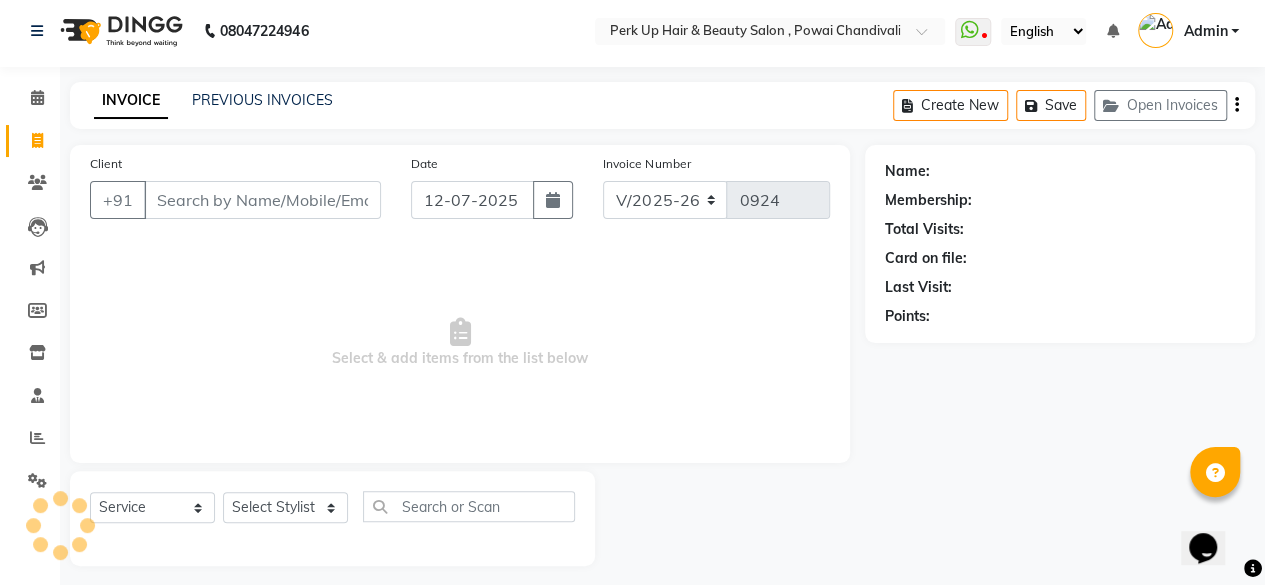 scroll, scrollTop: 15, scrollLeft: 0, axis: vertical 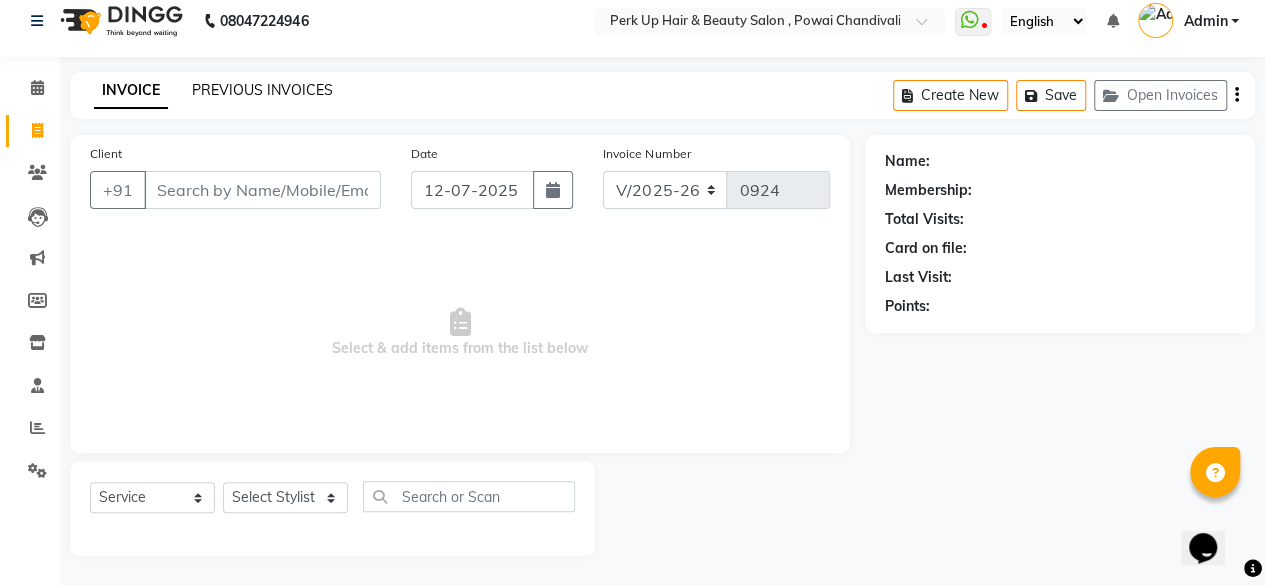 click on "PREVIOUS INVOICES" 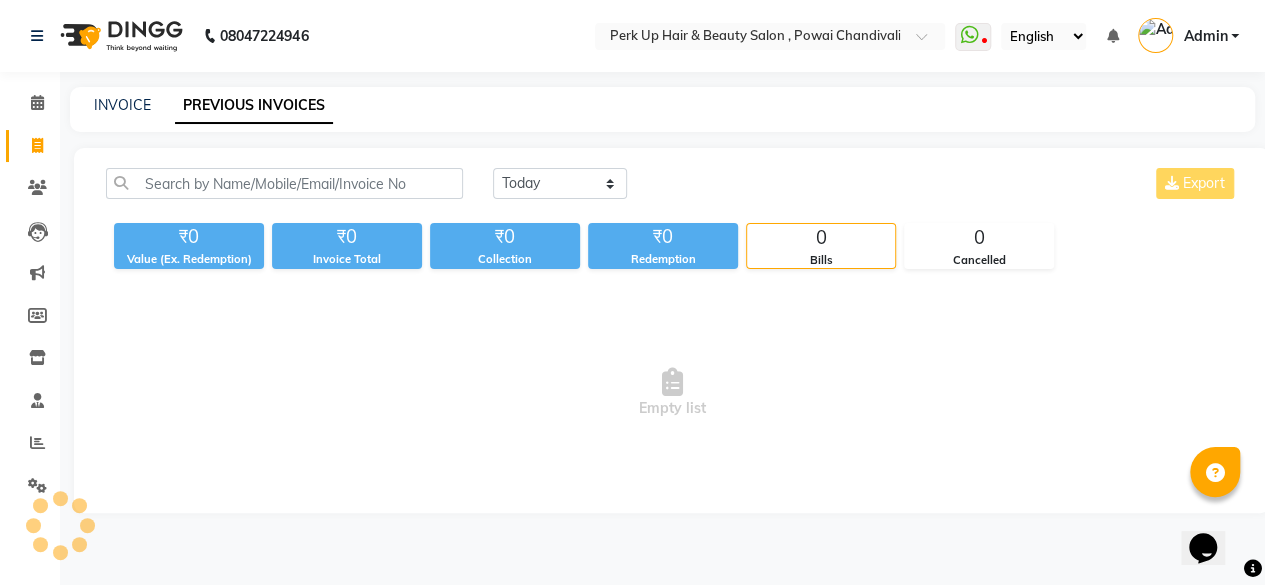 scroll, scrollTop: 0, scrollLeft: 0, axis: both 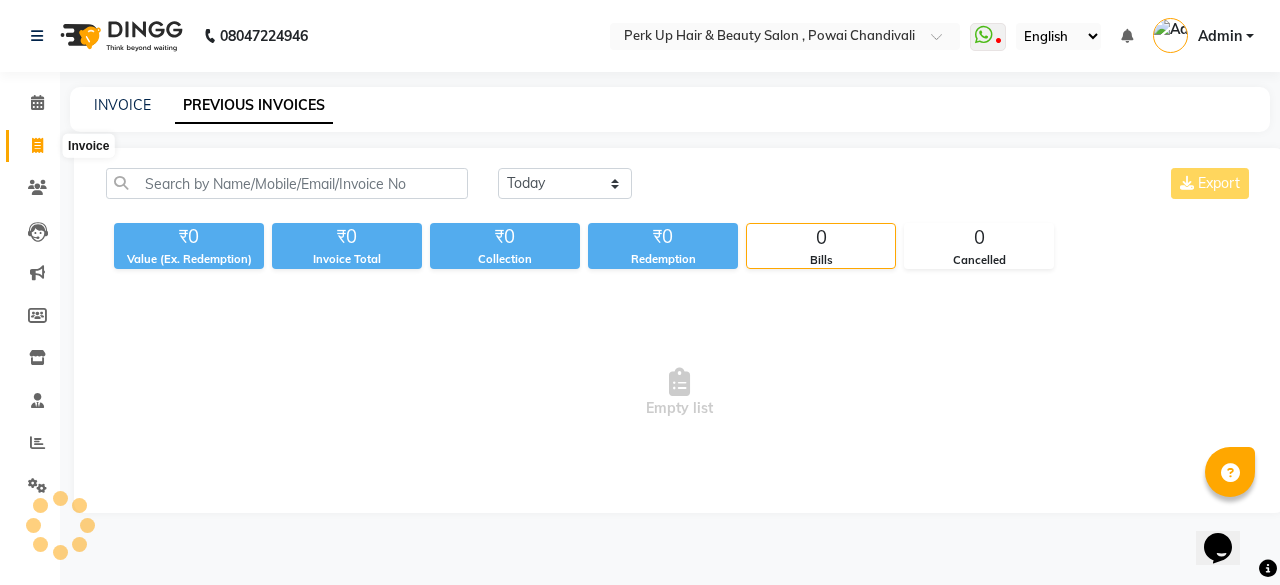 click 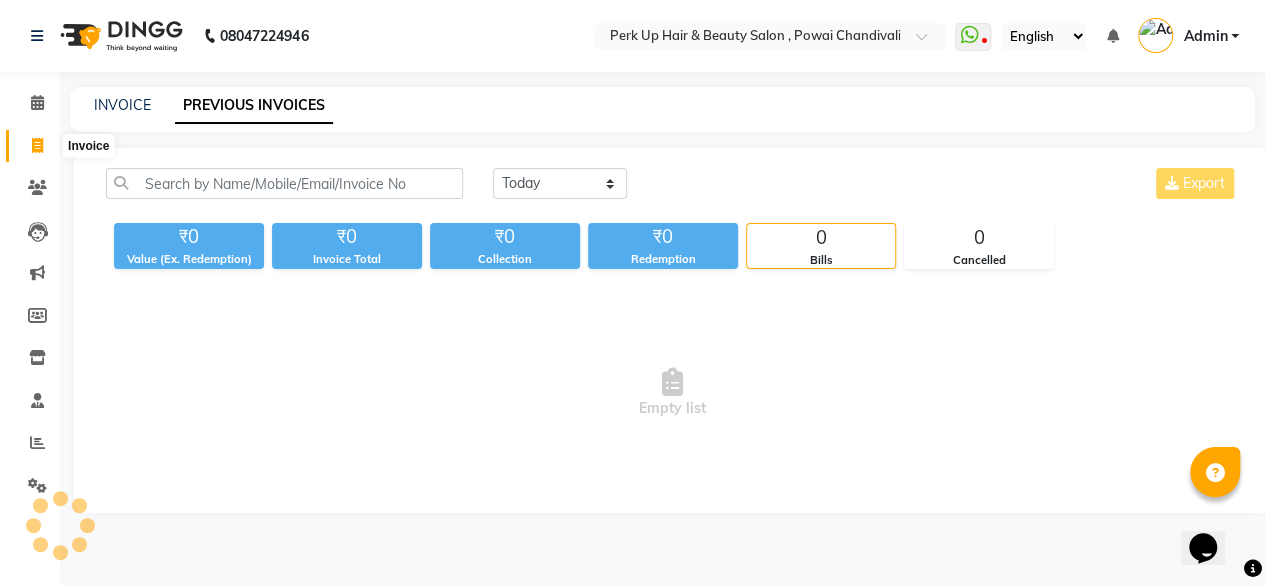 select on "service" 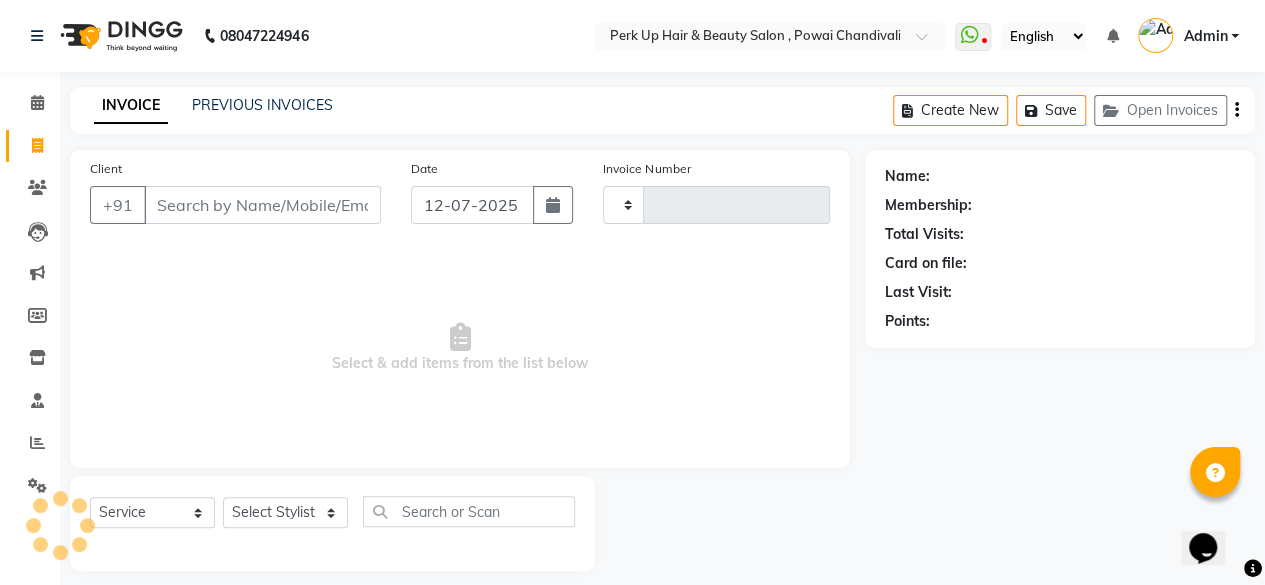 scroll, scrollTop: 15, scrollLeft: 0, axis: vertical 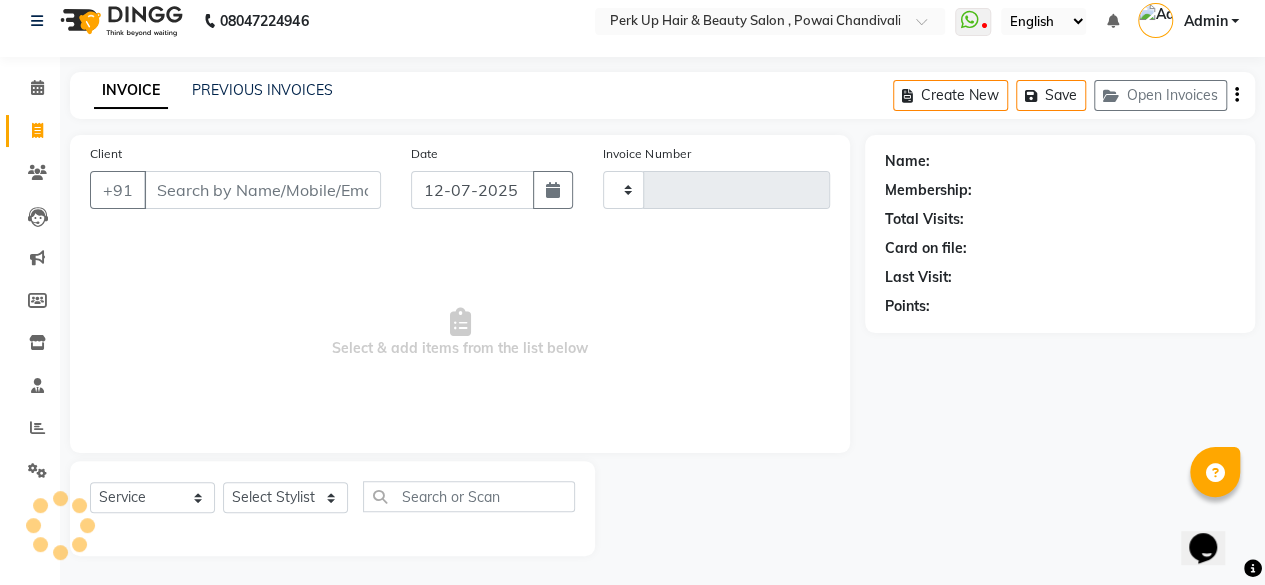 type on "0924" 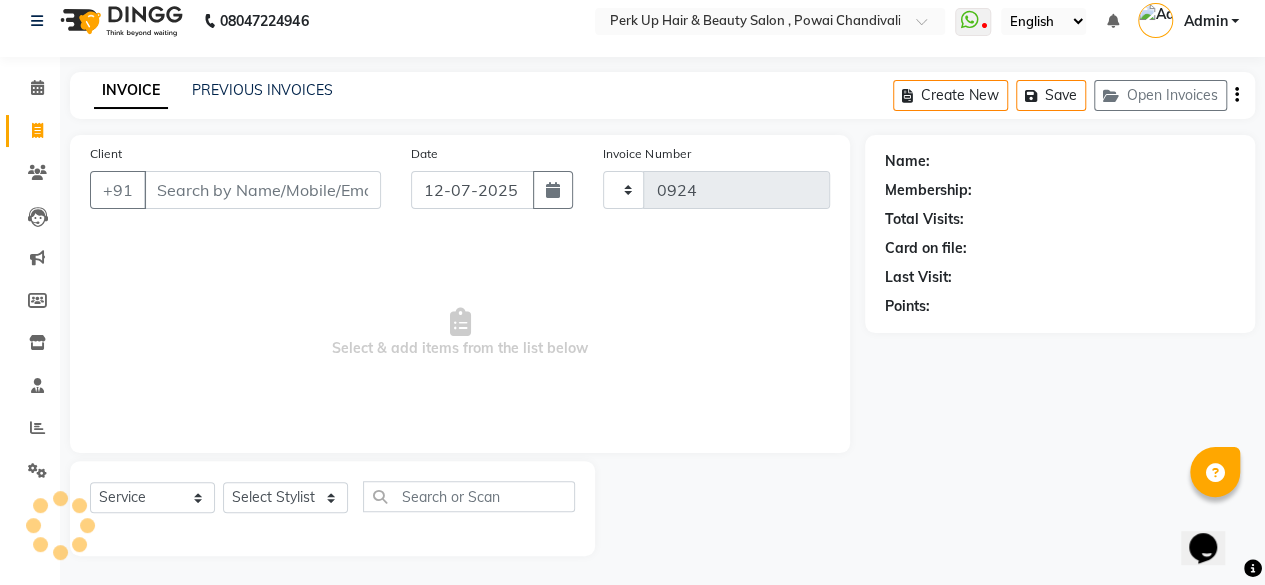 select on "5131" 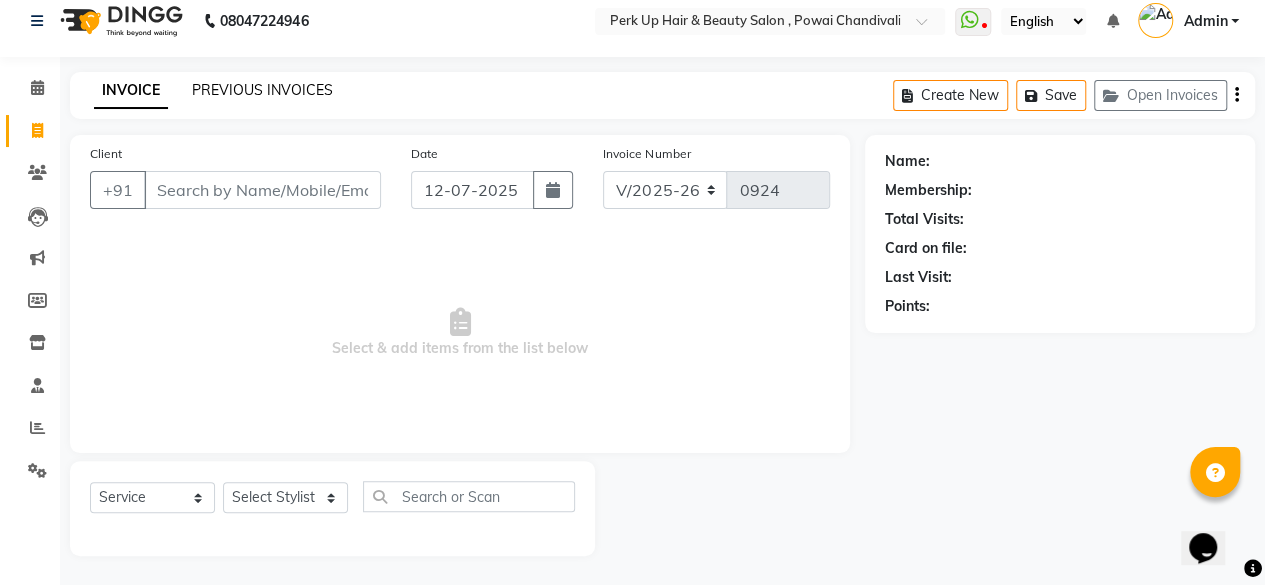 click on "PREVIOUS INVOICES" 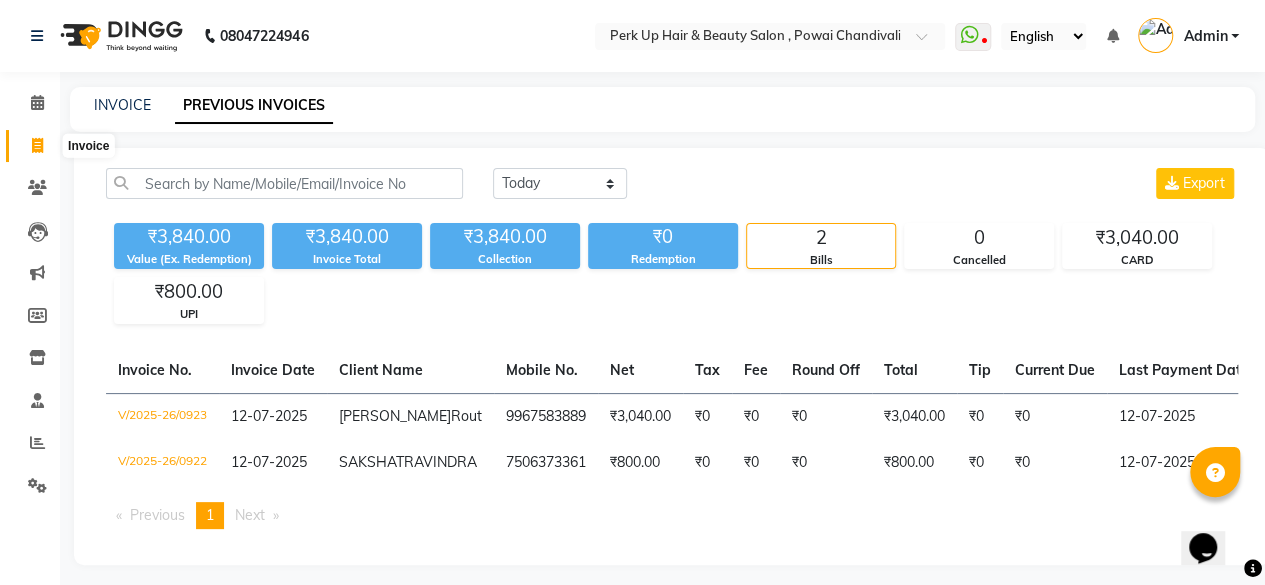 click 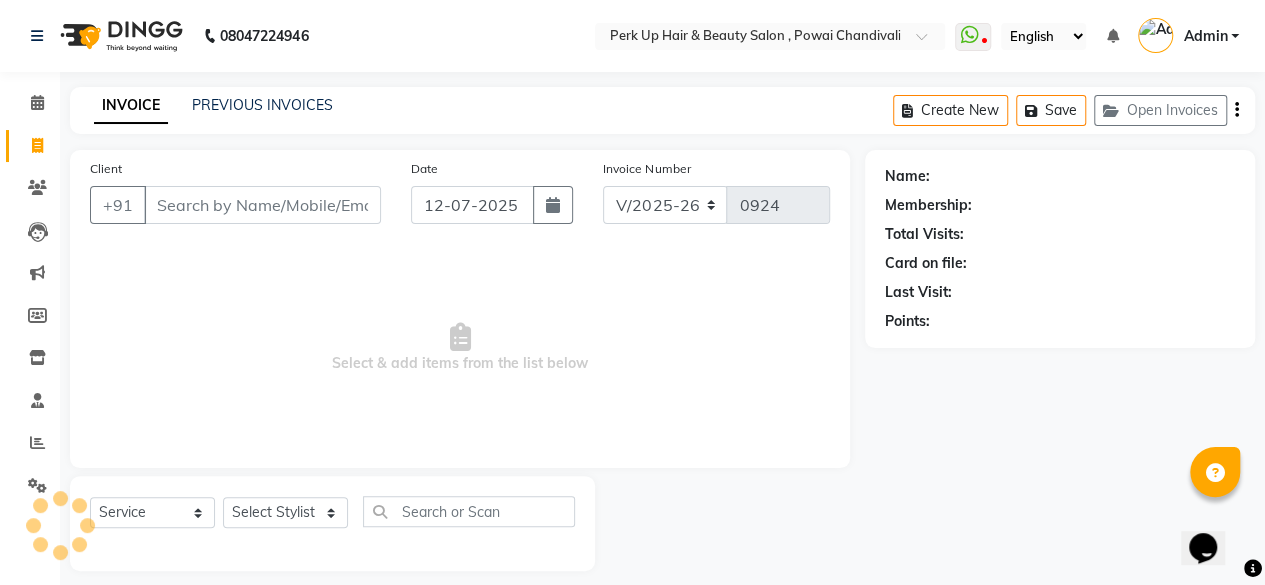 scroll, scrollTop: 15, scrollLeft: 0, axis: vertical 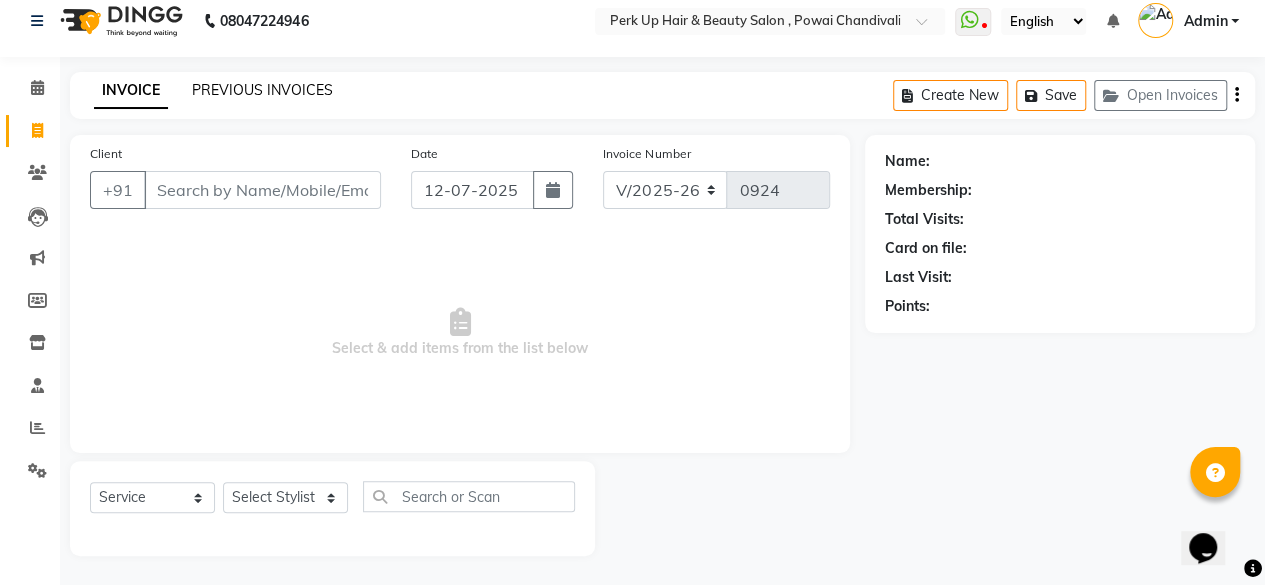 click on "PREVIOUS INVOICES" 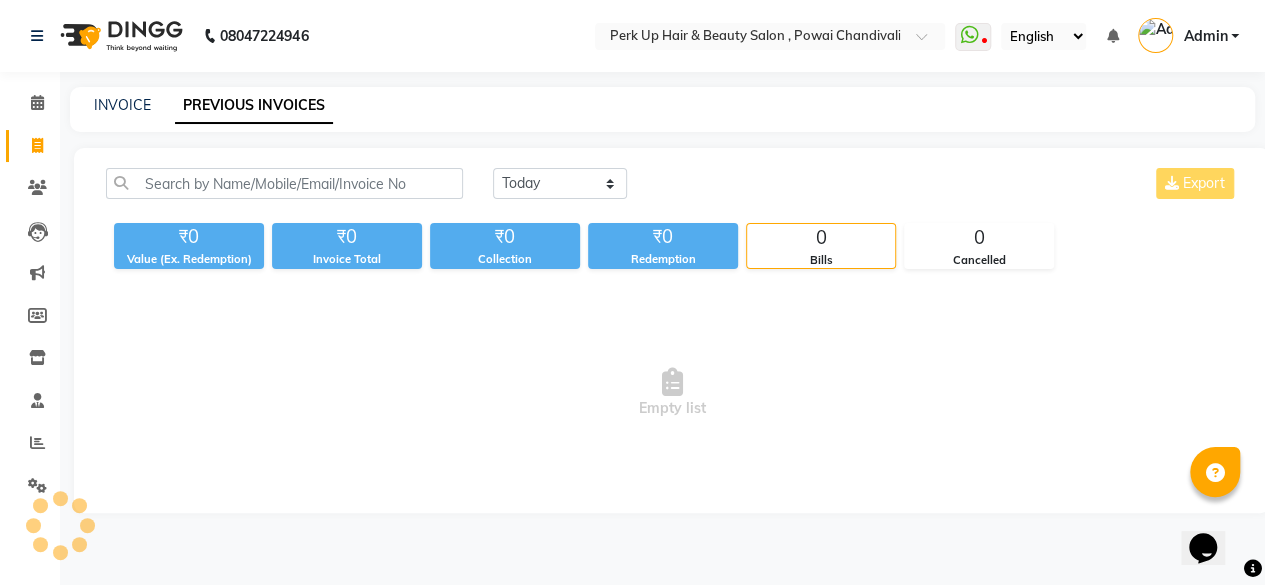 scroll, scrollTop: 0, scrollLeft: 0, axis: both 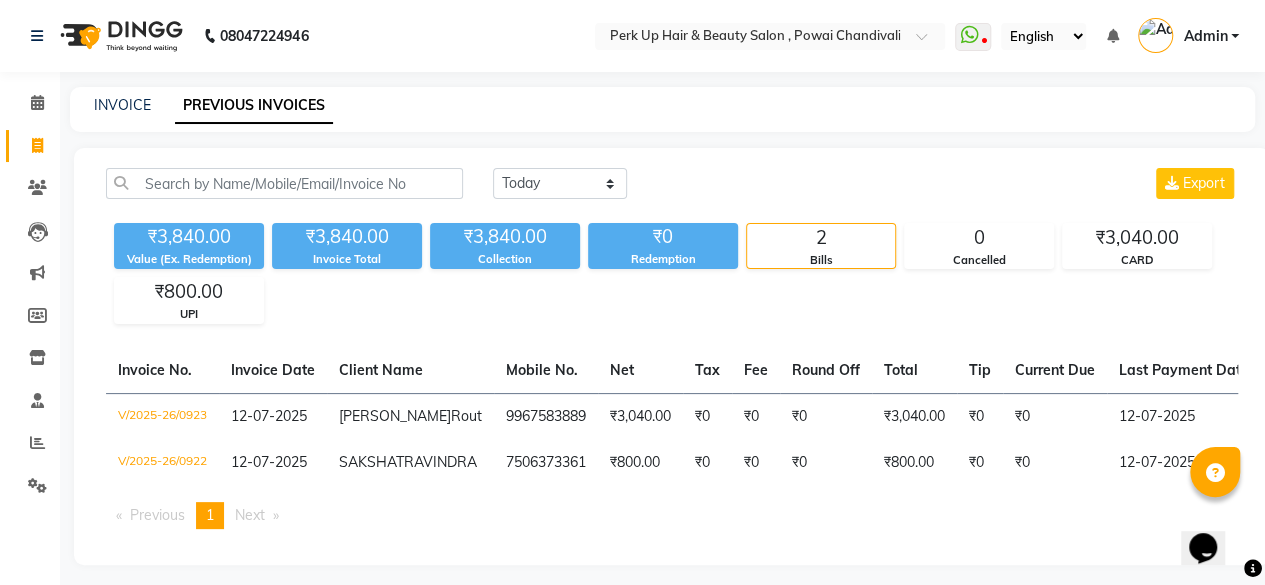 click on "INVOICE PREVIOUS INVOICES" 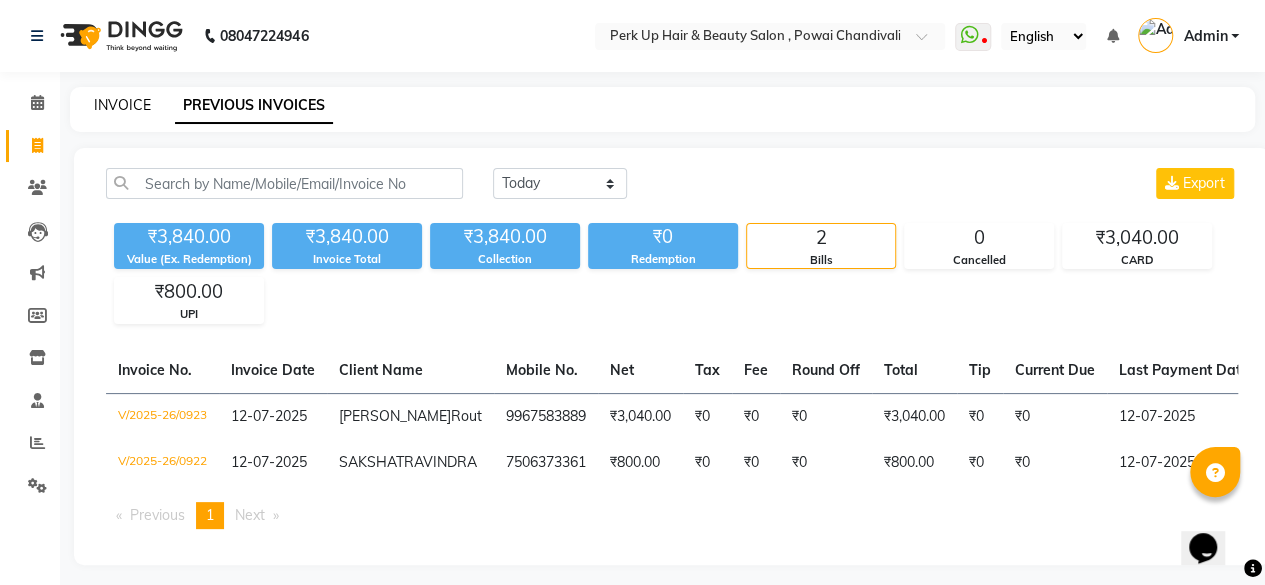 click on "INVOICE" 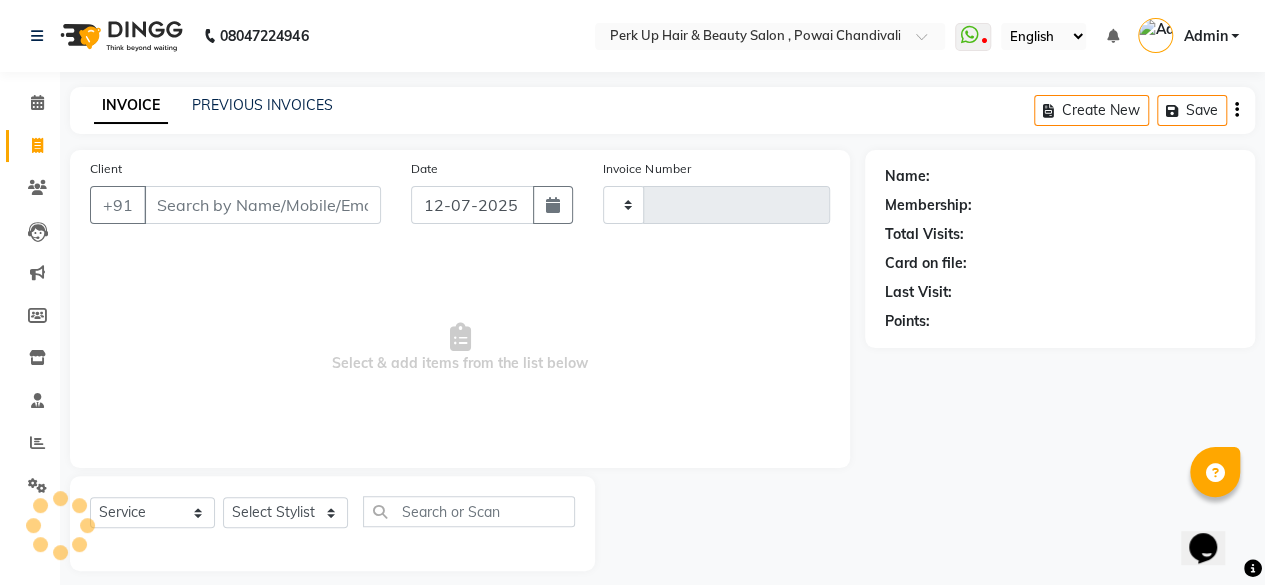 type on "0924" 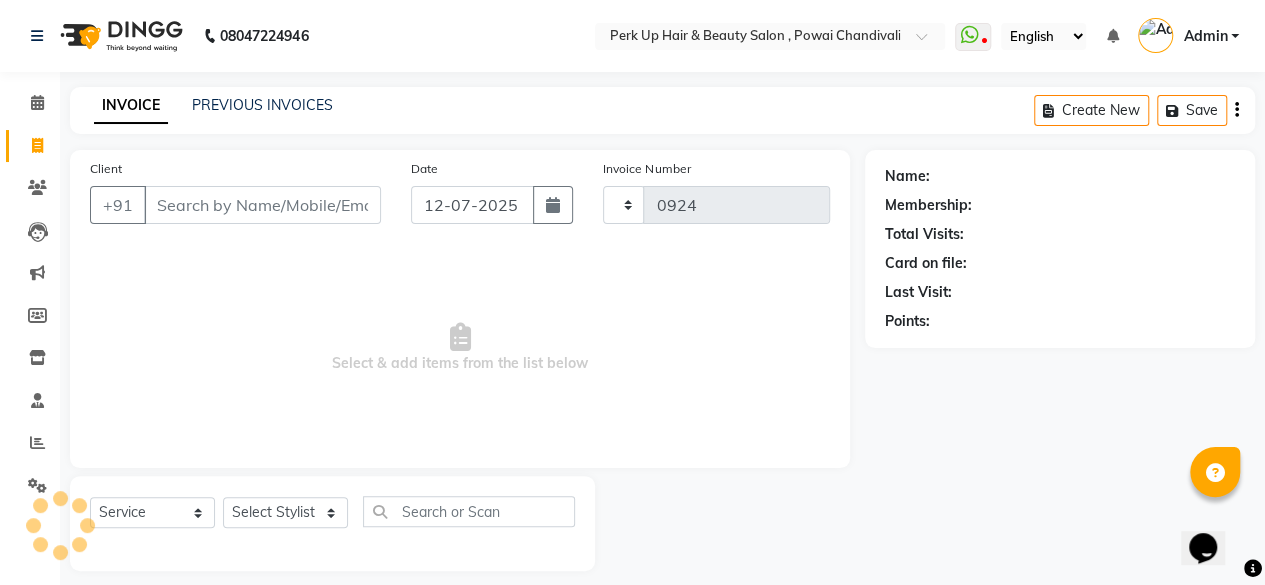 scroll, scrollTop: 15, scrollLeft: 0, axis: vertical 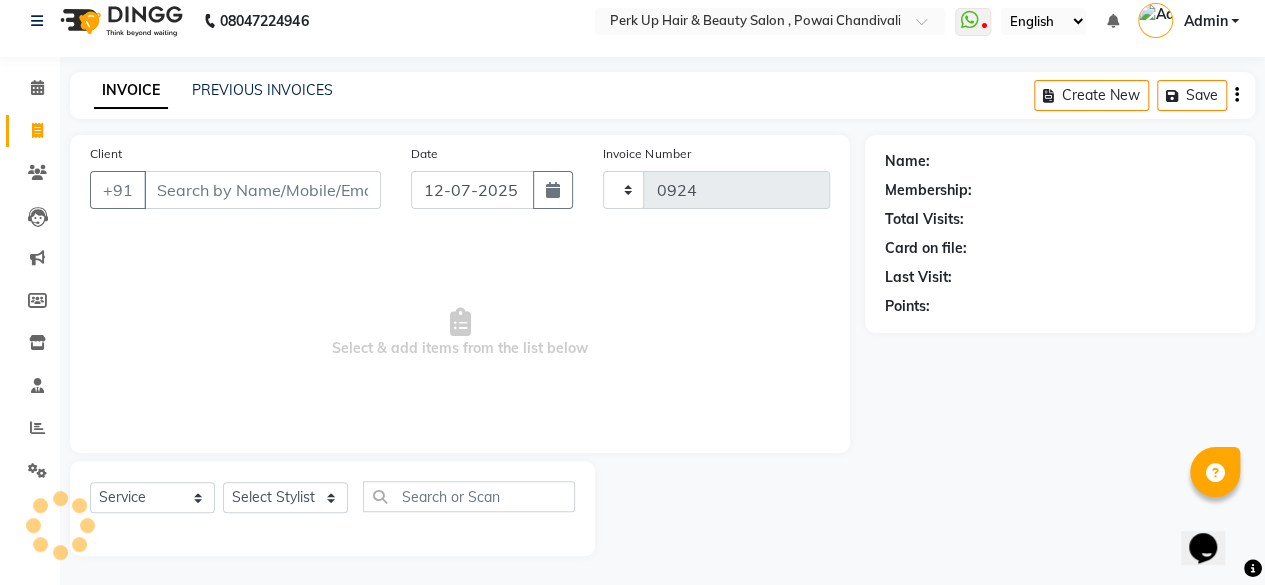 select on "5131" 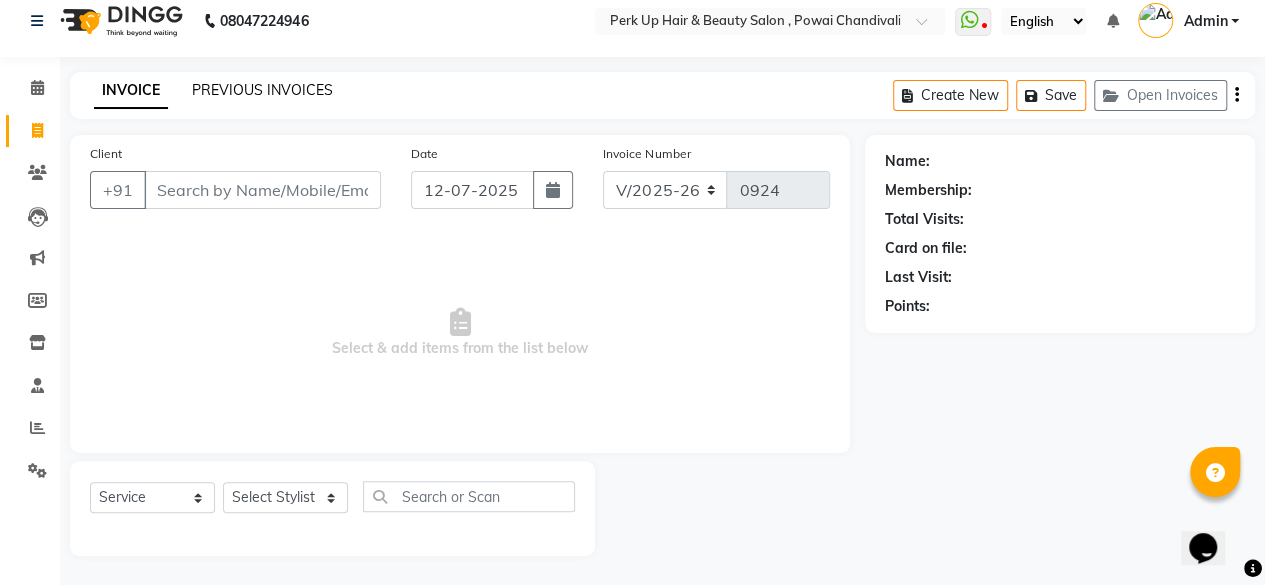 click on "PREVIOUS INVOICES" 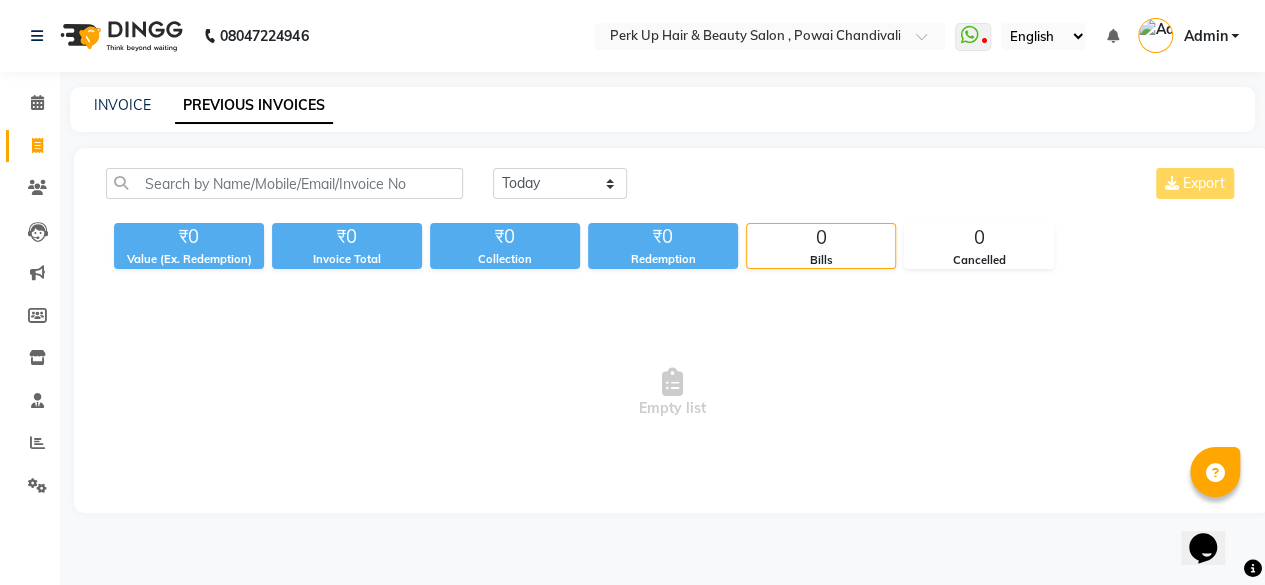 scroll, scrollTop: 0, scrollLeft: 0, axis: both 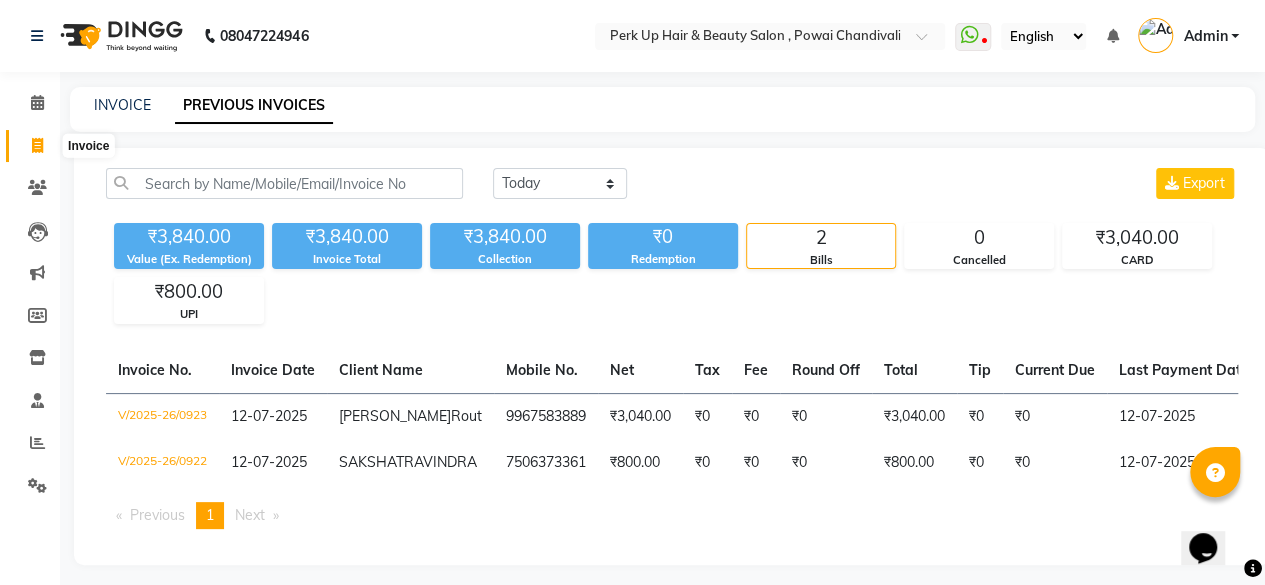 click 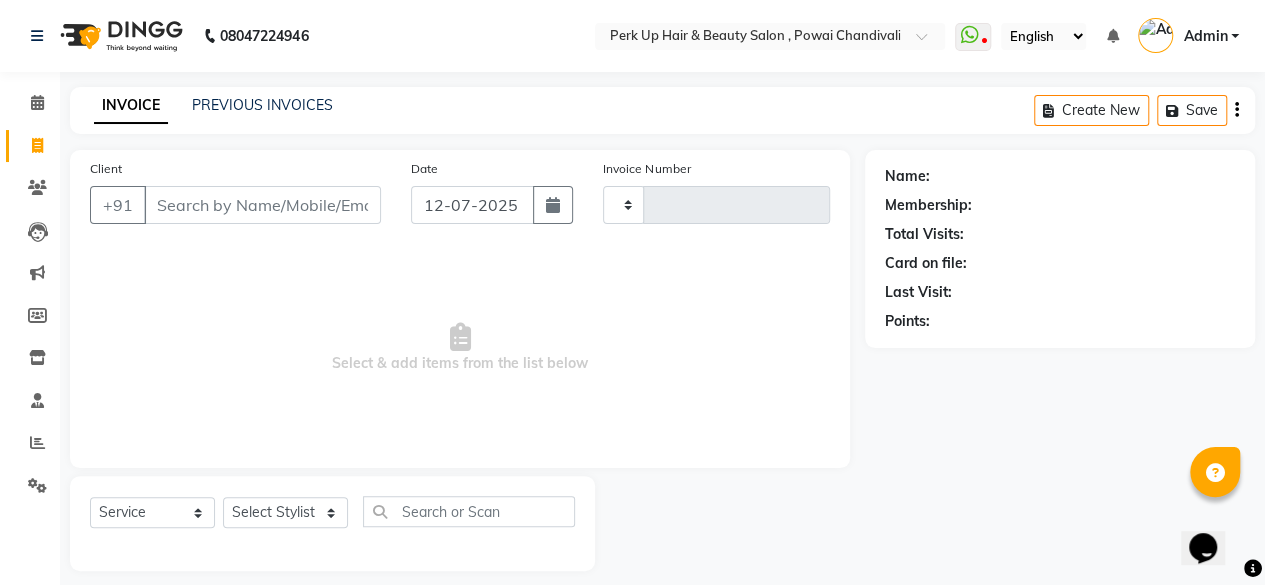 scroll, scrollTop: 15, scrollLeft: 0, axis: vertical 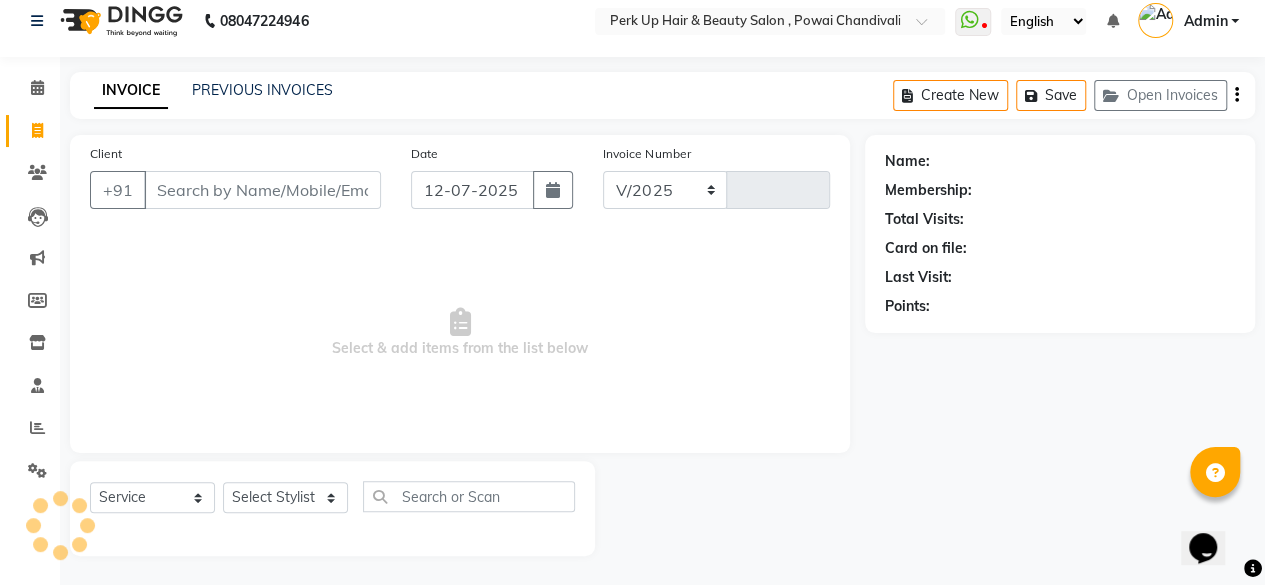 select on "5131" 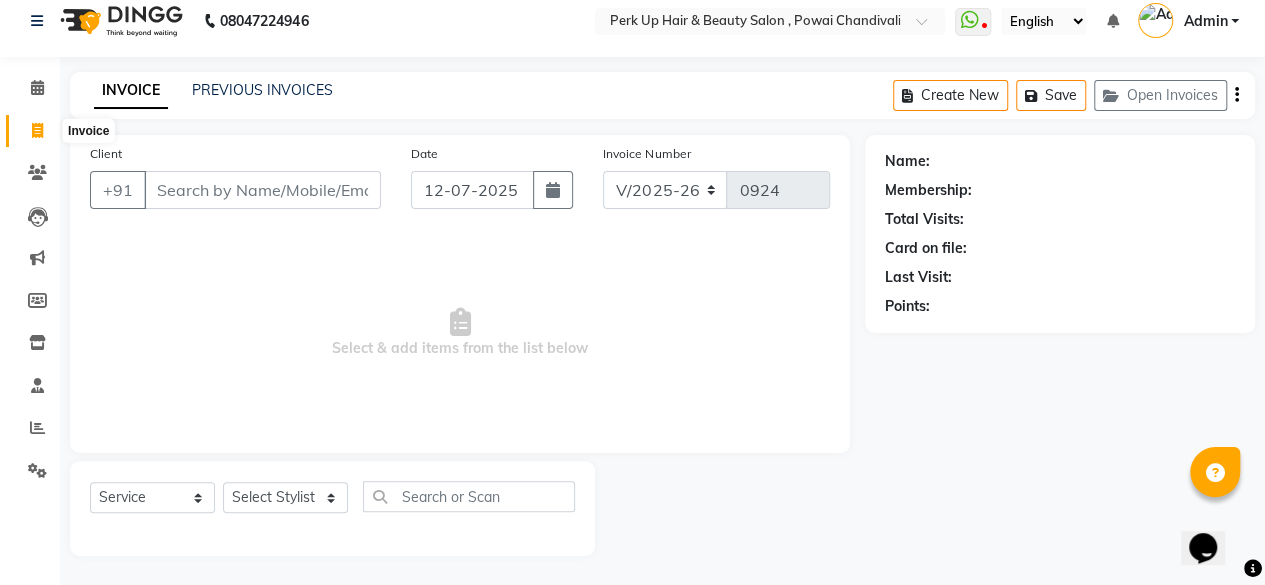 click 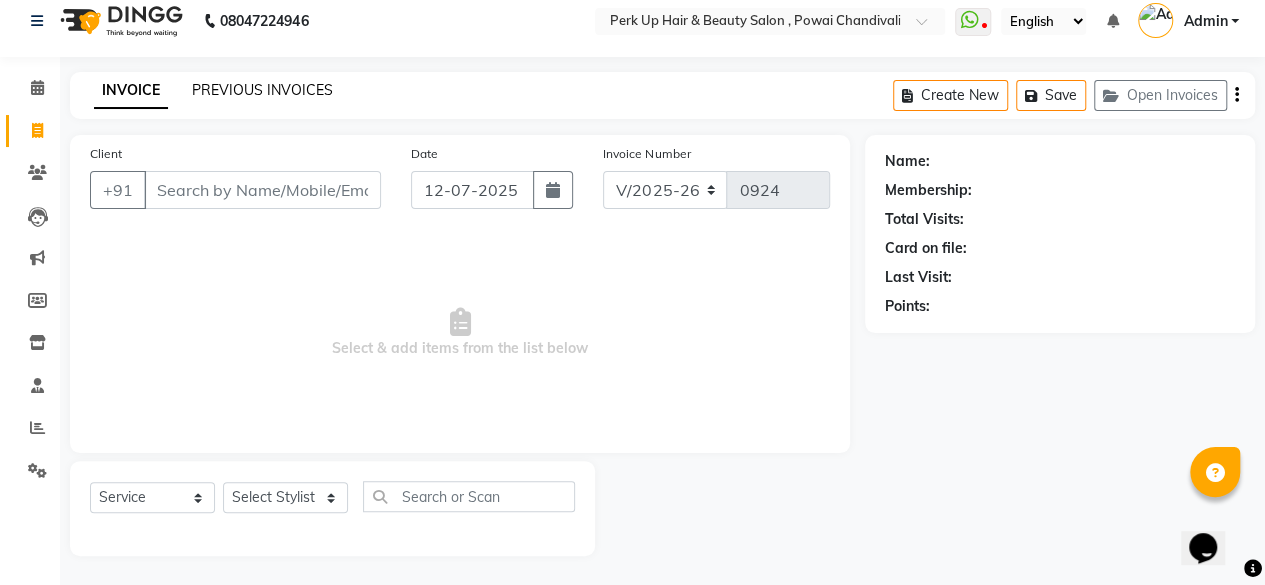 click on "PREVIOUS INVOICES" 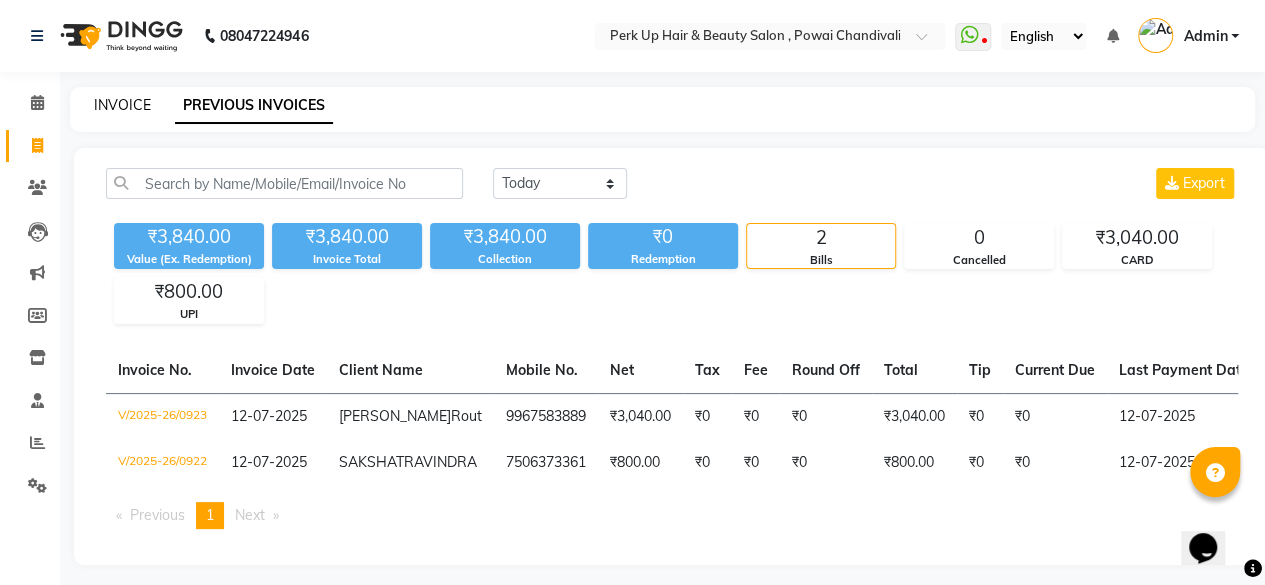 click on "INVOICE" 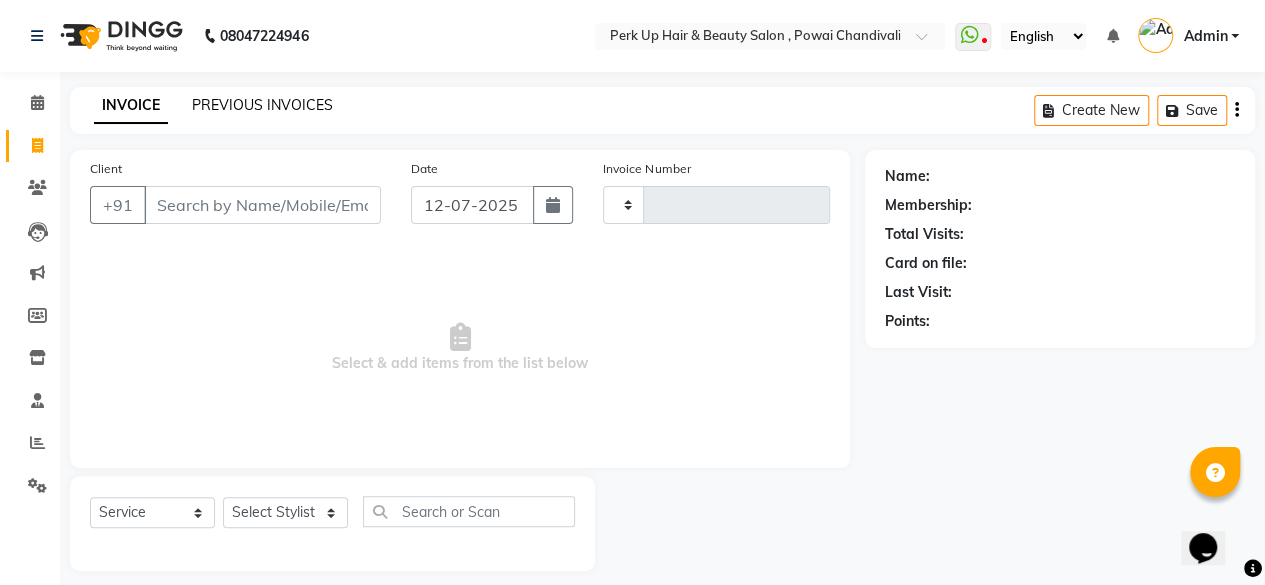 scroll, scrollTop: 15, scrollLeft: 0, axis: vertical 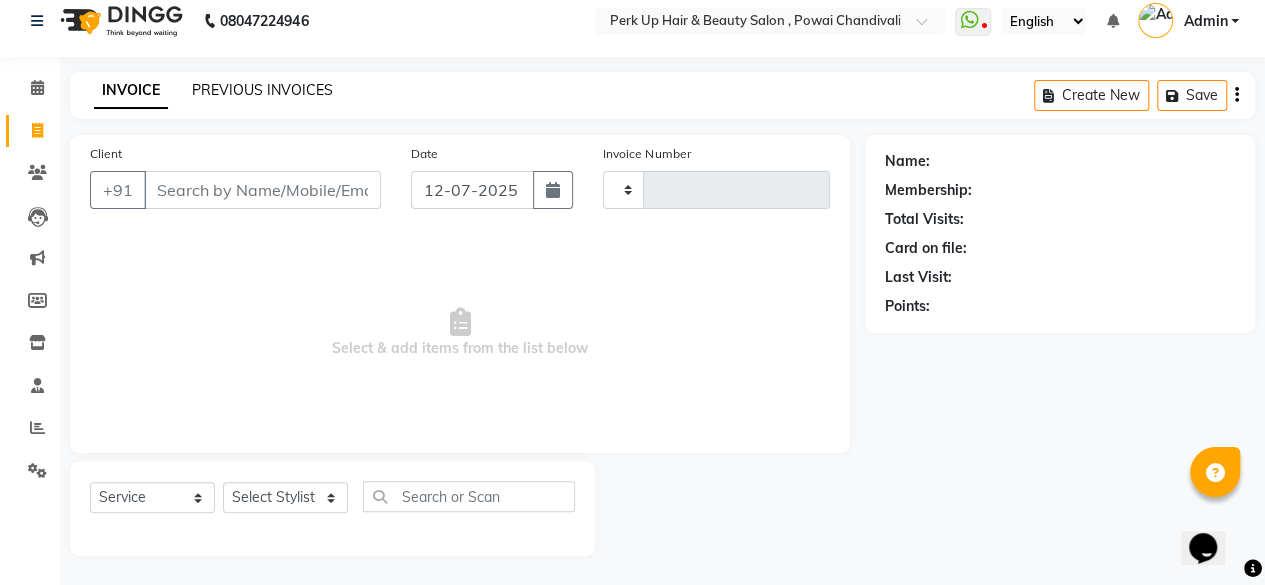 type on "0924" 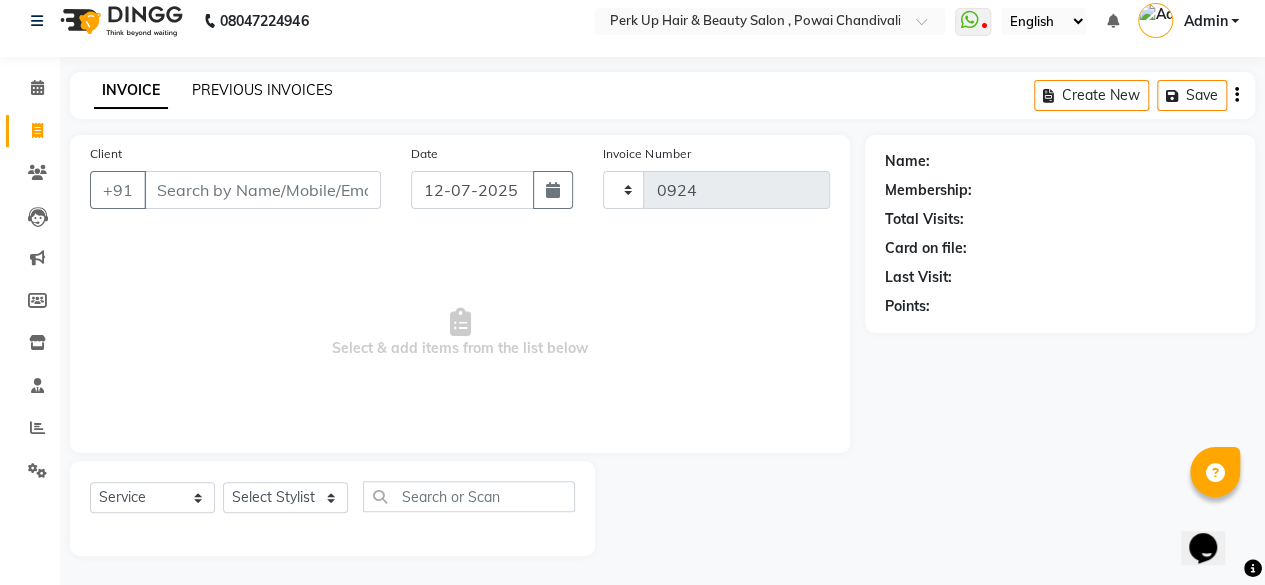 select on "5131" 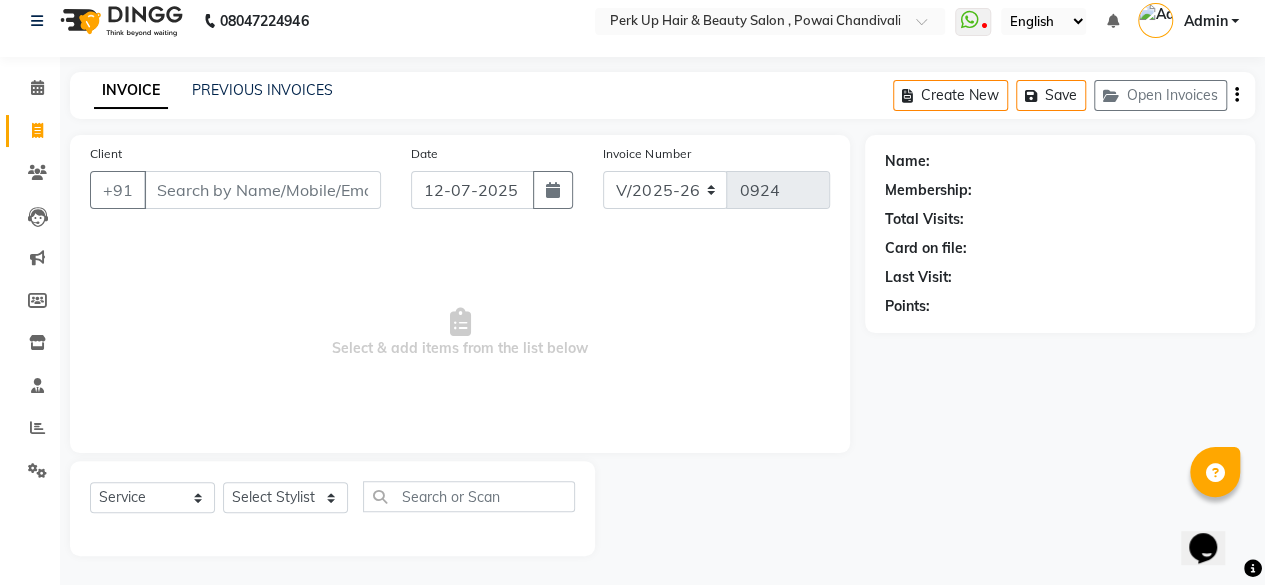 click on "Client" at bounding box center [262, 190] 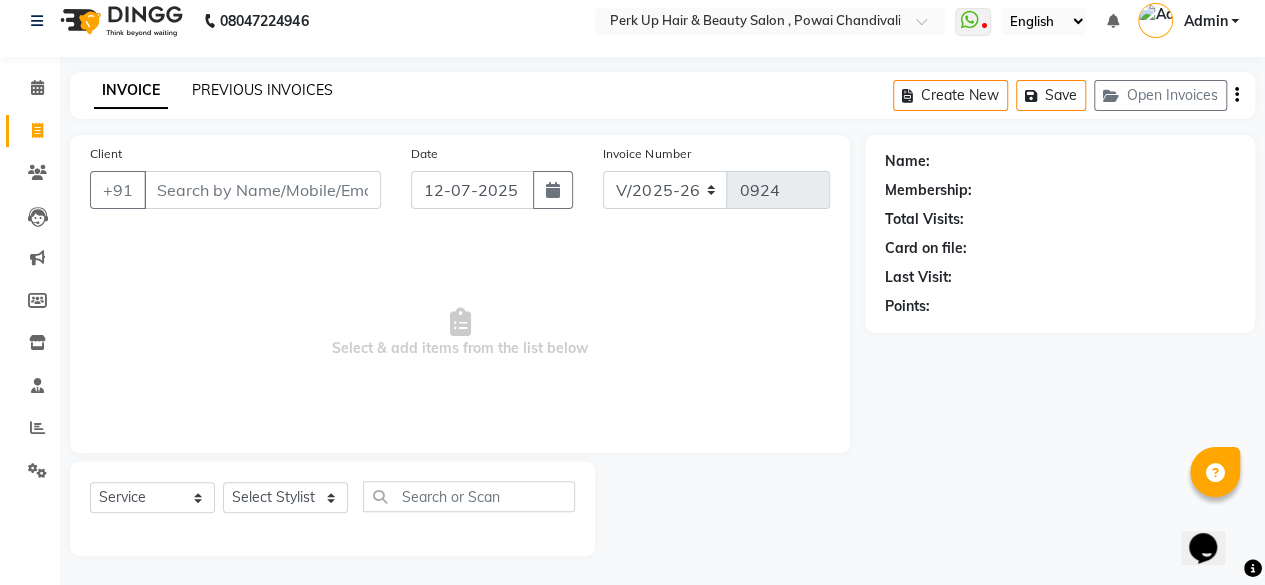 click on "PREVIOUS INVOICES" 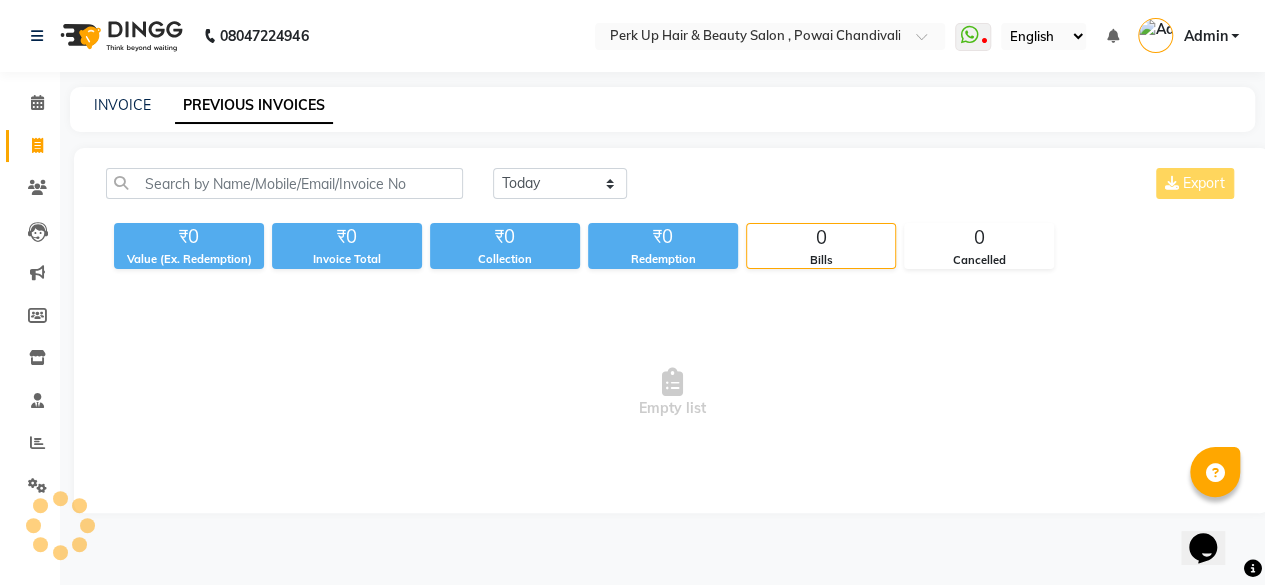 scroll, scrollTop: 0, scrollLeft: 0, axis: both 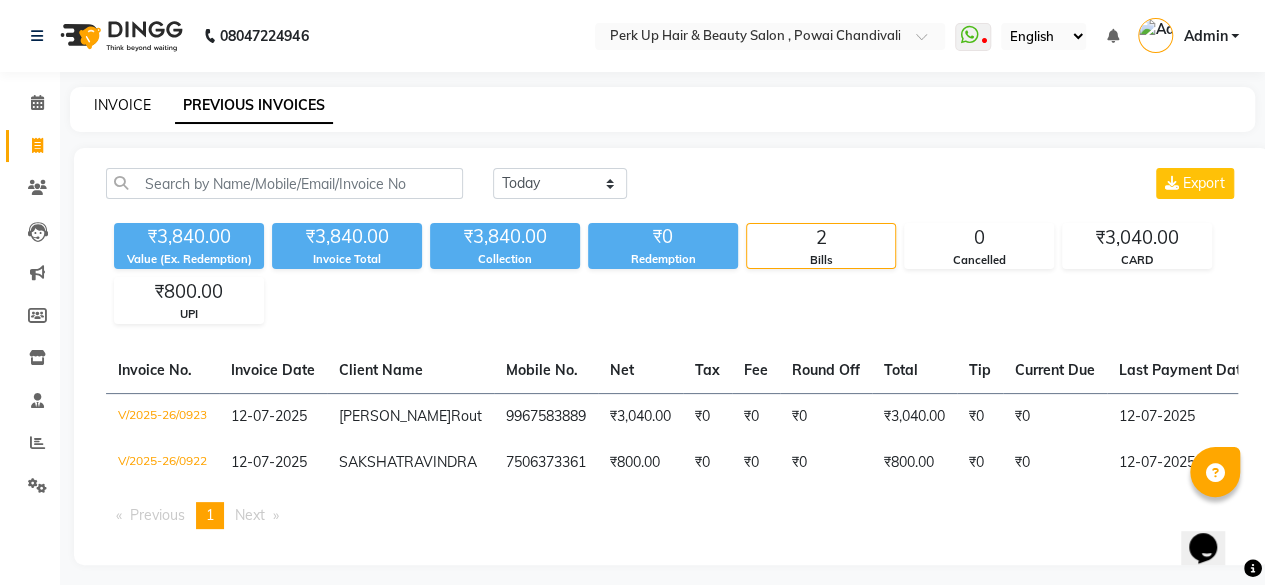 click on "INVOICE" 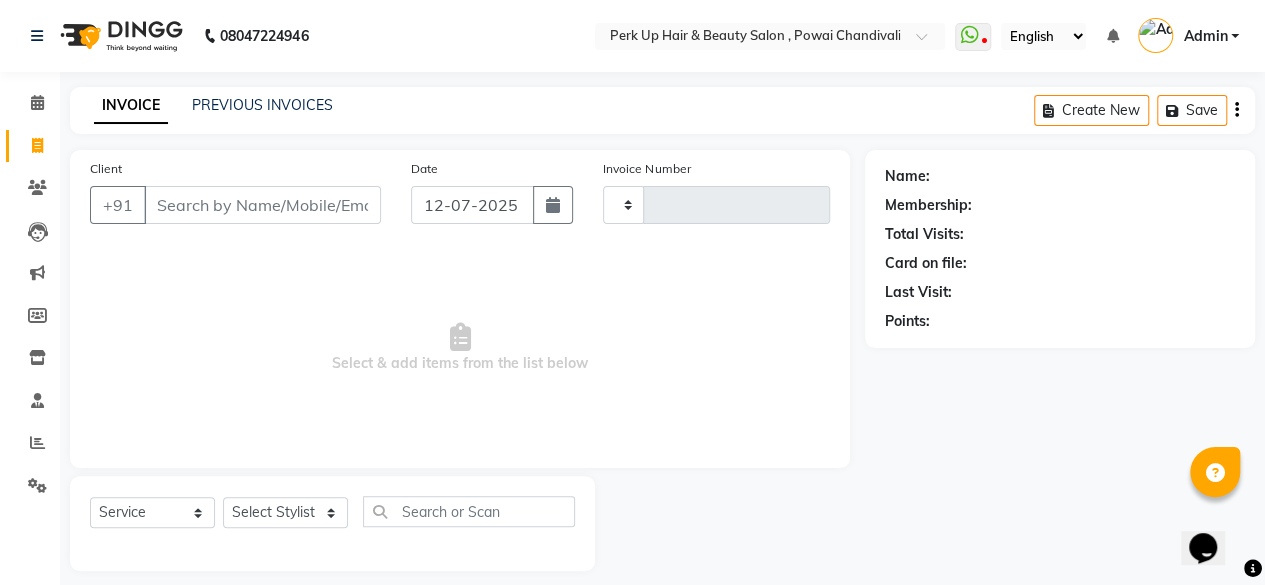 scroll, scrollTop: 15, scrollLeft: 0, axis: vertical 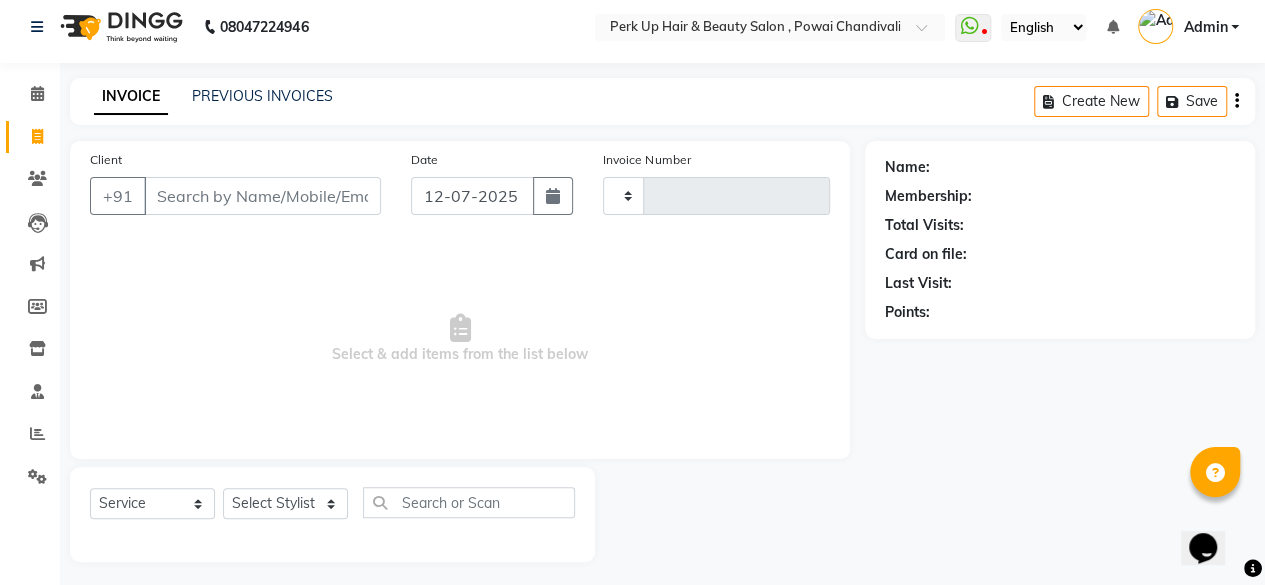type on "0924" 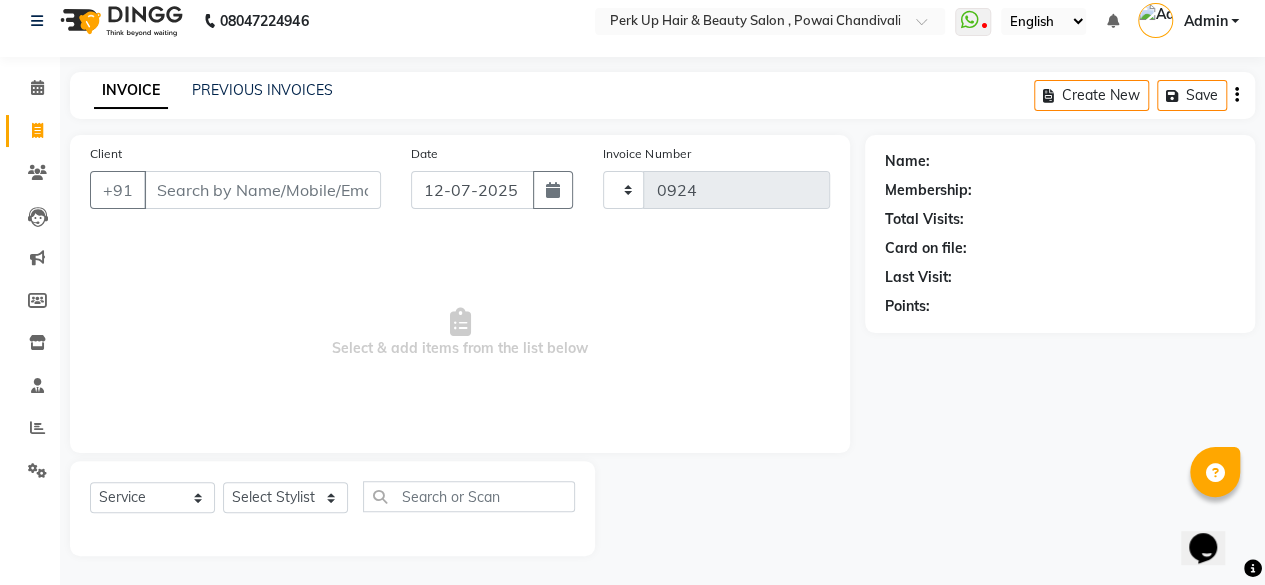 select on "5131" 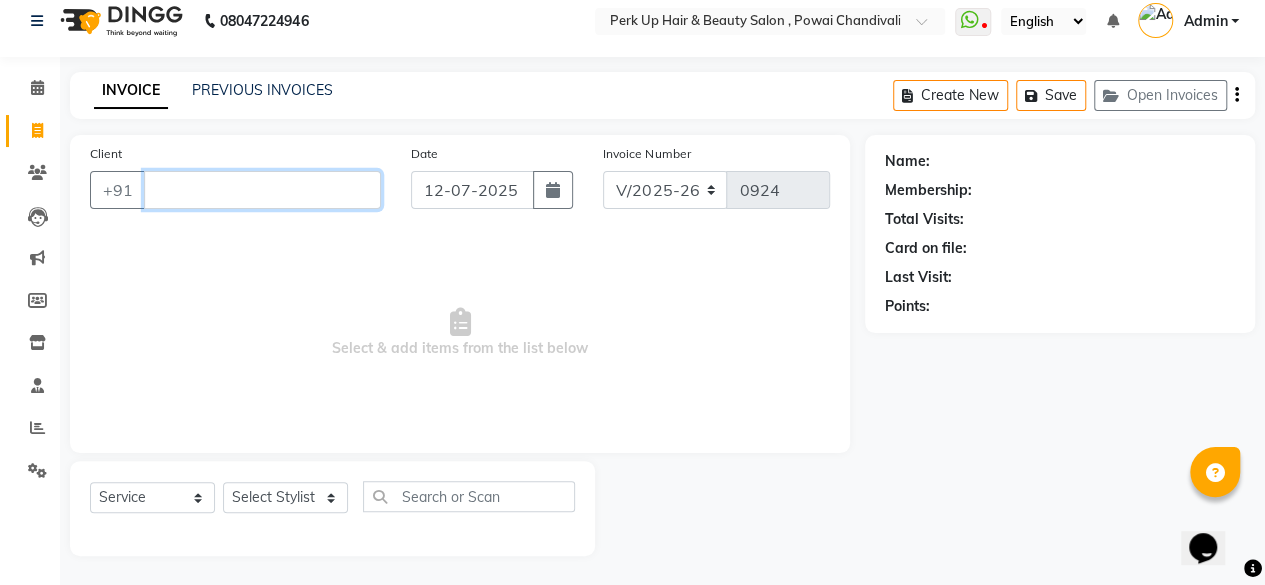type 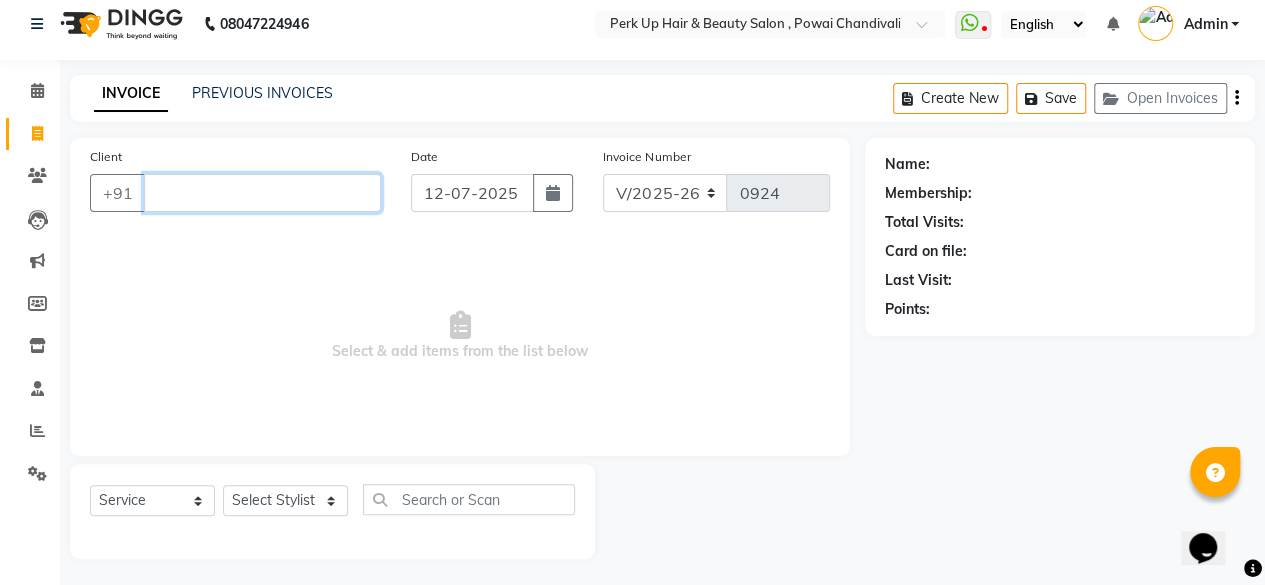 scroll, scrollTop: 0, scrollLeft: 0, axis: both 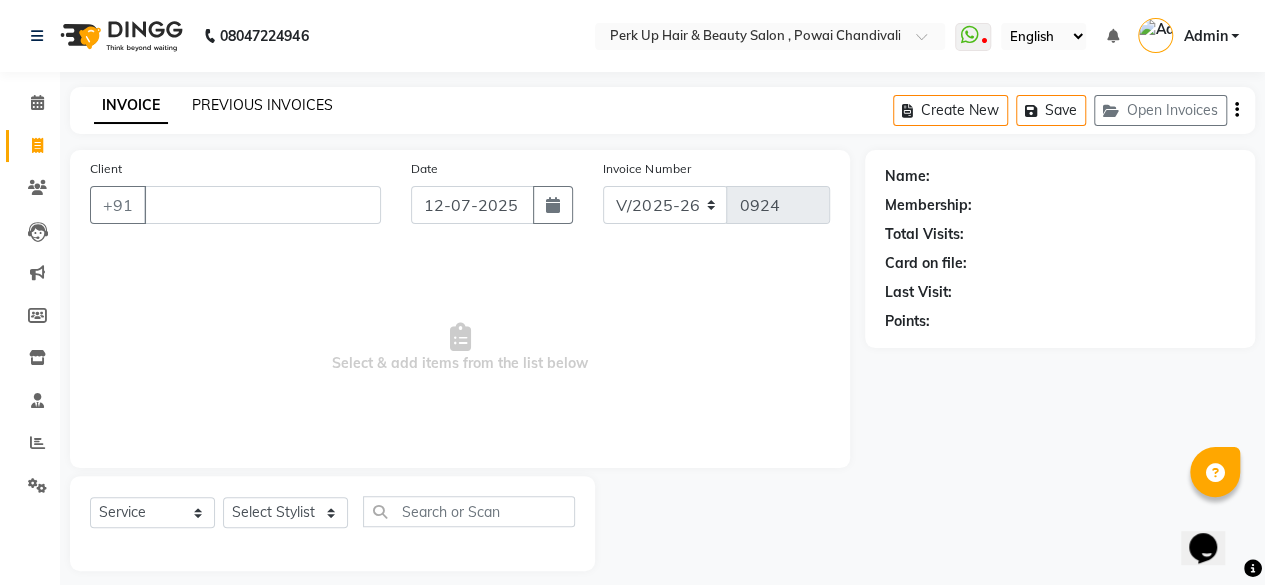 click on "PREVIOUS INVOICES" 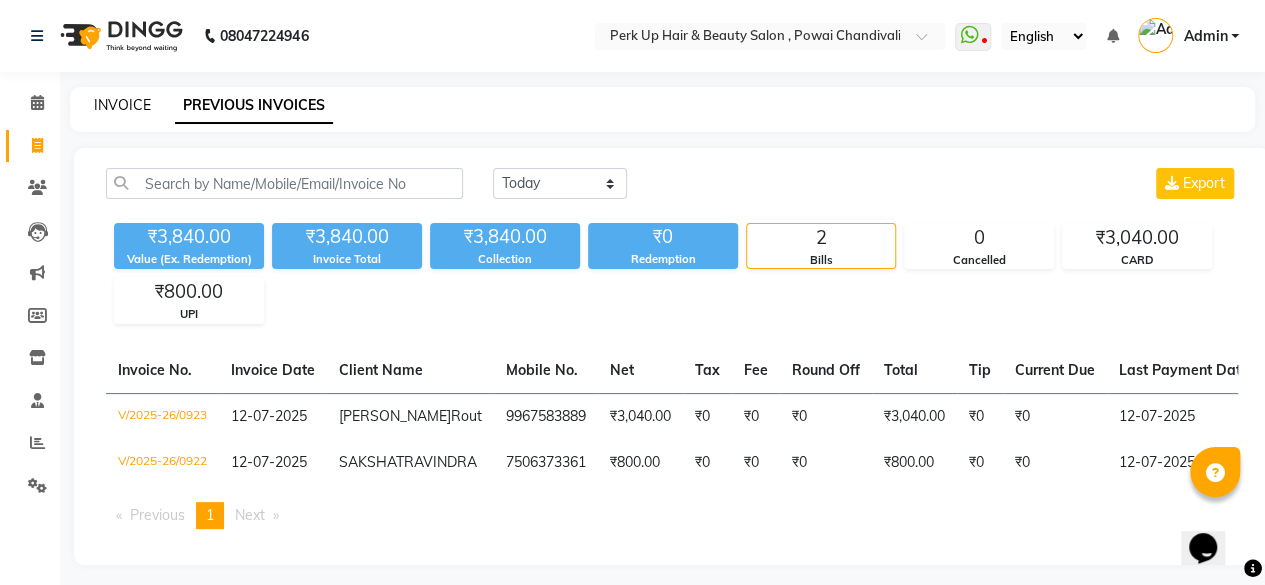 click on "INVOICE" 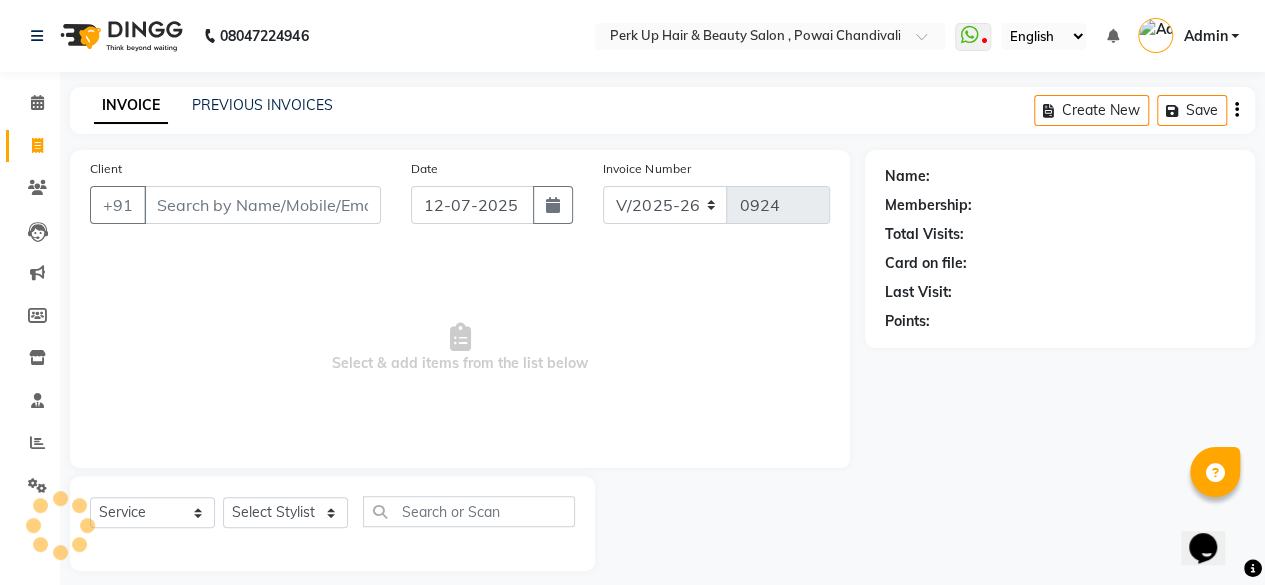 scroll, scrollTop: 15, scrollLeft: 0, axis: vertical 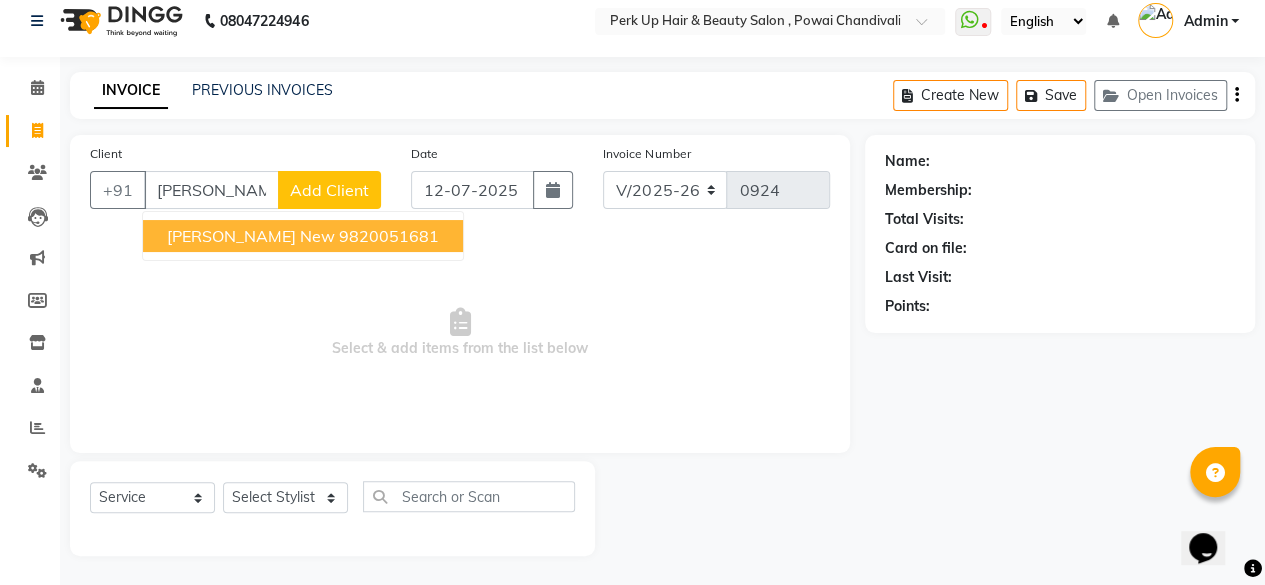 click on "[PERSON_NAME] New" at bounding box center (251, 236) 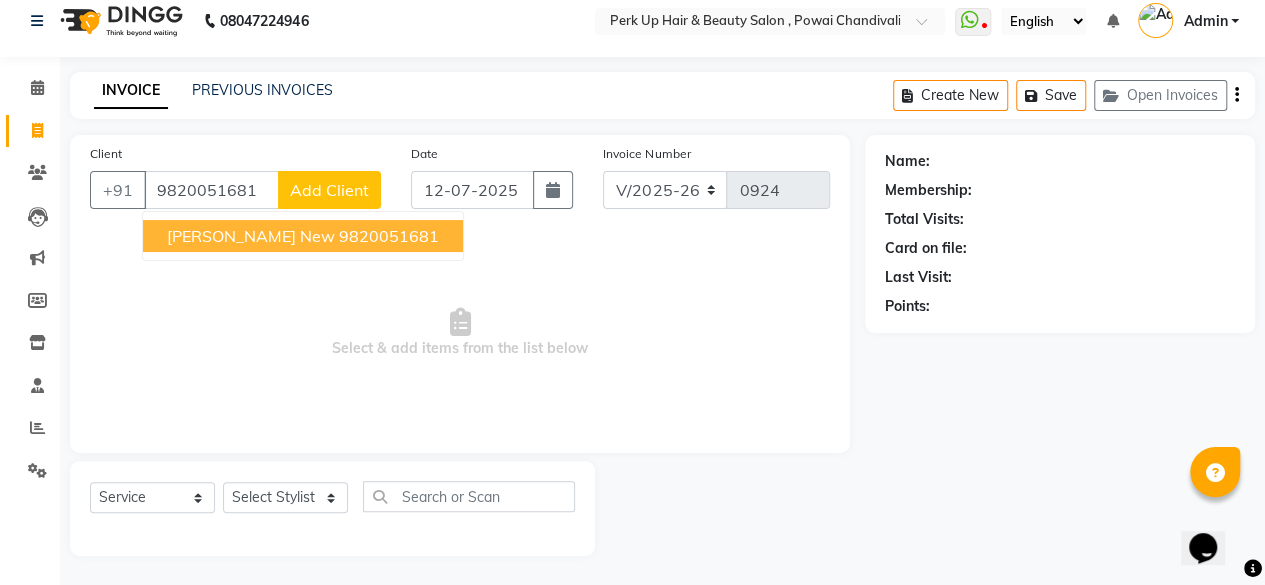 type on "9820051681" 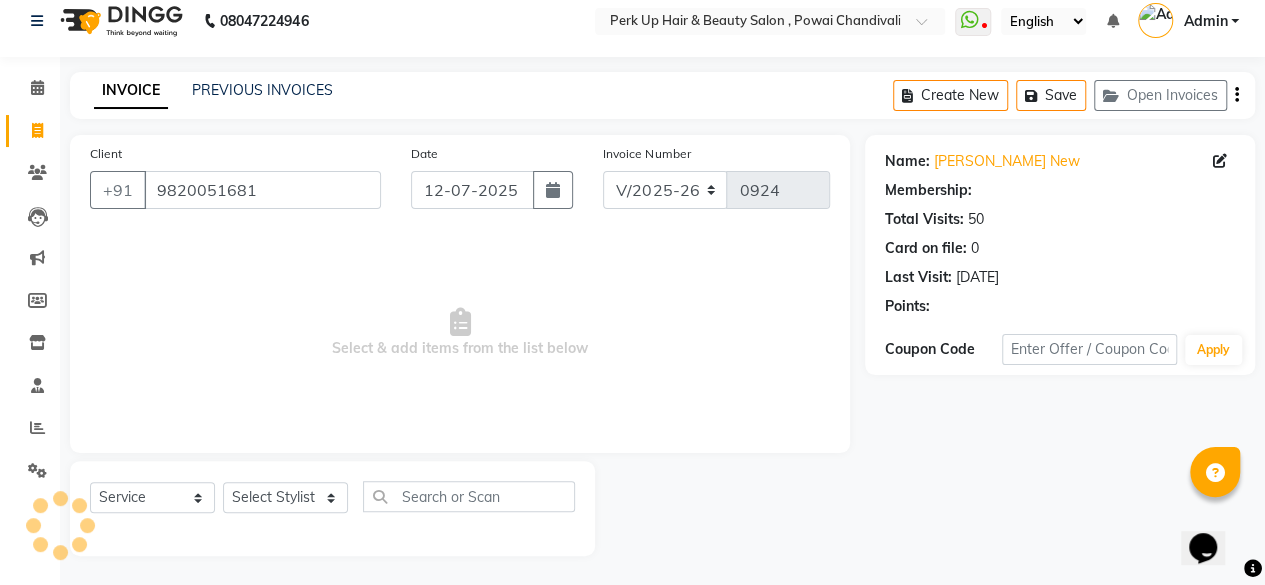 select on "1: Object" 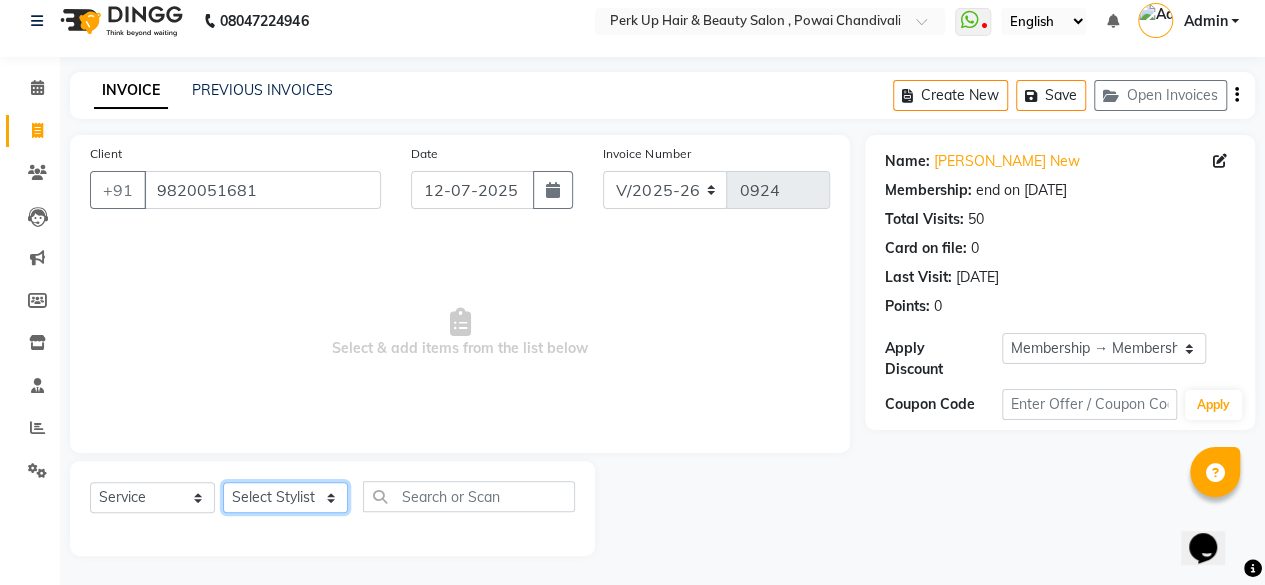 click on "Select Stylist [PERSON_NAME] danish [PERSON_NAME] [PERSON_NAME]		 [PERSON_NAME] [PERSON_NAME]			 Raju [PERSON_NAME]			 [PERSON_NAME]			 [PERSON_NAME] [PERSON_NAME] [PERSON_NAME] Seja [PERSON_NAME] Shaves [PERSON_NAME]" 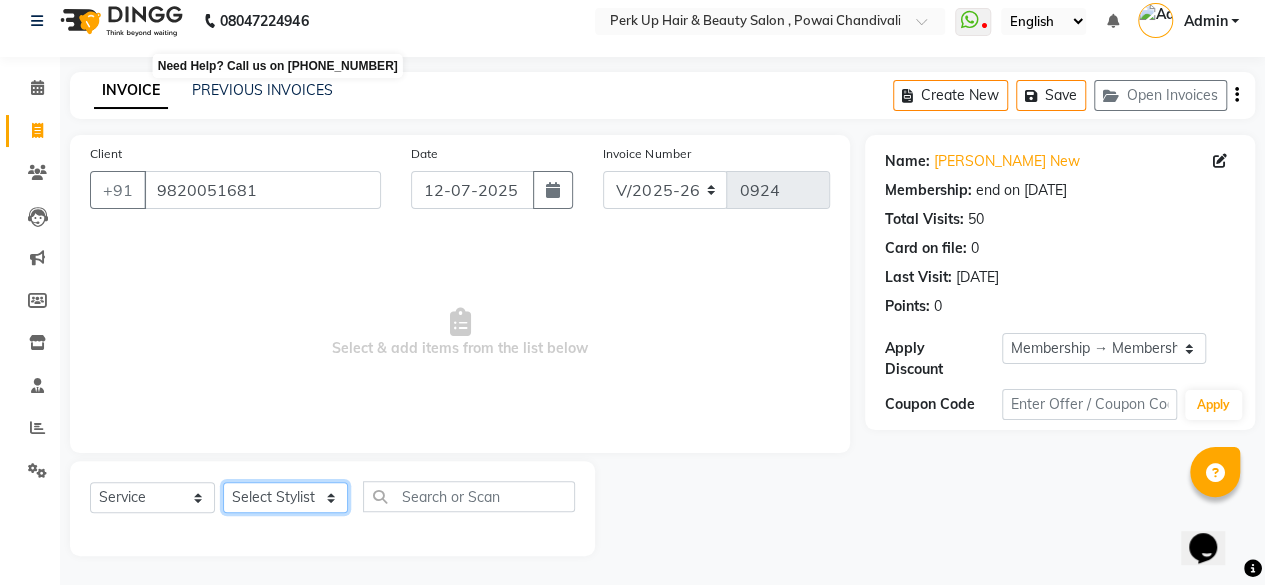 select on "32903" 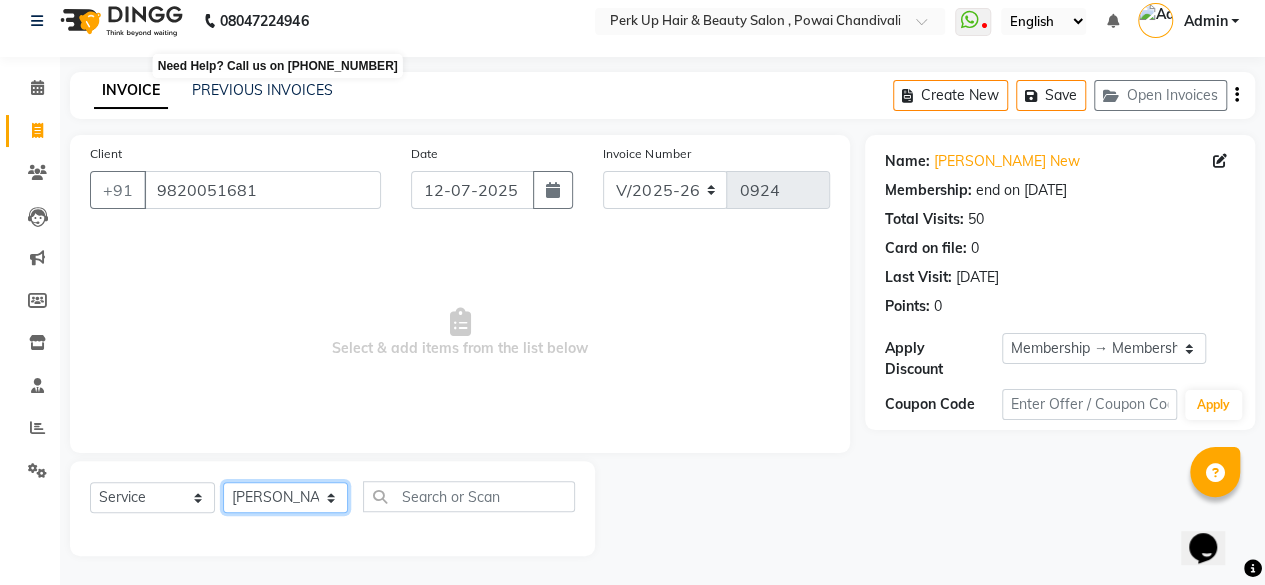 click on "Select Stylist [PERSON_NAME] danish [PERSON_NAME] [PERSON_NAME]		 [PERSON_NAME] [PERSON_NAME]			 Raju [PERSON_NAME]			 [PERSON_NAME]			 [PERSON_NAME] [PERSON_NAME] [PERSON_NAME] Seja [PERSON_NAME] Shaves [PERSON_NAME]" 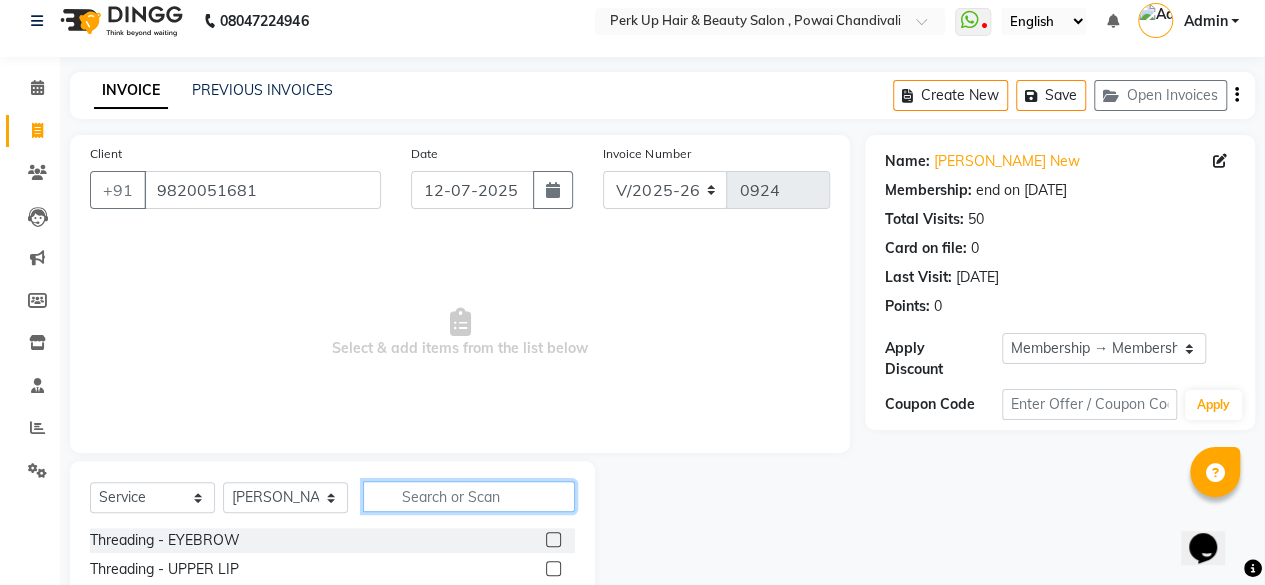 click 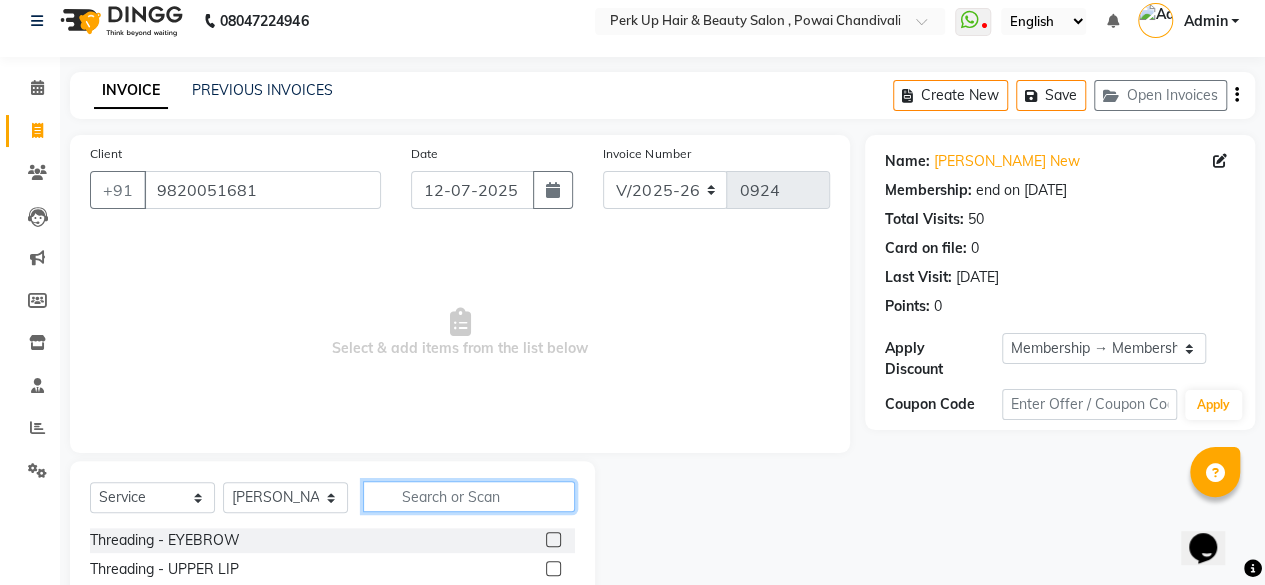 click 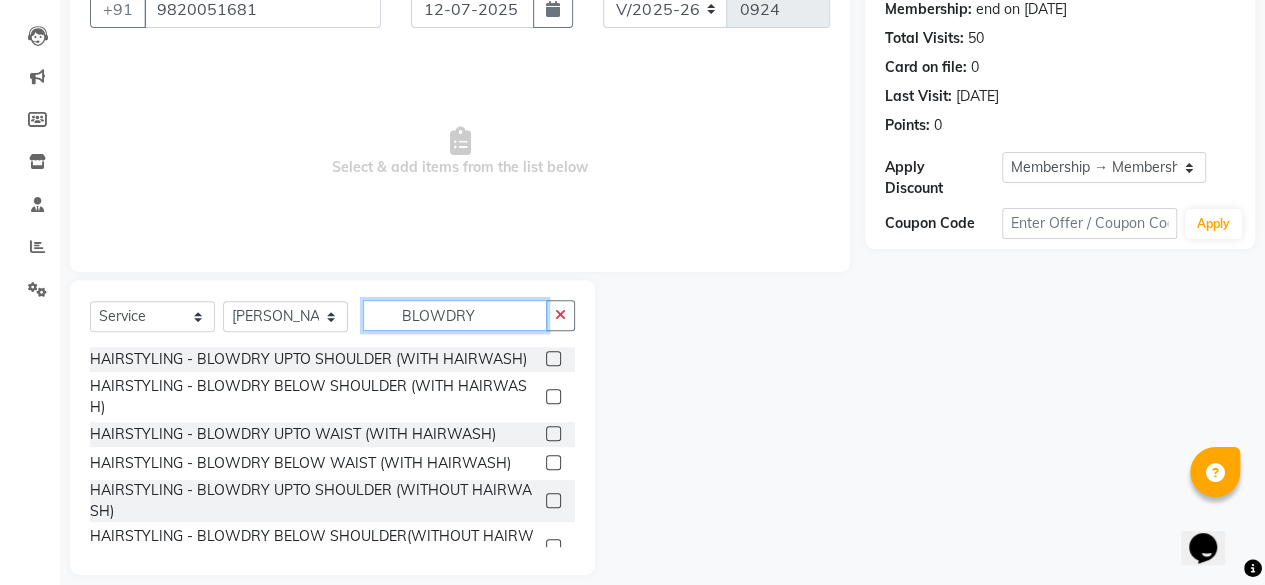 scroll, scrollTop: 215, scrollLeft: 0, axis: vertical 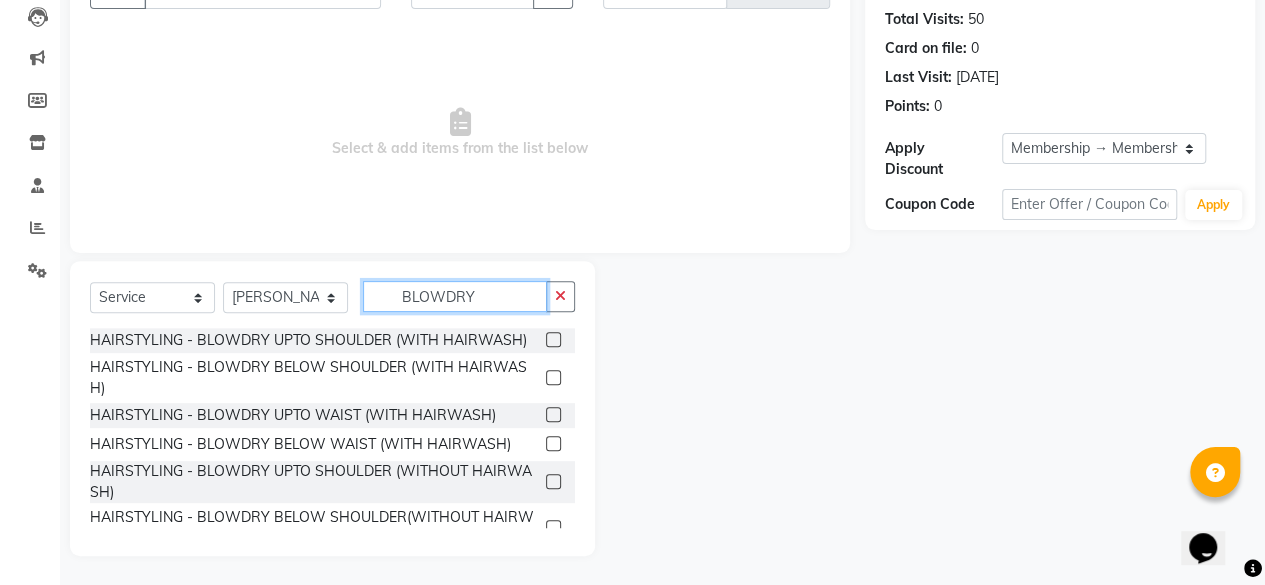 type on "BLOWDRY" 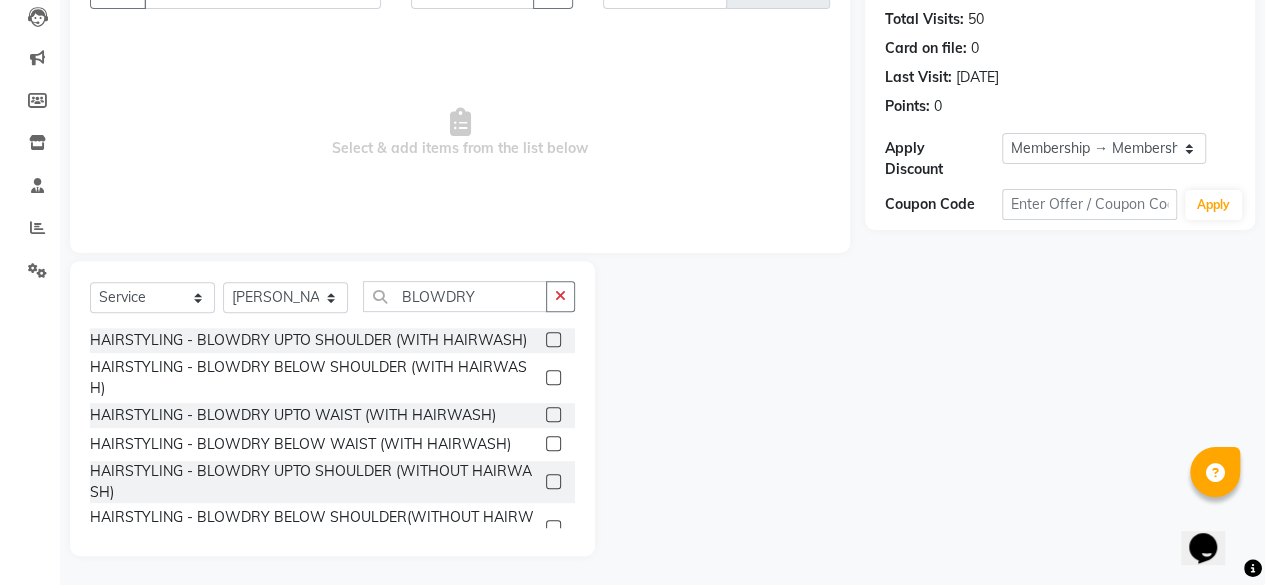 click 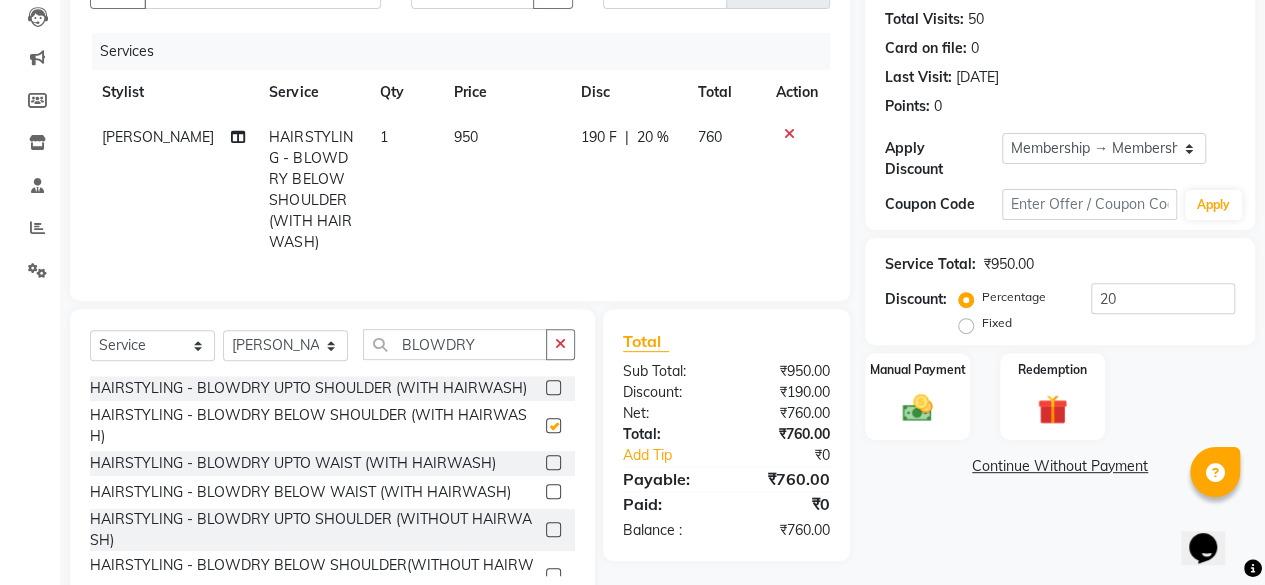 checkbox on "false" 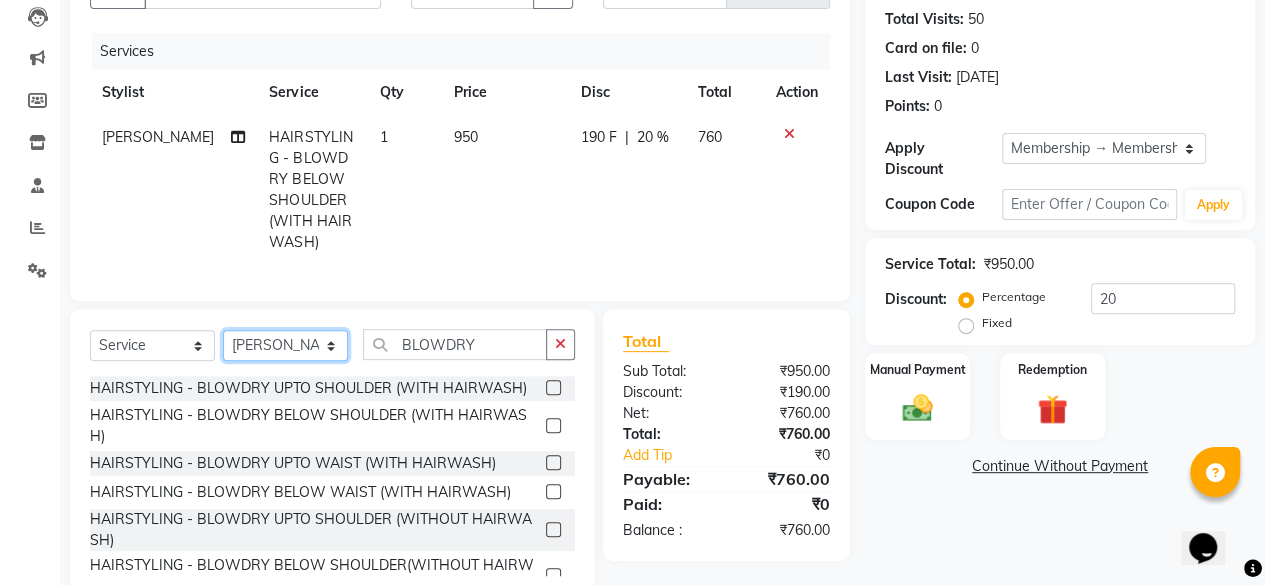 click on "Select Stylist [PERSON_NAME] danish [PERSON_NAME] [PERSON_NAME]		 [PERSON_NAME] [PERSON_NAME]			 Raju [PERSON_NAME]			 [PERSON_NAME]			 [PERSON_NAME] [PERSON_NAME] [PERSON_NAME] Seja [PERSON_NAME] Shaves [PERSON_NAME]" 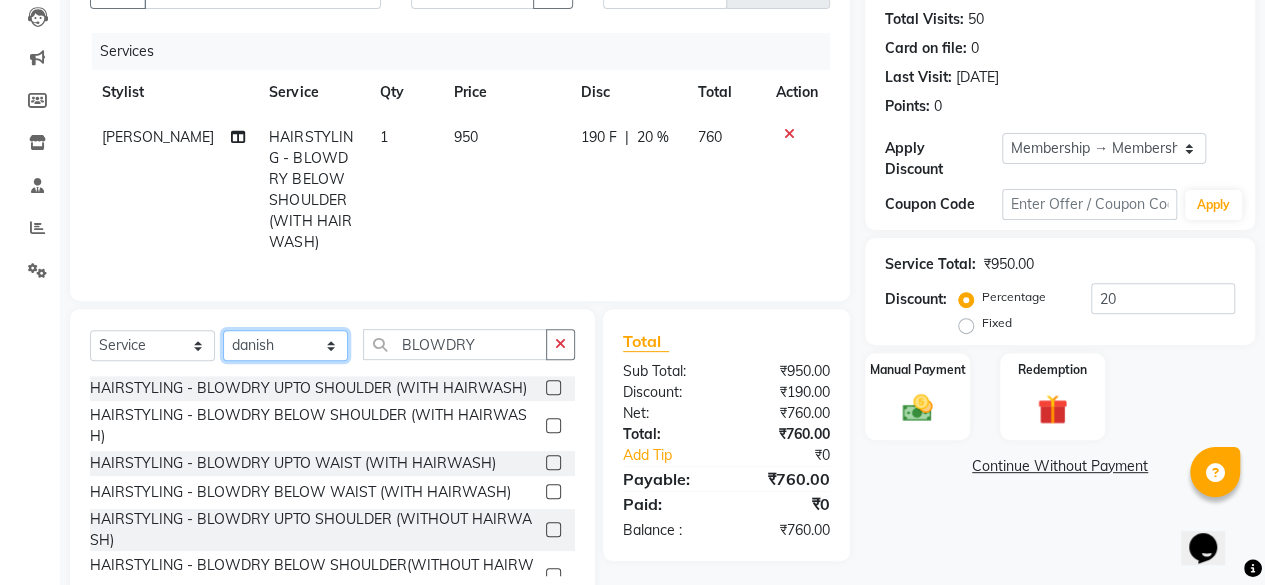 click on "Select Stylist [PERSON_NAME] danish [PERSON_NAME] [PERSON_NAME]		 [PERSON_NAME] [PERSON_NAME]			 Raju [PERSON_NAME]			 [PERSON_NAME]			 [PERSON_NAME] [PERSON_NAME] [PERSON_NAME] Seja [PERSON_NAME] Shaves [PERSON_NAME]" 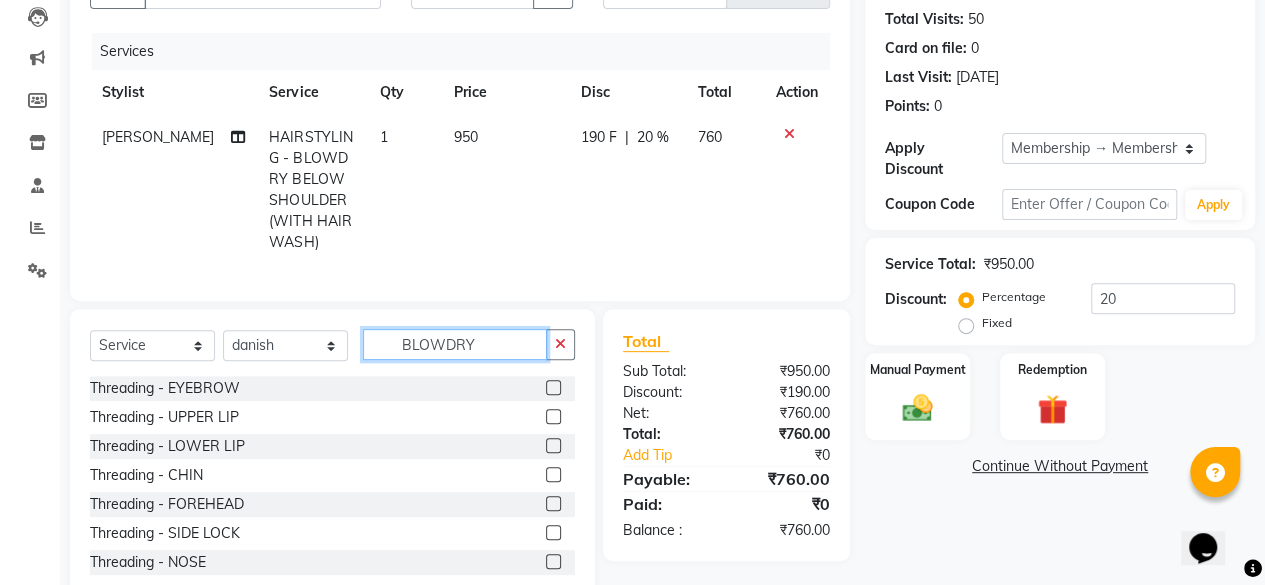 click on "BLOWDRY" 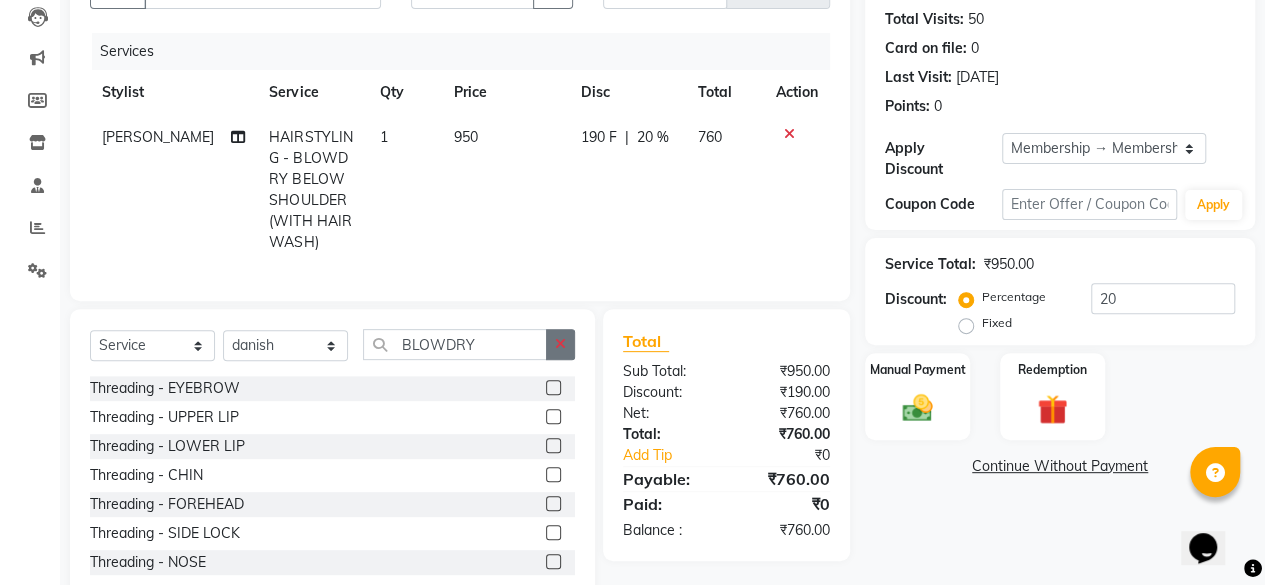 click 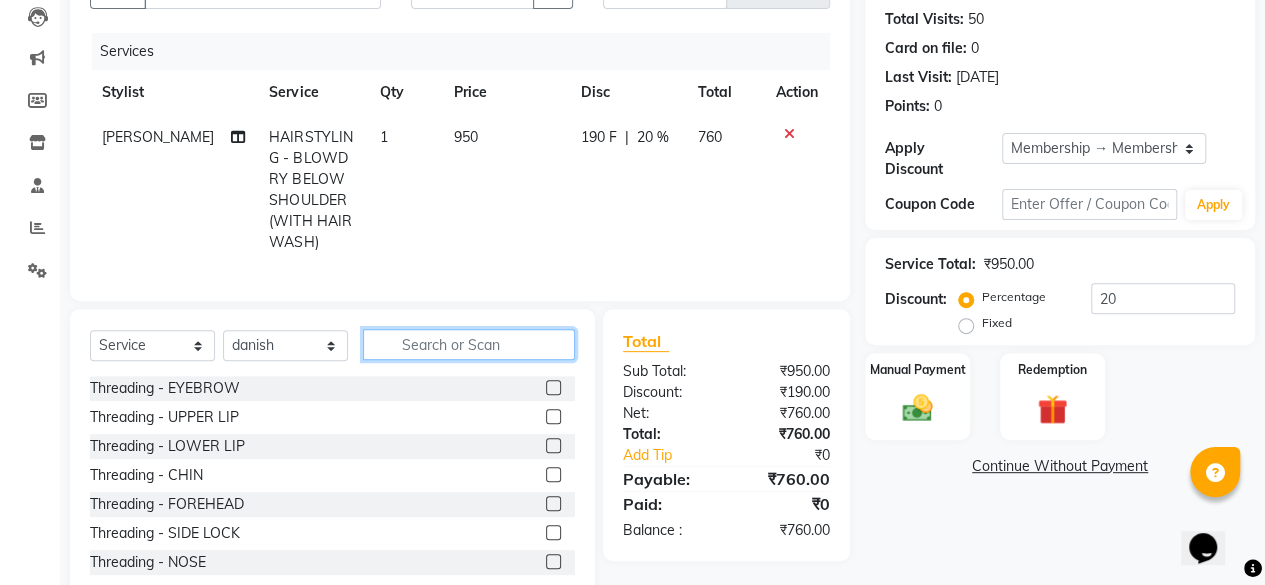 click 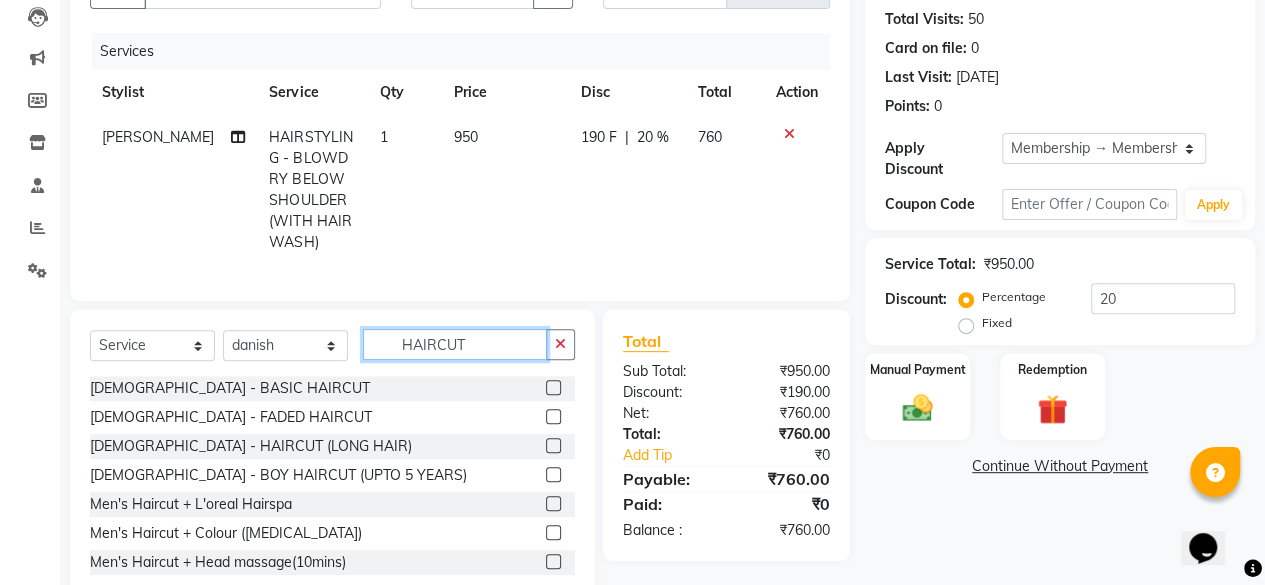type on "HAIRCUT" 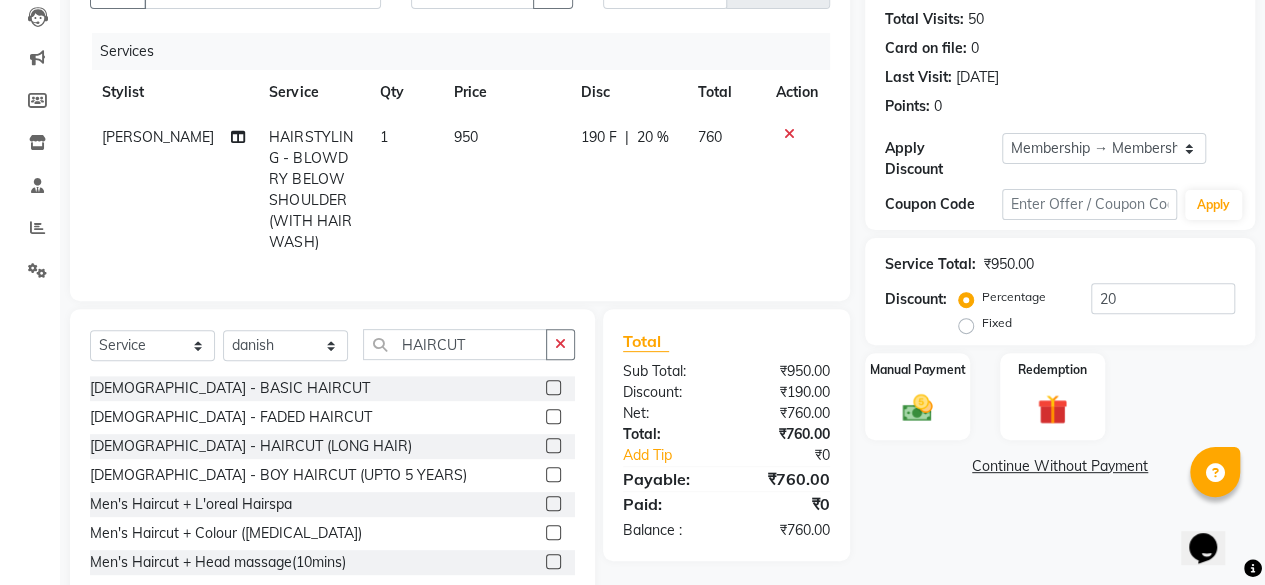 click 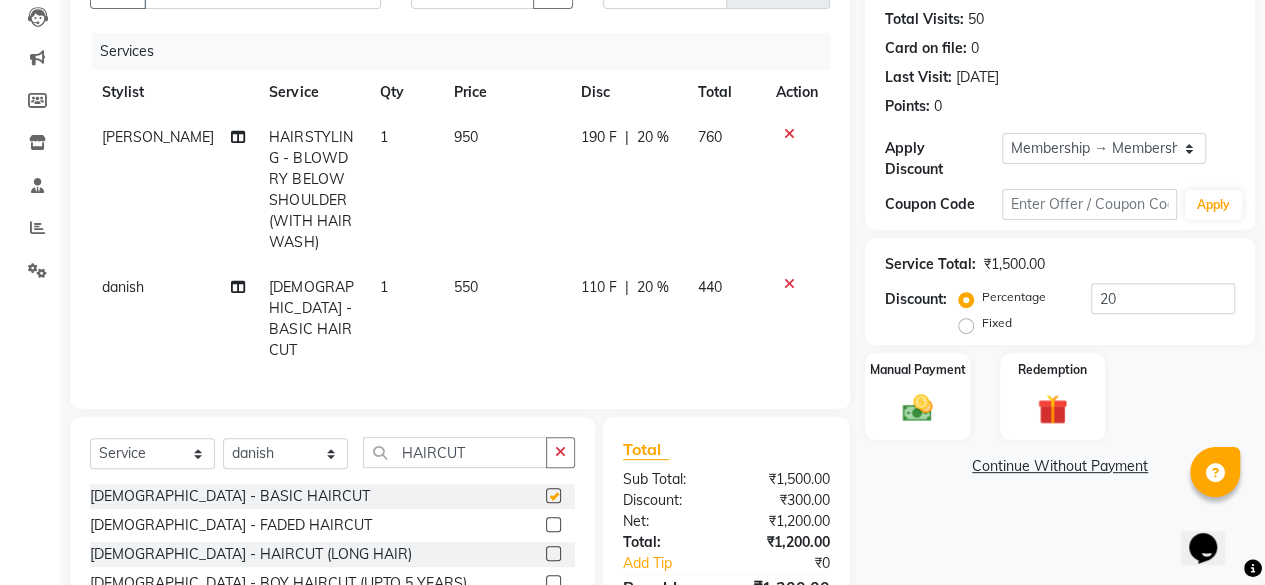 checkbox on "false" 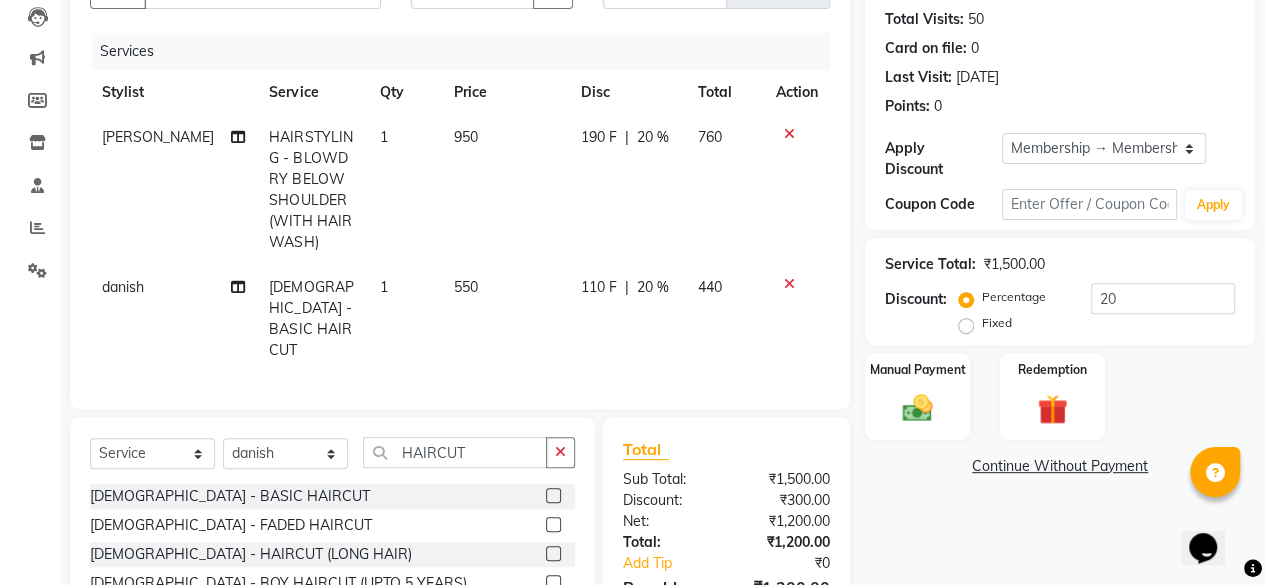 click on "550" 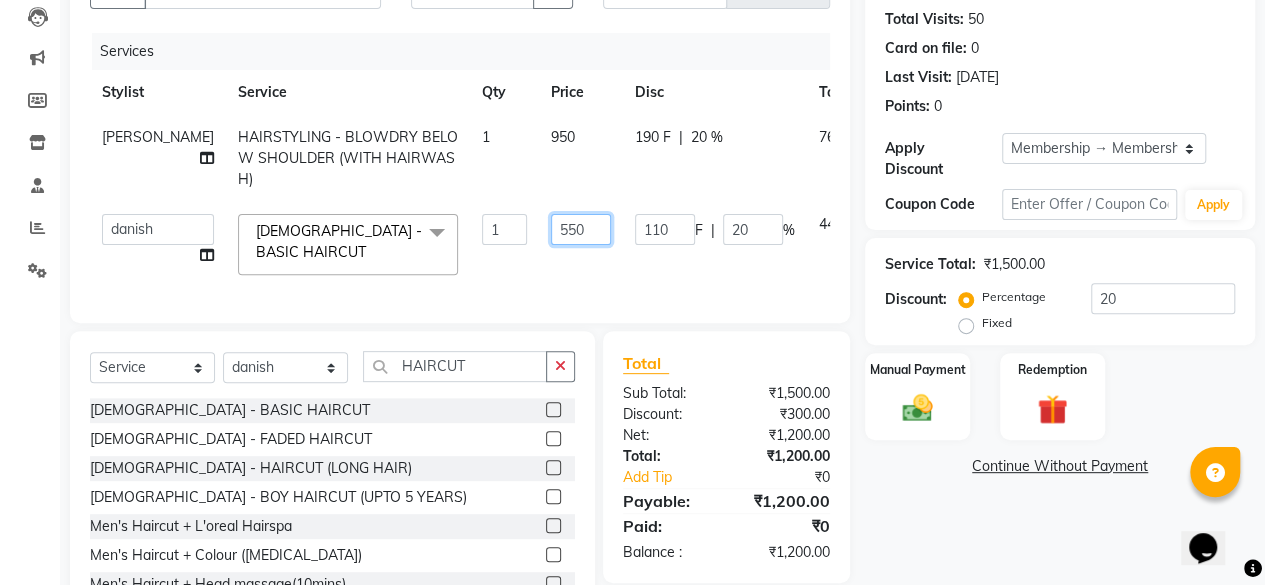 drag, startPoint x: 525, startPoint y: 232, endPoint x: 494, endPoint y: 238, distance: 31.575306 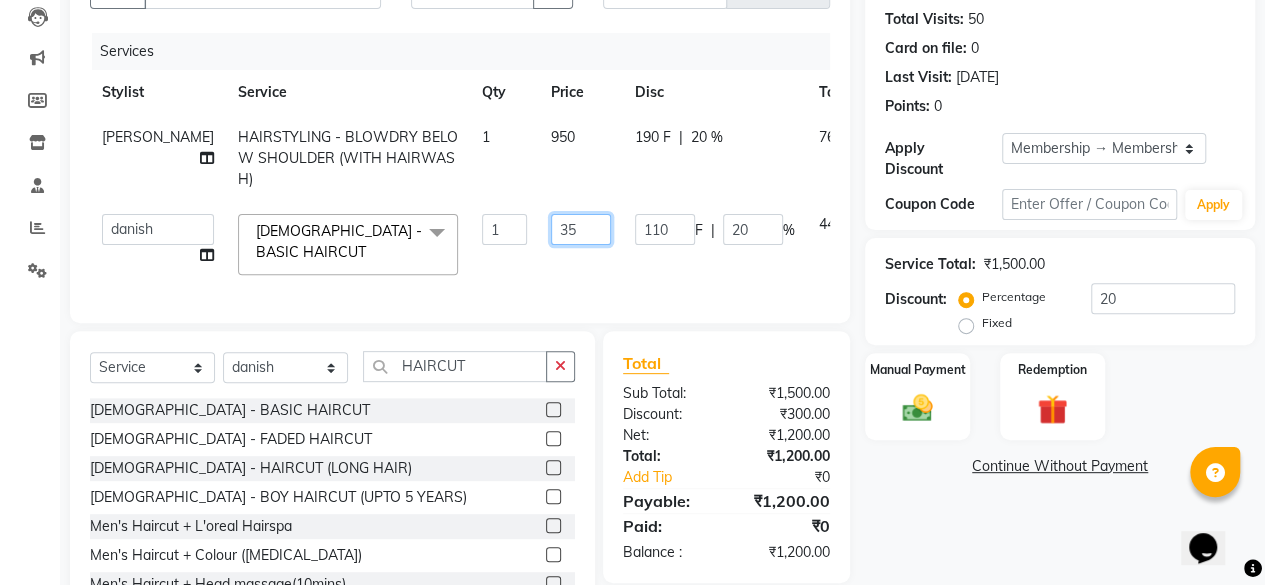 type on "350" 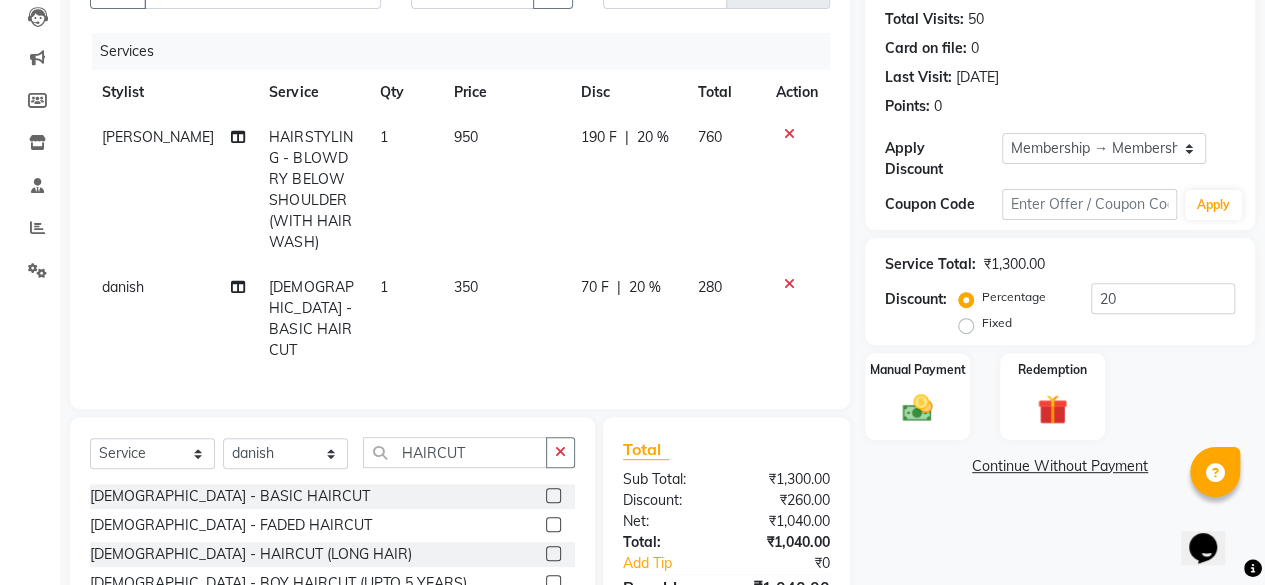 click on "350" 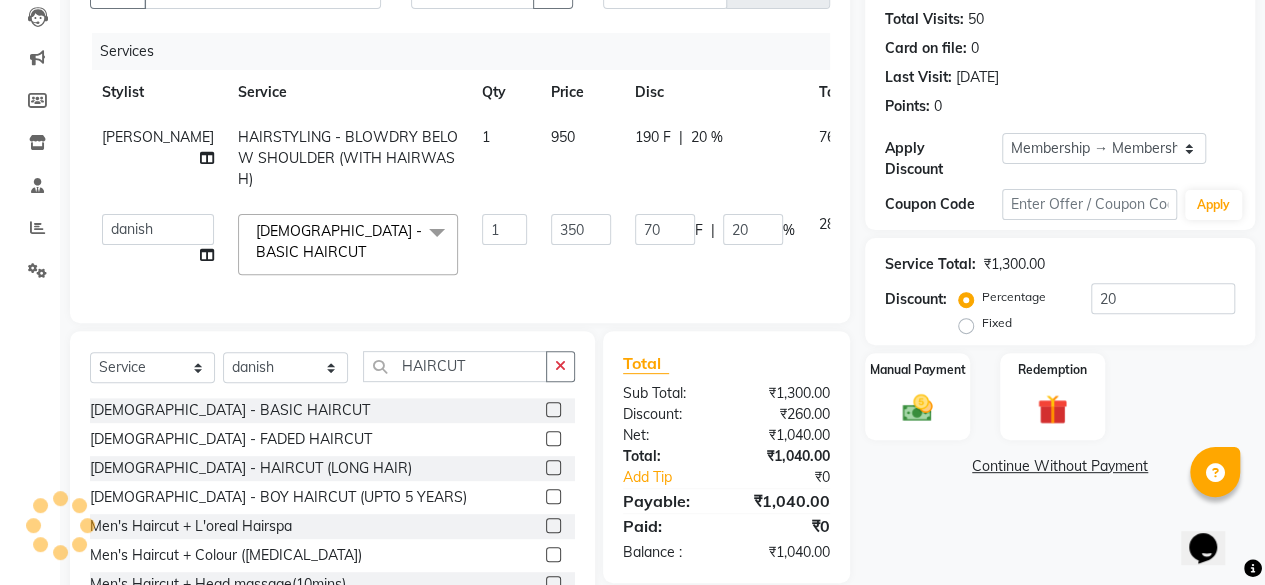 click on "950" 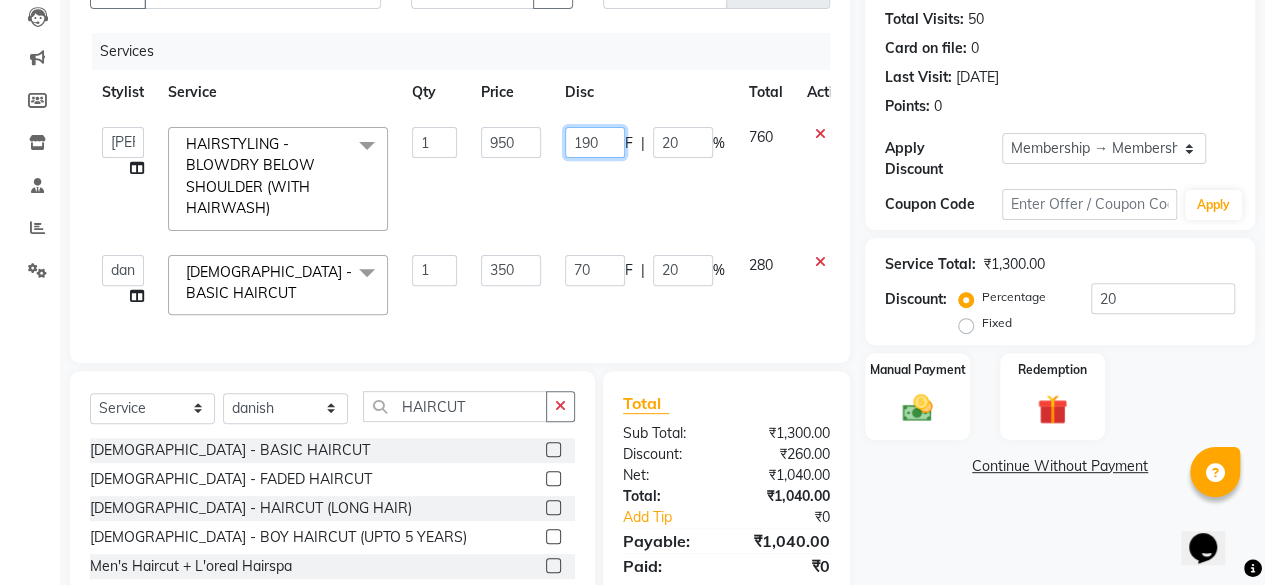 drag, startPoint x: 604, startPoint y: 141, endPoint x: 572, endPoint y: 147, distance: 32.55764 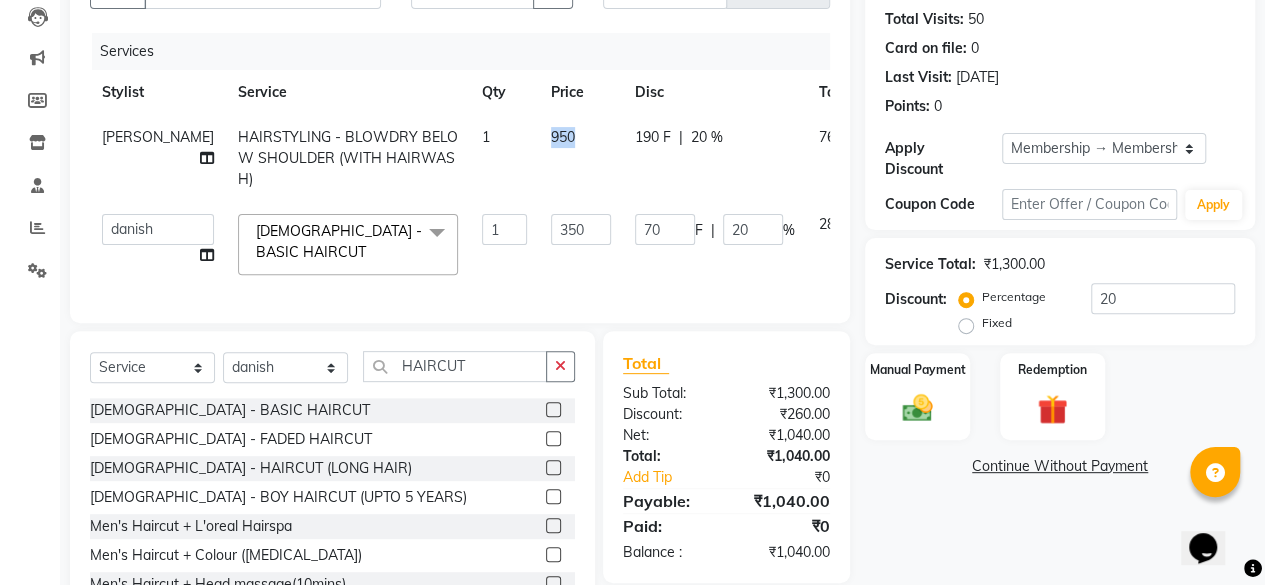 drag, startPoint x: 518, startPoint y: 141, endPoint x: 477, endPoint y: 145, distance: 41.19466 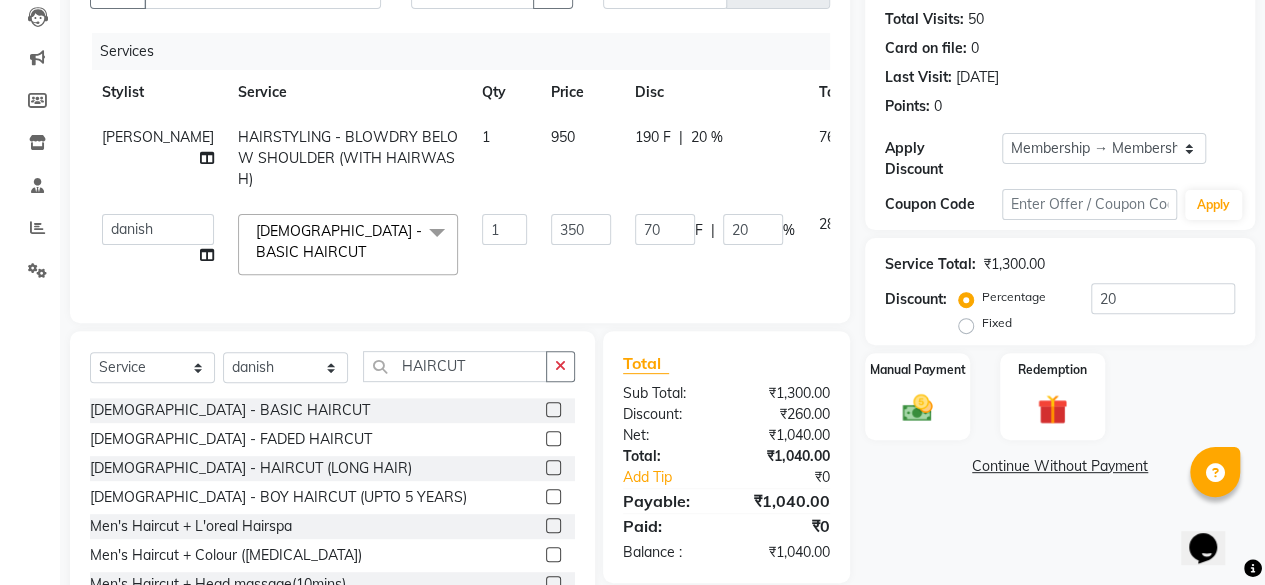 click on "190 F | 20 %" 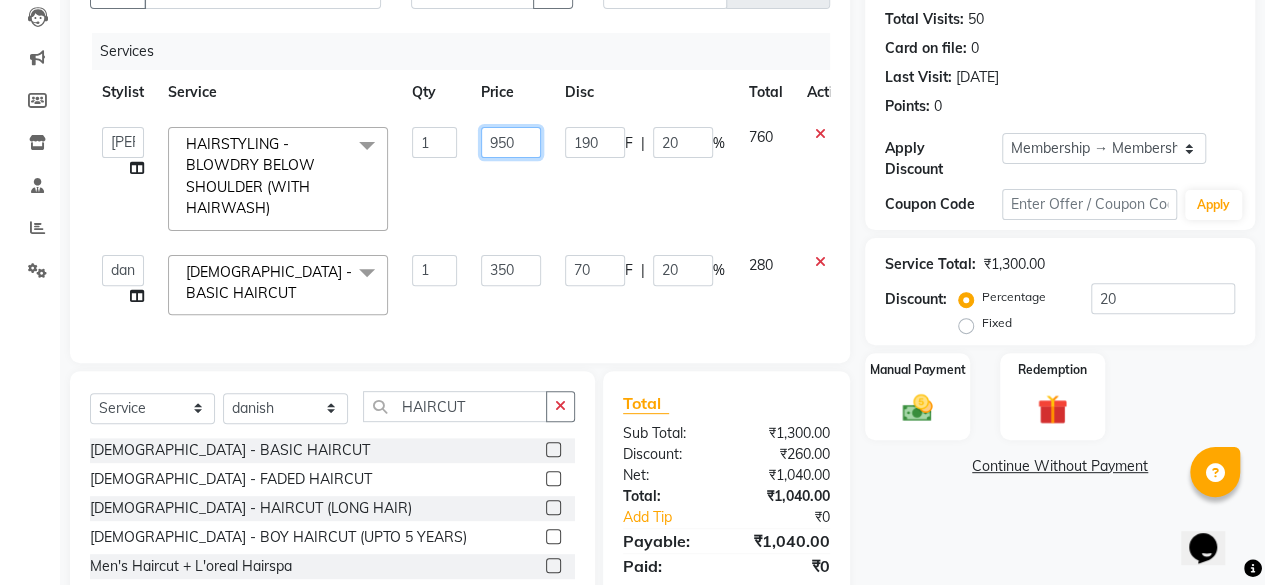 click on "950" 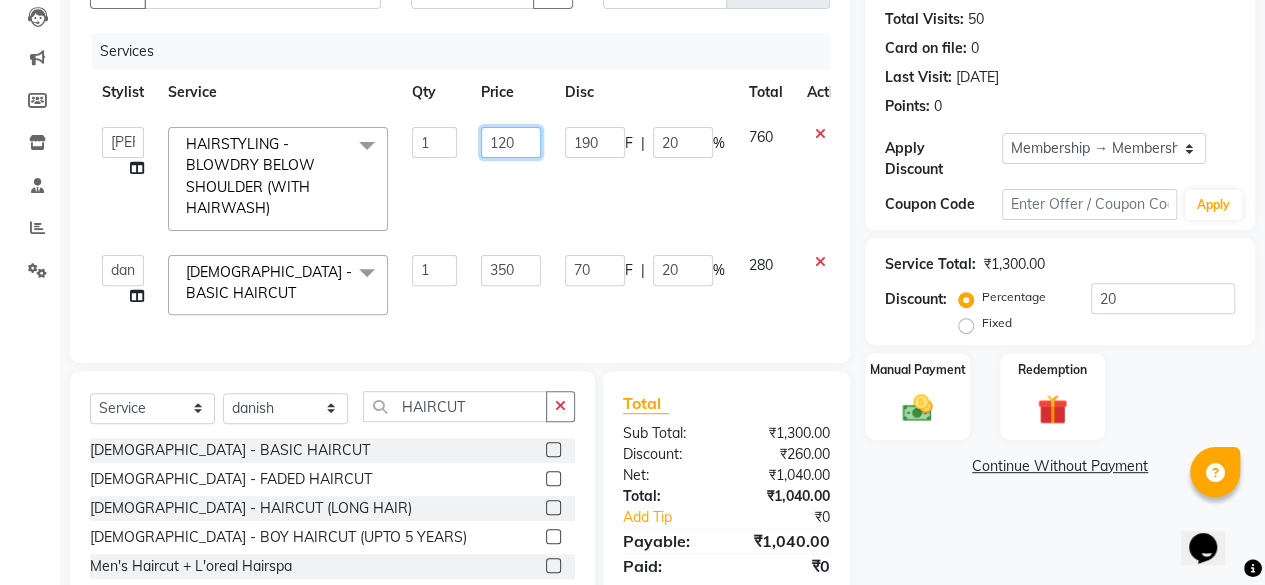 type on "1200" 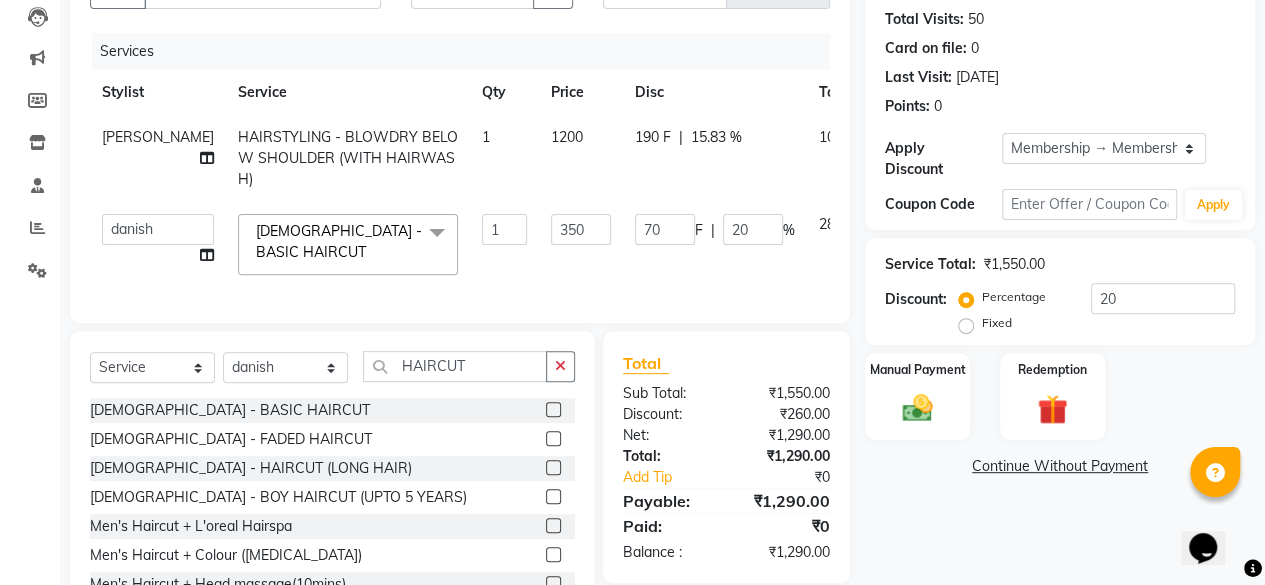 click on "Shaves Salmani			 HAIRSTYLING - BLOWDRY BELOW SHOULDER (WITH HAIRWASH) 1 1200 190 F | 15.83 % 1010  [PERSON_NAME]   danish   [PERSON_NAME]   [PERSON_NAME]		   [PERSON_NAME]   [PERSON_NAME]			   Raju   [PERSON_NAME]			   [PERSON_NAME]			   [PERSON_NAME]   [PERSON_NAME]   [PERSON_NAME]   Seja [PERSON_NAME]   Shaves [PERSON_NAME]  [DEMOGRAPHIC_DATA] - BASIC HAIRCUT  x Threading - EYEBROW Threading - UPPER LIP Threading - LOWER LIP Threading - CHIN Threading - FOREHEAD Threading - SIDE LOCK Threading - NOSE Threading - CHEEKS Threading - FULL FACE Back massage Neck threading Waxing (Regular Wax) - [DEMOGRAPHIC_DATA] - FULL ARMS Waxing (Regular Wax) - [DEMOGRAPHIC_DATA] - FULL LEGS Waxing (Regular Wax) - [DEMOGRAPHIC_DATA] - UNDERARMS Waxing (Regular Wax) - [DEMOGRAPHIC_DATA] - HALF ARM Waxing (Regular Wax) - [DEMOGRAPHIC_DATA] - HALF LEG Waxing (Regular Wax) - [DEMOGRAPHIC_DATA] - HALF BACK/FRONT Waxing (Regular Wax) - [DEMOGRAPHIC_DATA] - BACK Waxing (Regular Wax) - [DEMOGRAPHIC_DATA] - FRONT Waxing (Regular Wax) - [DEMOGRAPHIC_DATA] - STOMACH Waxing (Regular Wax) - [DEMOGRAPHIC_DATA] - BUTTOCKS Waxing (Regular Wax) - [DEMOGRAPHIC_DATA] - CHIN 1" 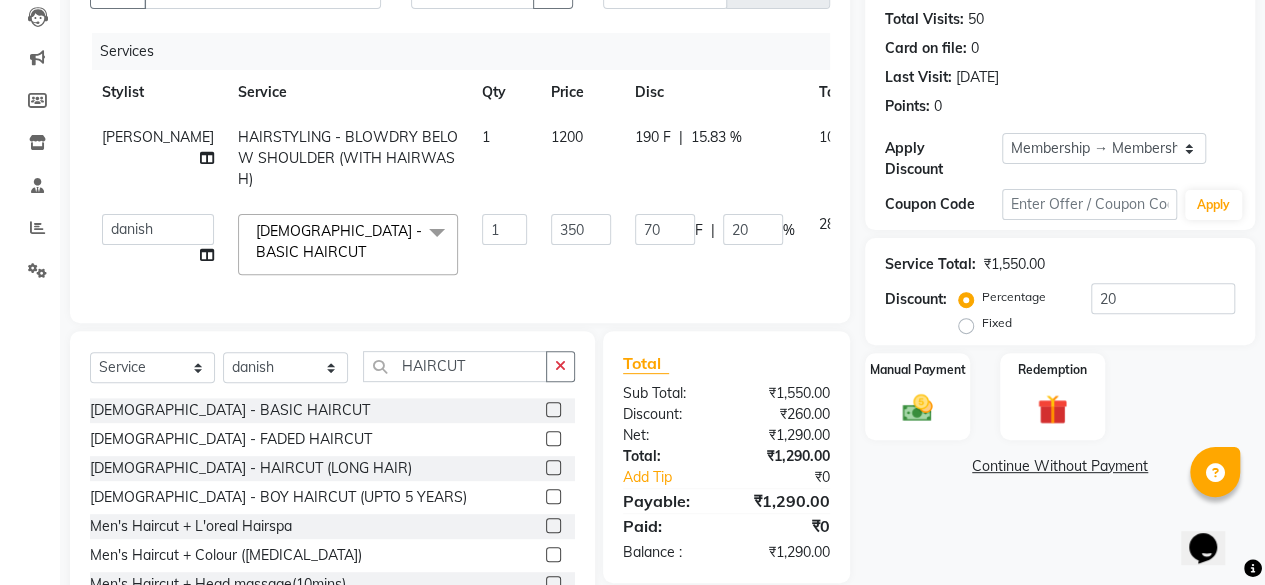 click on "15.83 %" 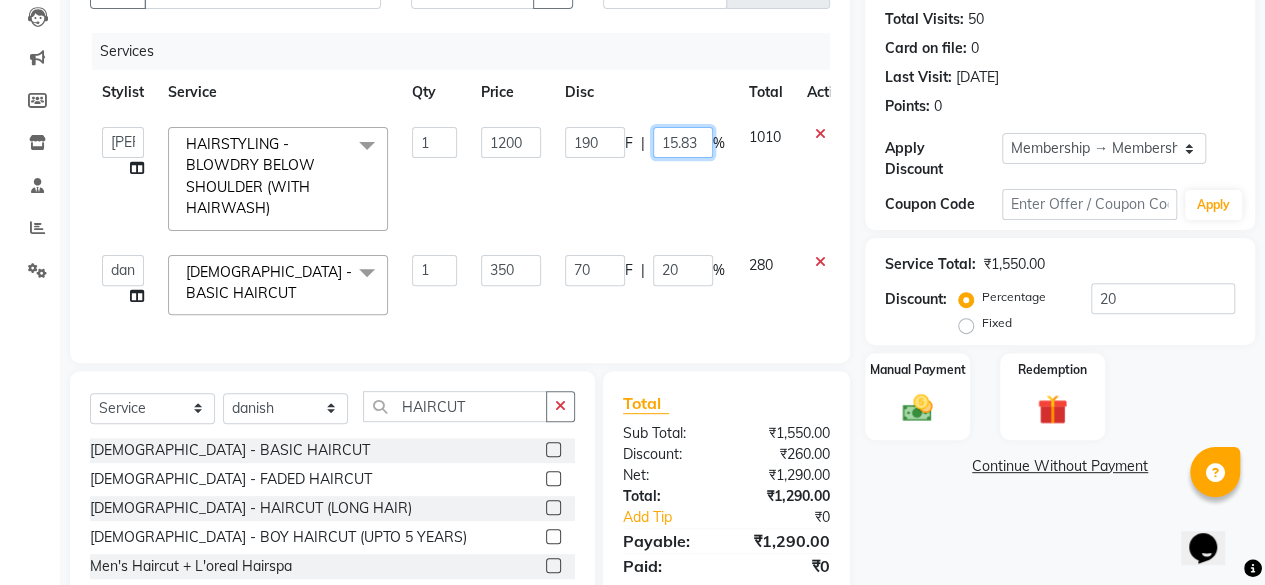 drag, startPoint x: 706, startPoint y: 142, endPoint x: 650, endPoint y: 151, distance: 56.718605 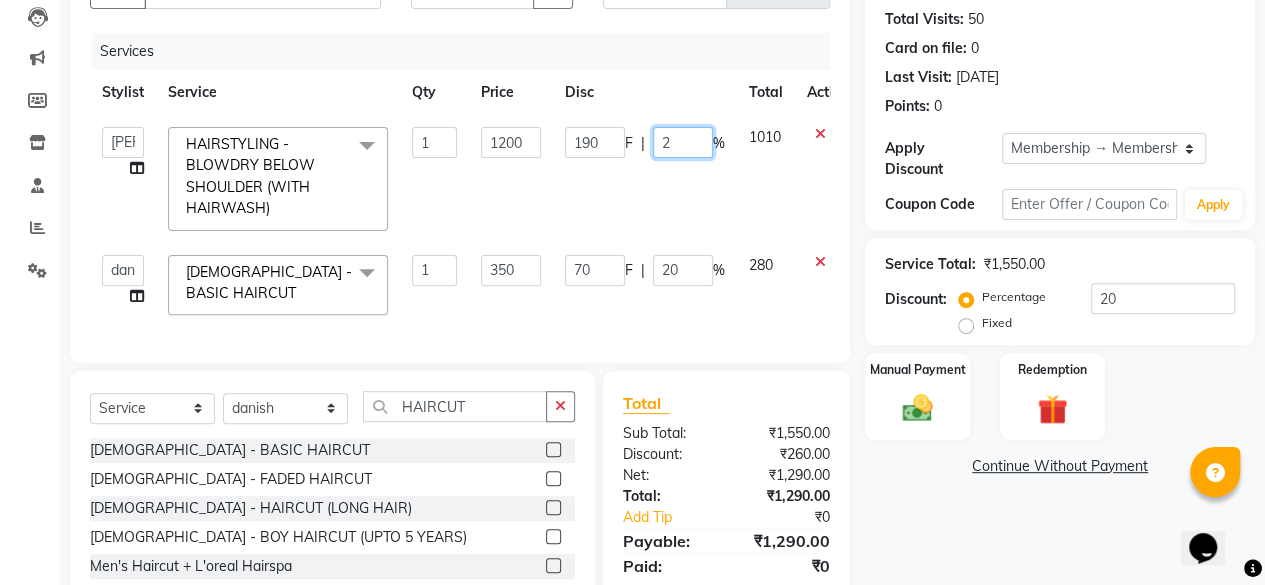 type on "20" 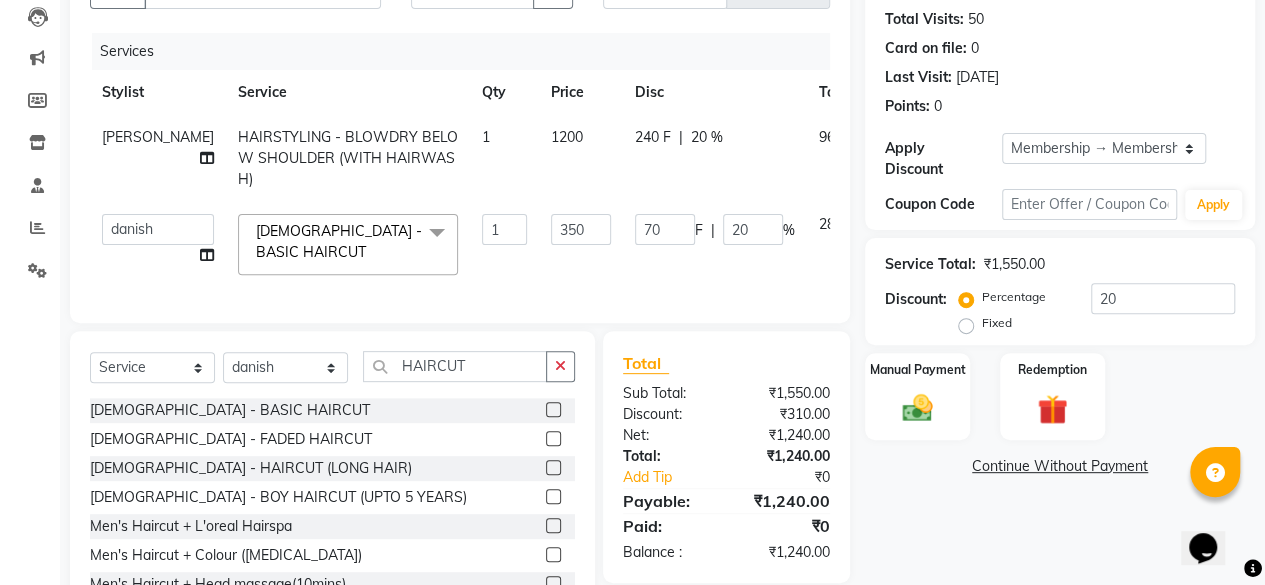 click on "Shaves Salmani			 HAIRSTYLING - BLOWDRY BELOW SHOULDER (WITH HAIRWASH) 1 1200 240 F | 20 % 960  [PERSON_NAME]   danish   [PERSON_NAME]   [PERSON_NAME]		   [PERSON_NAME]   [PERSON_NAME]			   Raju   [PERSON_NAME]			   [PERSON_NAME]			   [PERSON_NAME]   [PERSON_NAME]   [PERSON_NAME]   Seja [PERSON_NAME]   Shaves [PERSON_NAME]  [DEMOGRAPHIC_DATA] - BASIC HAIRCUT  x Threading - EYEBROW Threading - UPPER LIP Threading - LOWER LIP Threading - CHIN Threading - FOREHEAD Threading - SIDE LOCK Threading - NOSE Threading - CHEEKS Threading - FULL FACE Back massage Neck threading Waxing (Regular Wax) - [DEMOGRAPHIC_DATA] - FULL ARMS Waxing (Regular Wax) - [DEMOGRAPHIC_DATA] - FULL LEGS Waxing (Regular Wax) - [DEMOGRAPHIC_DATA] - UNDERARMS Waxing (Regular Wax) - [DEMOGRAPHIC_DATA] - HALF ARM Waxing (Regular Wax) - [DEMOGRAPHIC_DATA] - HALF LEG Waxing (Regular Wax) - [DEMOGRAPHIC_DATA] - HALF BACK/FRONT Waxing (Regular Wax) - [DEMOGRAPHIC_DATA] - BACK Waxing (Regular Wax) - [DEMOGRAPHIC_DATA] - FRONT Waxing (Regular Wax) - [DEMOGRAPHIC_DATA] - STOMACH Waxing (Regular Wax) - [DEMOGRAPHIC_DATA] - BUTTOCKS Waxing (Regular Wax) - [DEMOGRAPHIC_DATA] - BIKINI LINE" 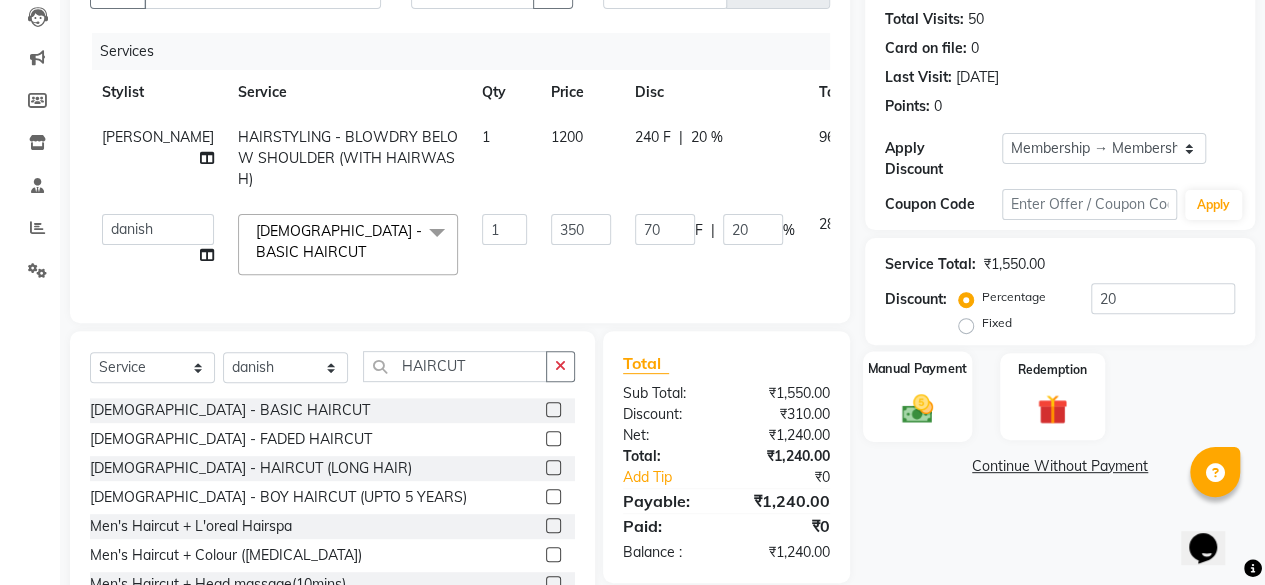 click 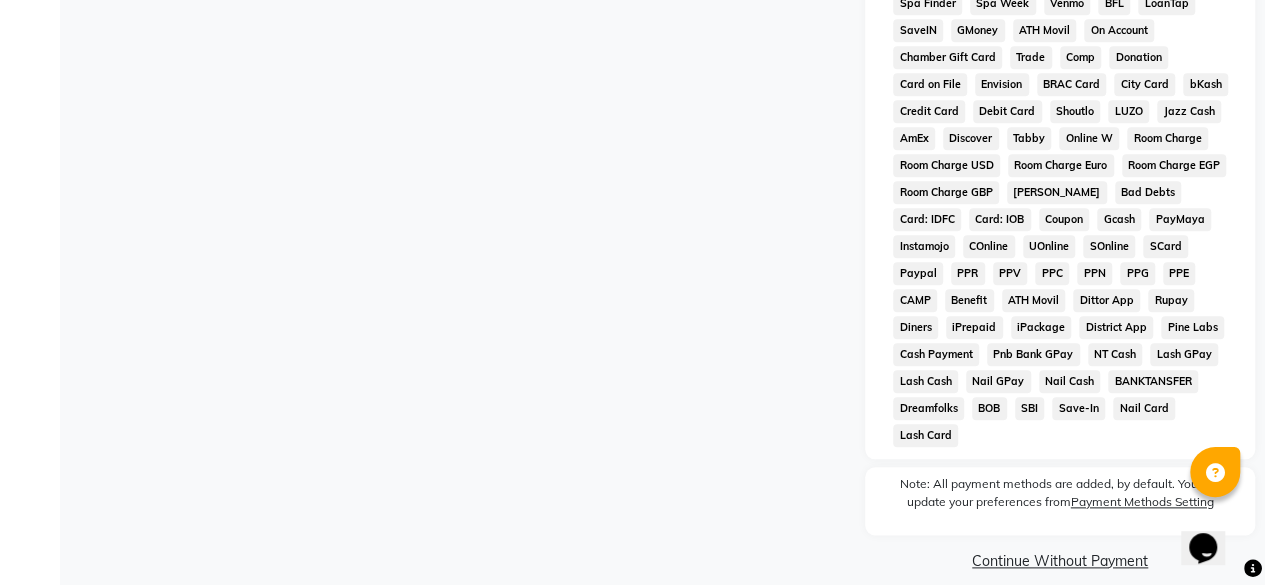 scroll, scrollTop: 0, scrollLeft: 0, axis: both 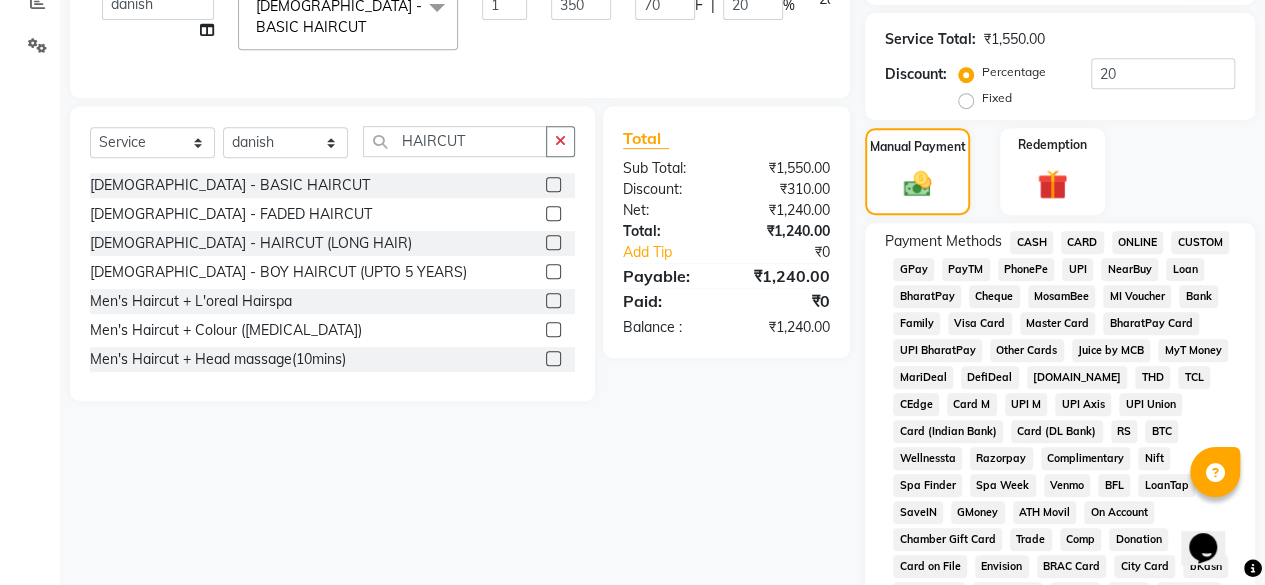 click on "UPI" 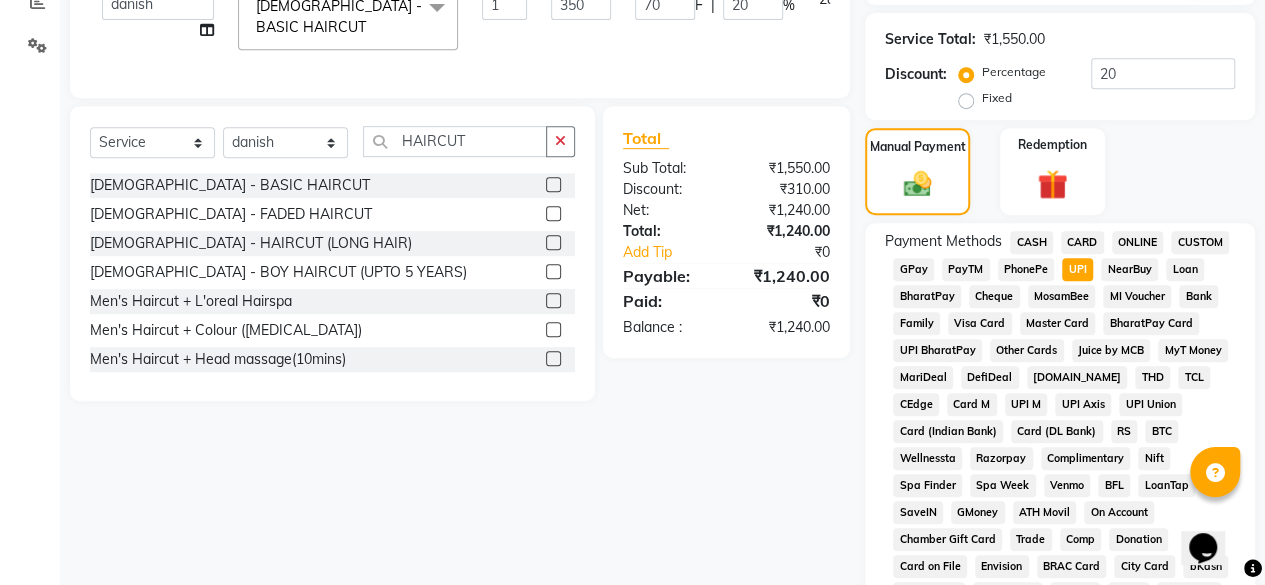 scroll, scrollTop: 1027, scrollLeft: 0, axis: vertical 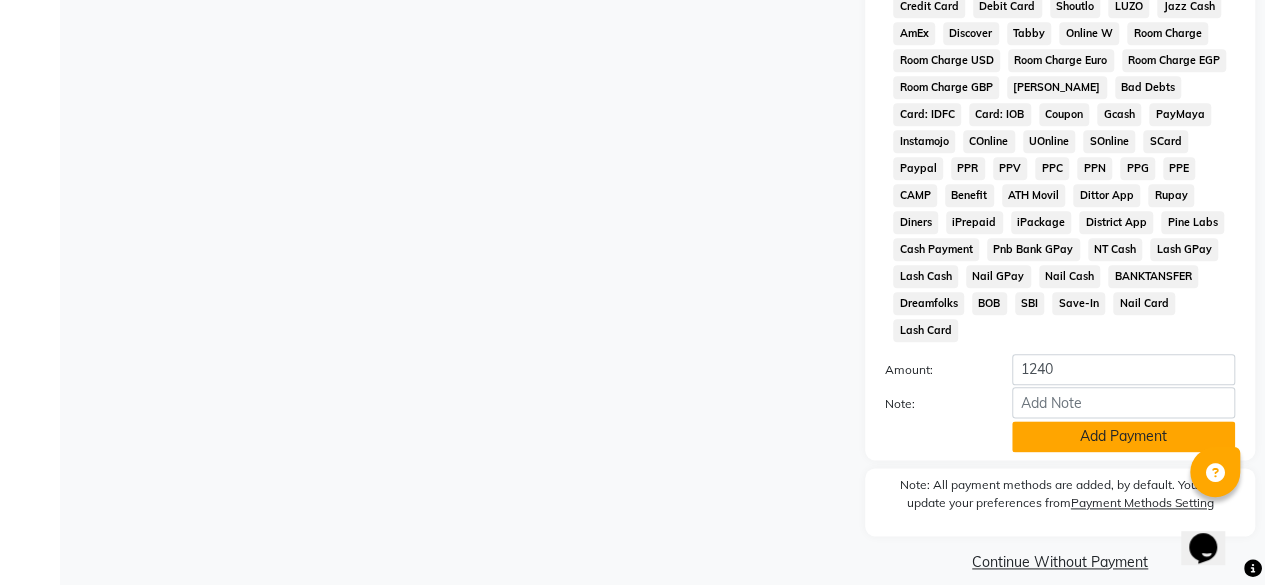 click on "Add Payment" 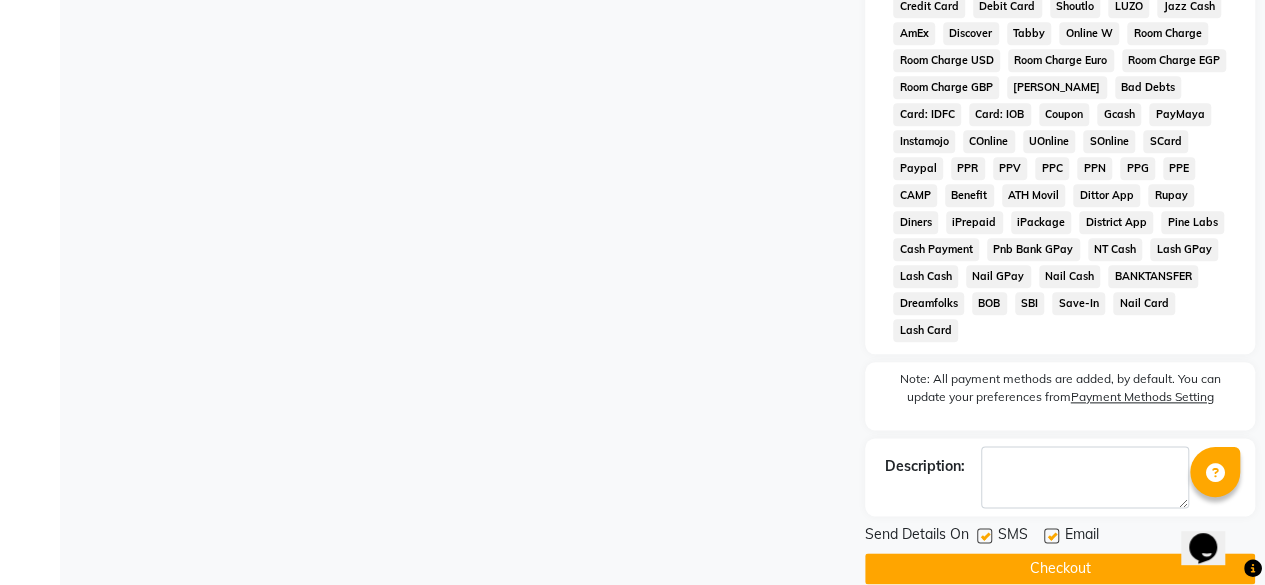 click 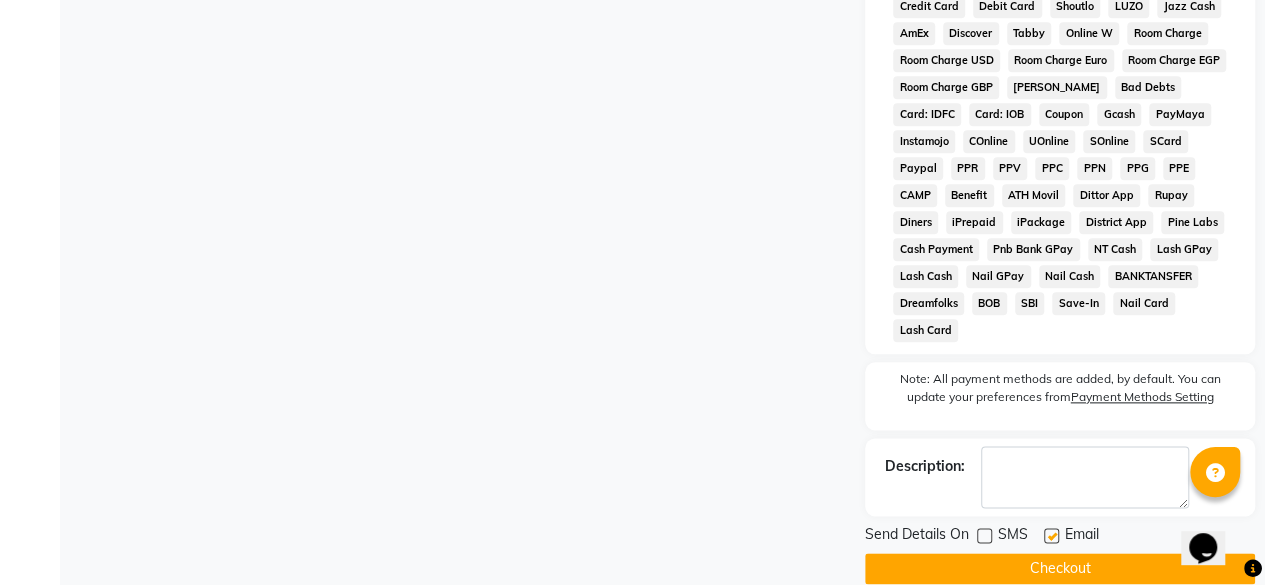 click 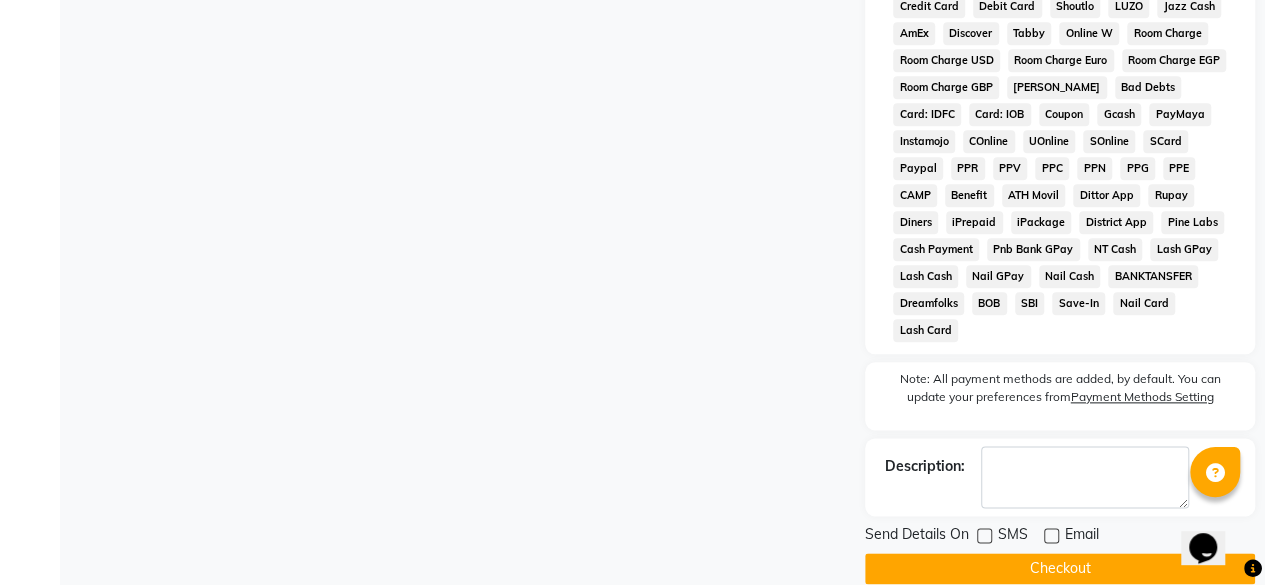 click on "Checkout" 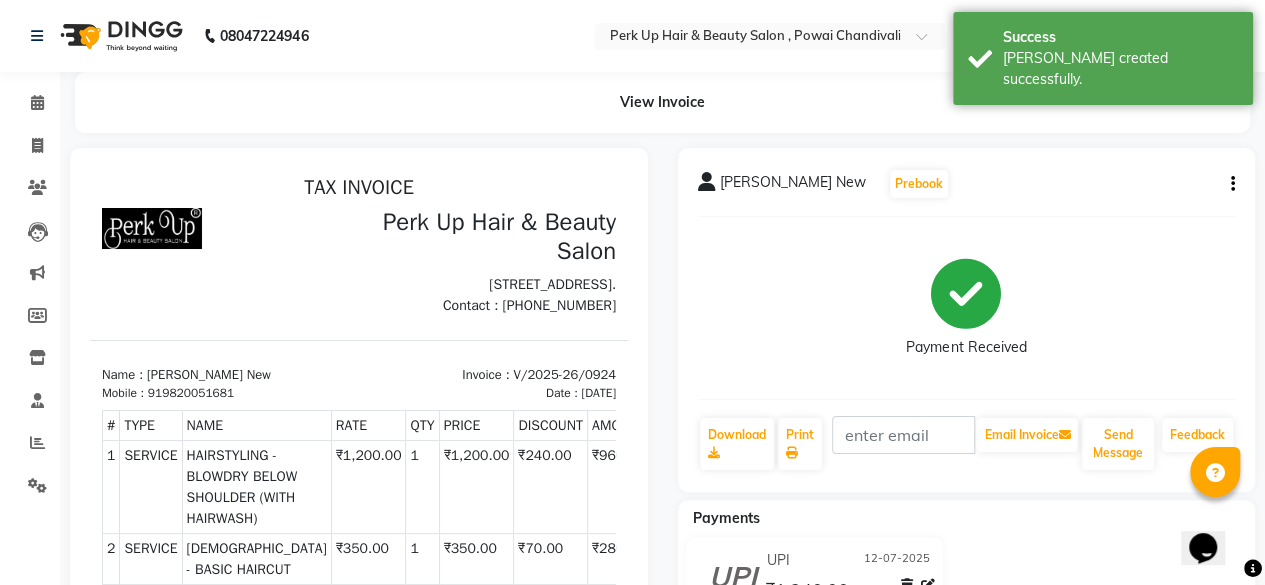 scroll, scrollTop: 0, scrollLeft: 0, axis: both 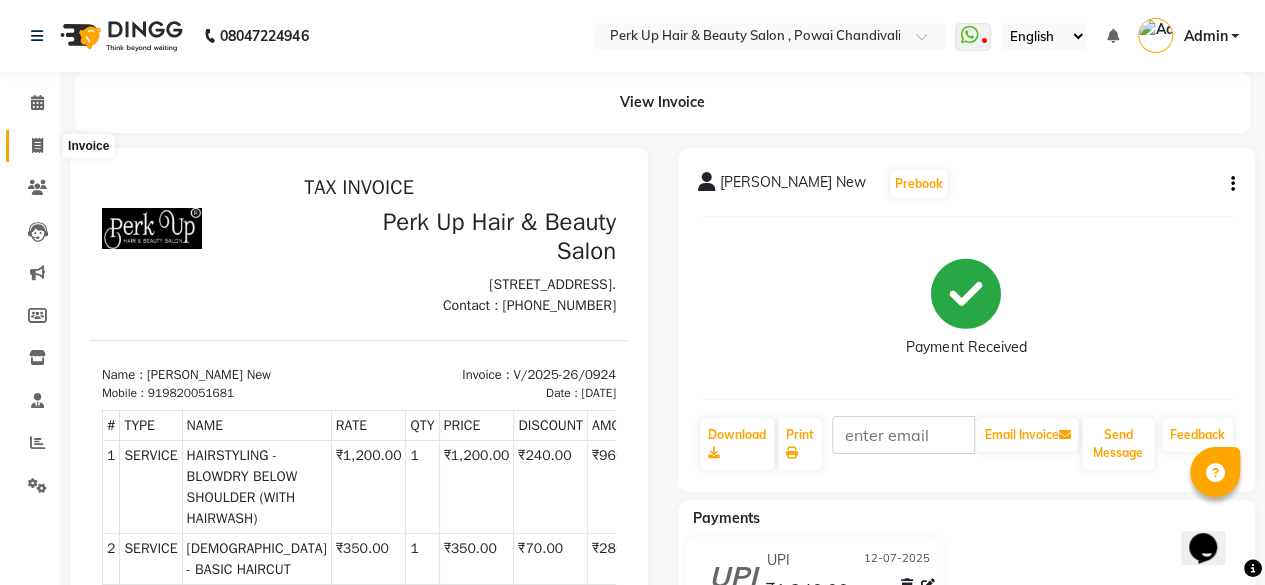 click 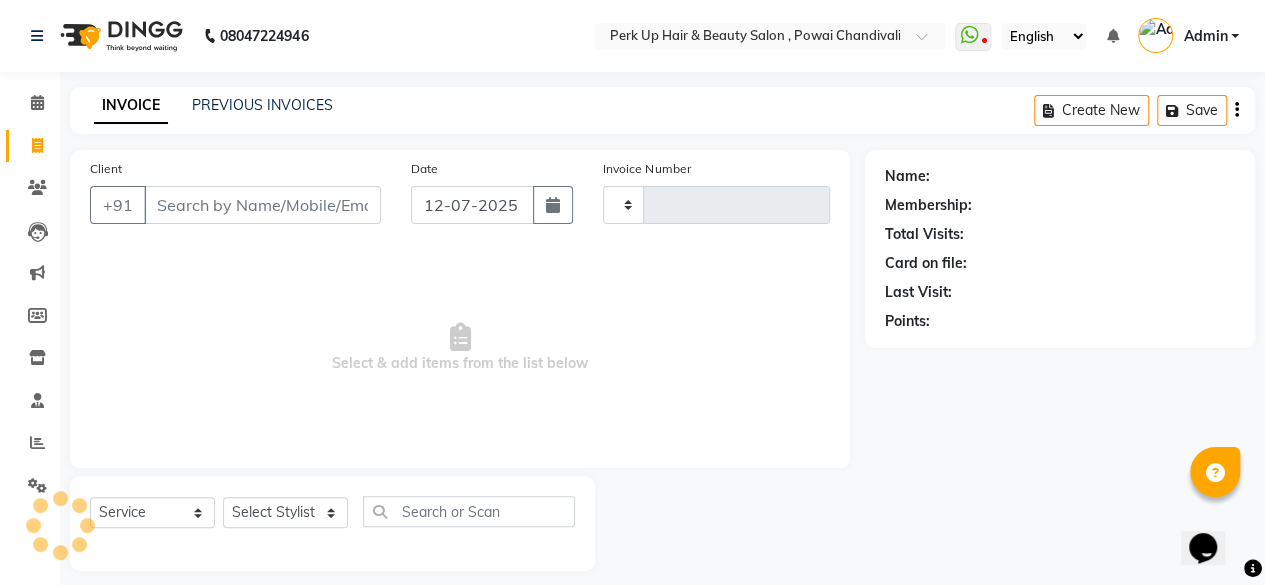 scroll, scrollTop: 15, scrollLeft: 0, axis: vertical 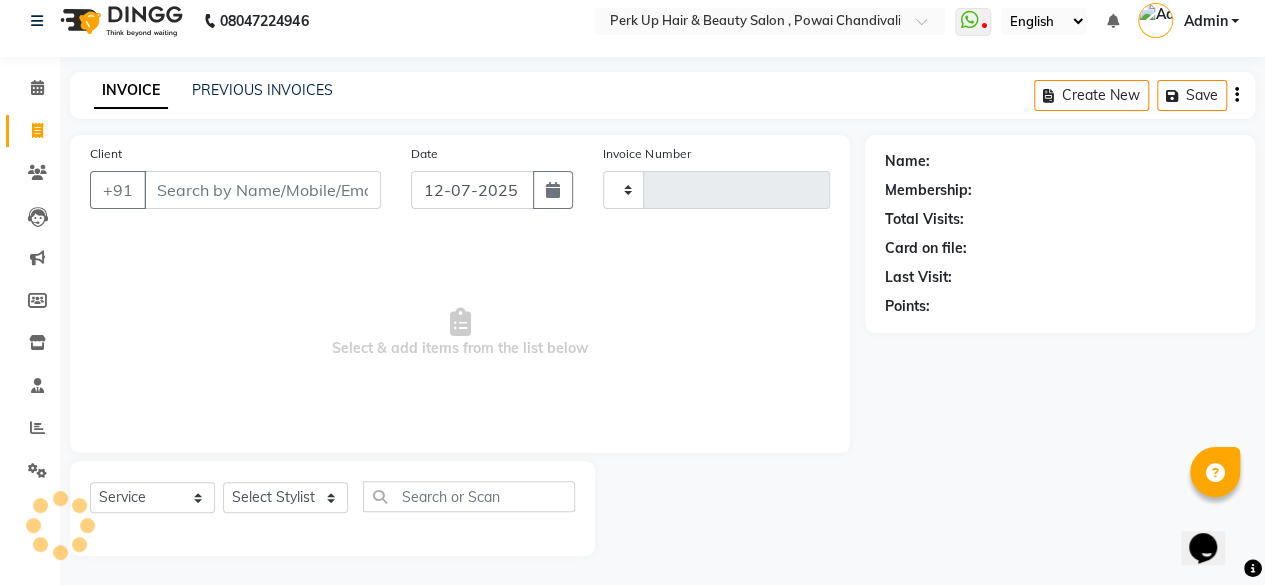 type on "0925" 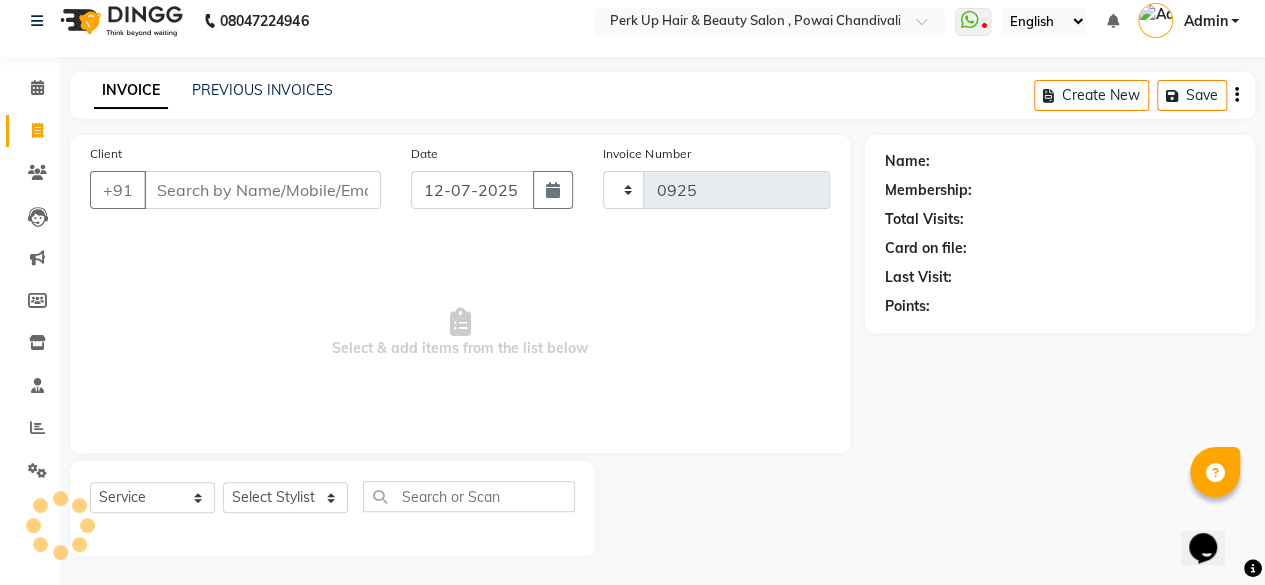 select on "5131" 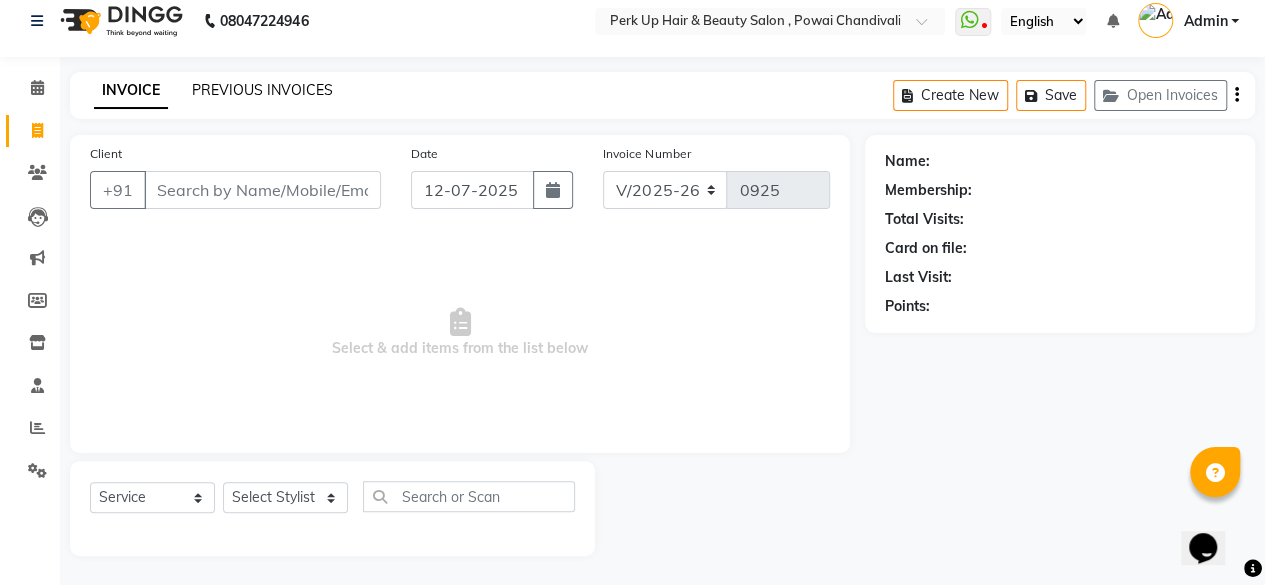 click on "PREVIOUS INVOICES" 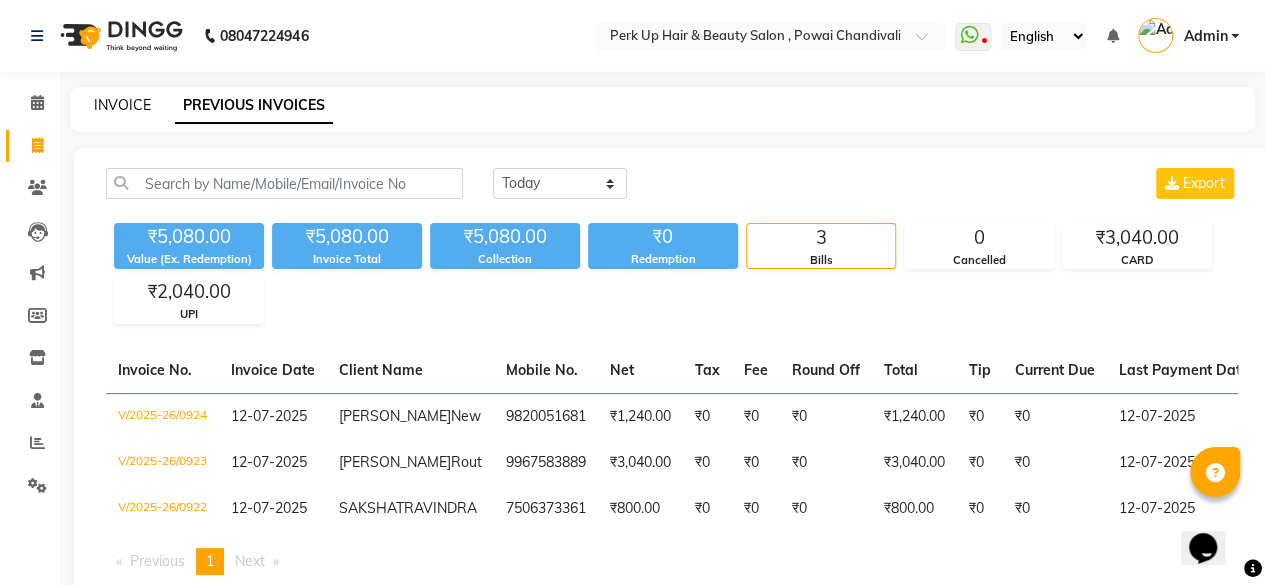click on "INVOICE" 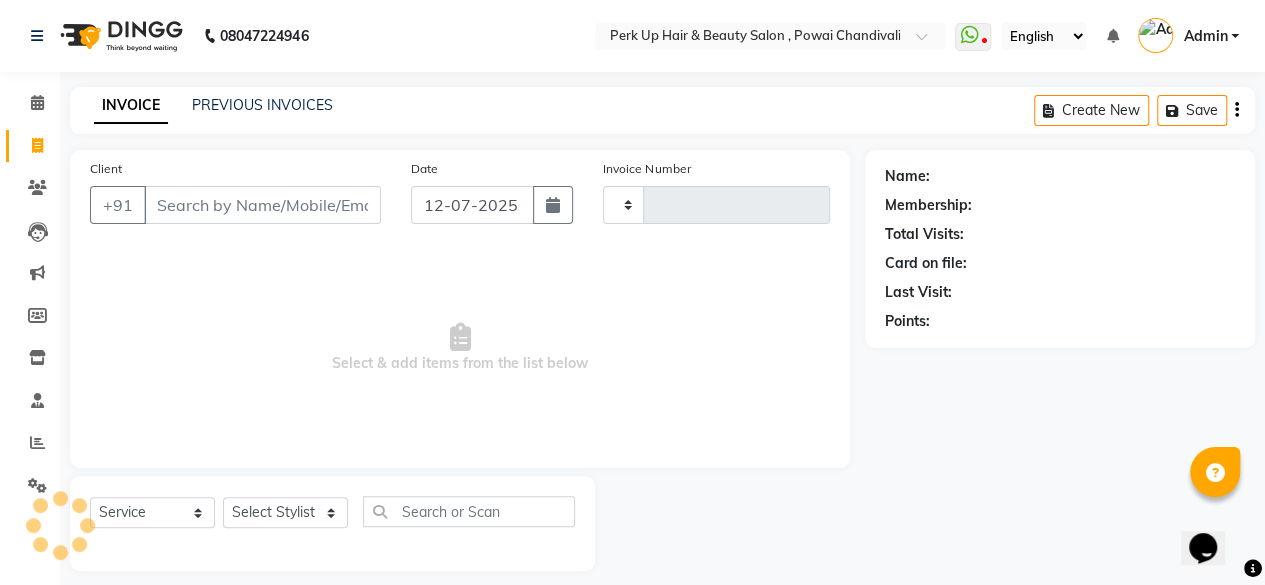 type on "0925" 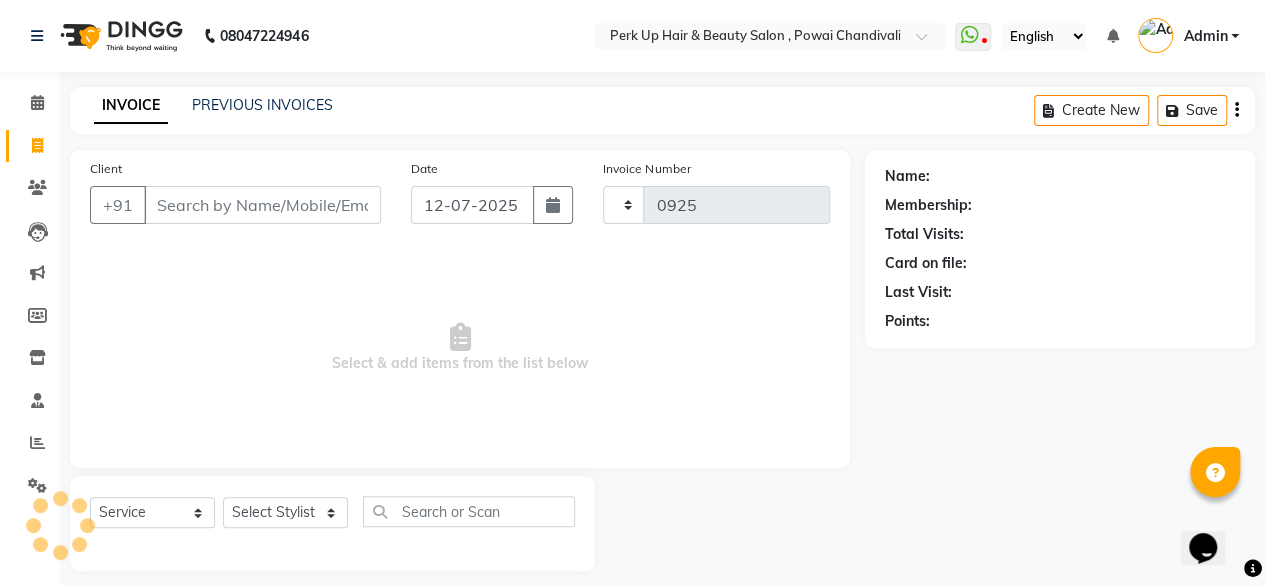 scroll, scrollTop: 15, scrollLeft: 0, axis: vertical 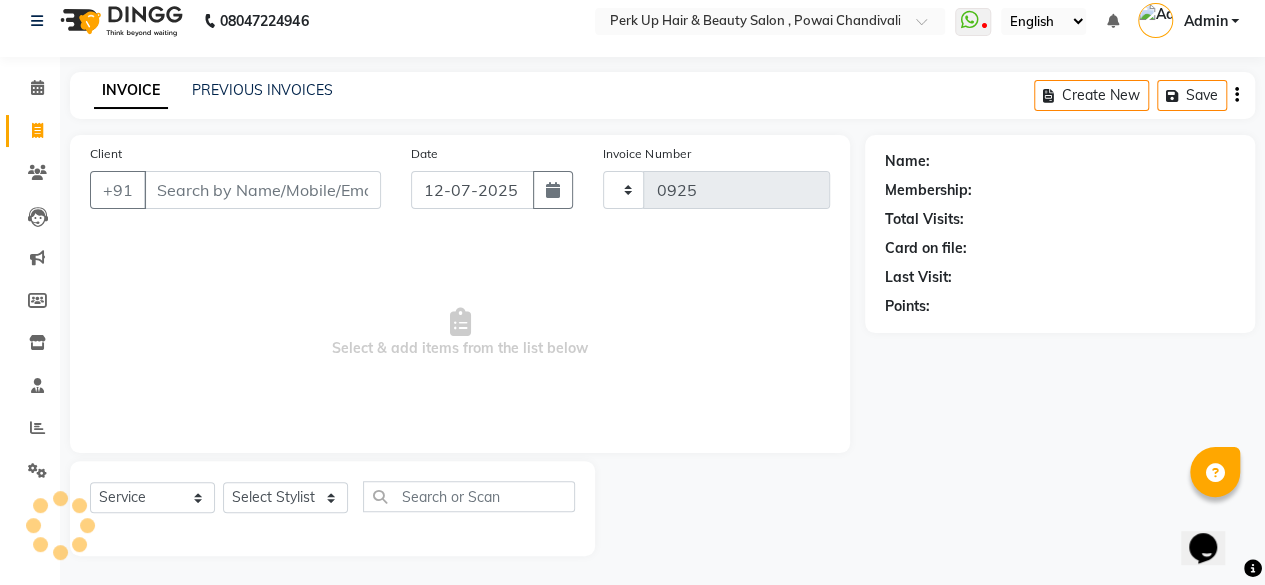 select on "5131" 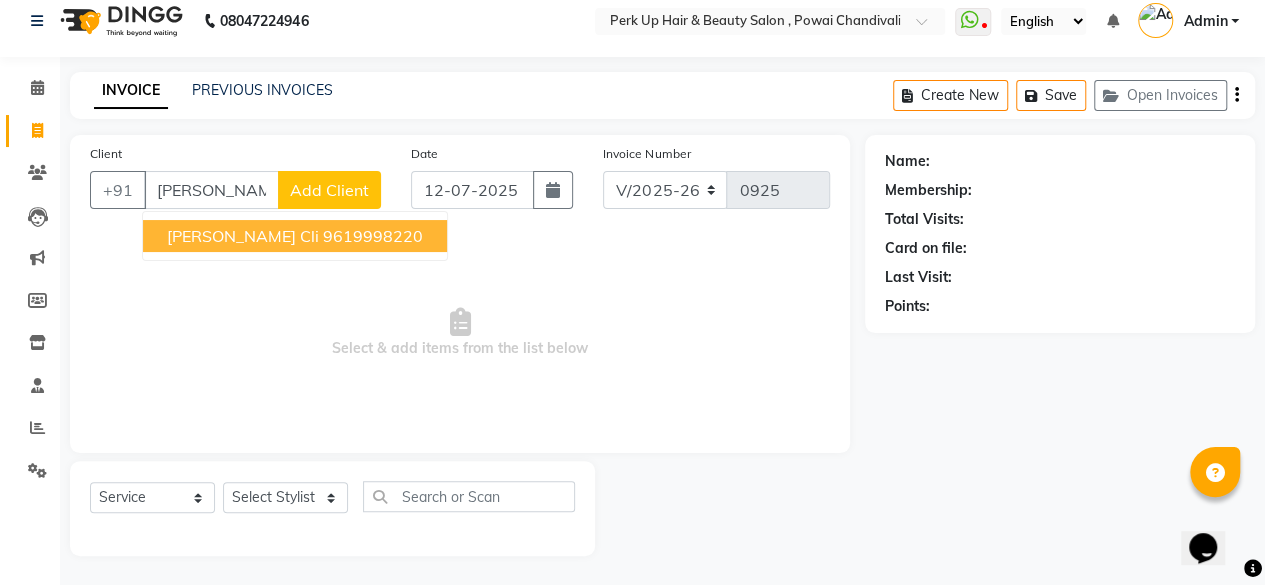 click on "9619998220" at bounding box center (373, 236) 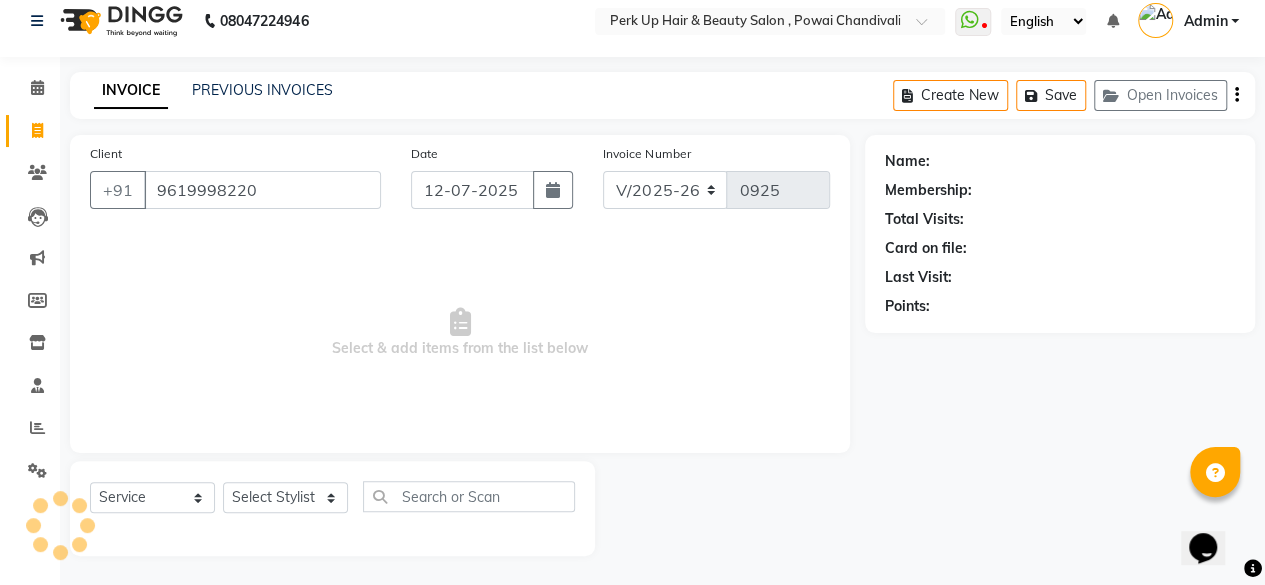 type on "9619998220" 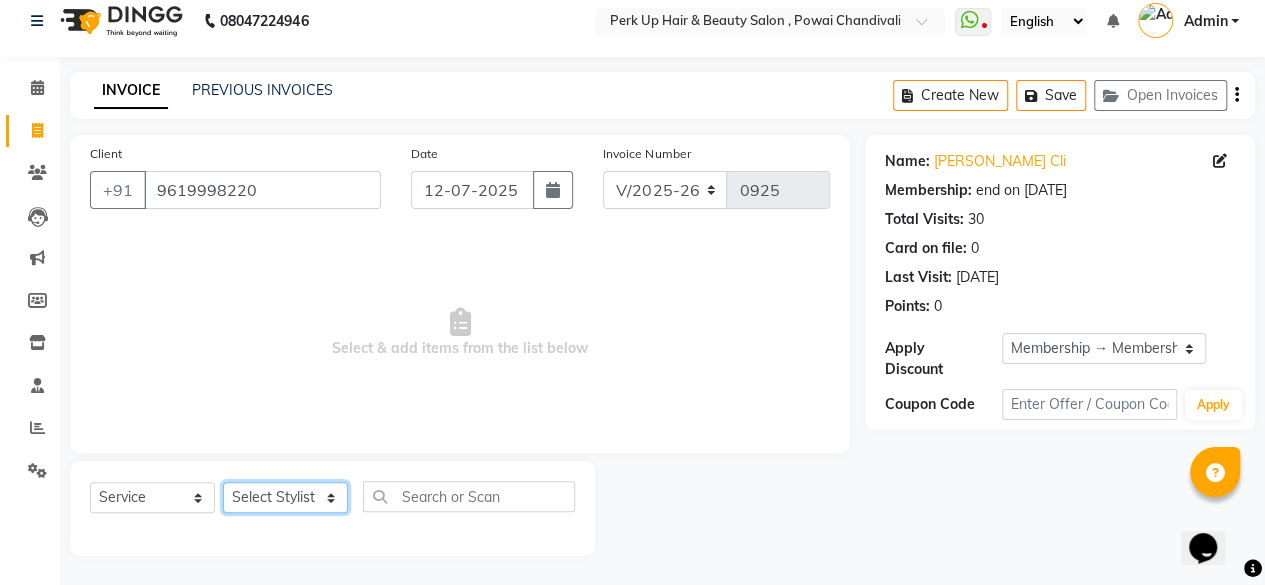 click on "Select Stylist [PERSON_NAME] danish [PERSON_NAME] [PERSON_NAME]		 [PERSON_NAME] [PERSON_NAME]			 Raju [PERSON_NAME]			 [PERSON_NAME]			 [PERSON_NAME] [PERSON_NAME] [PERSON_NAME] Seja [PERSON_NAME] Shaves [PERSON_NAME]" 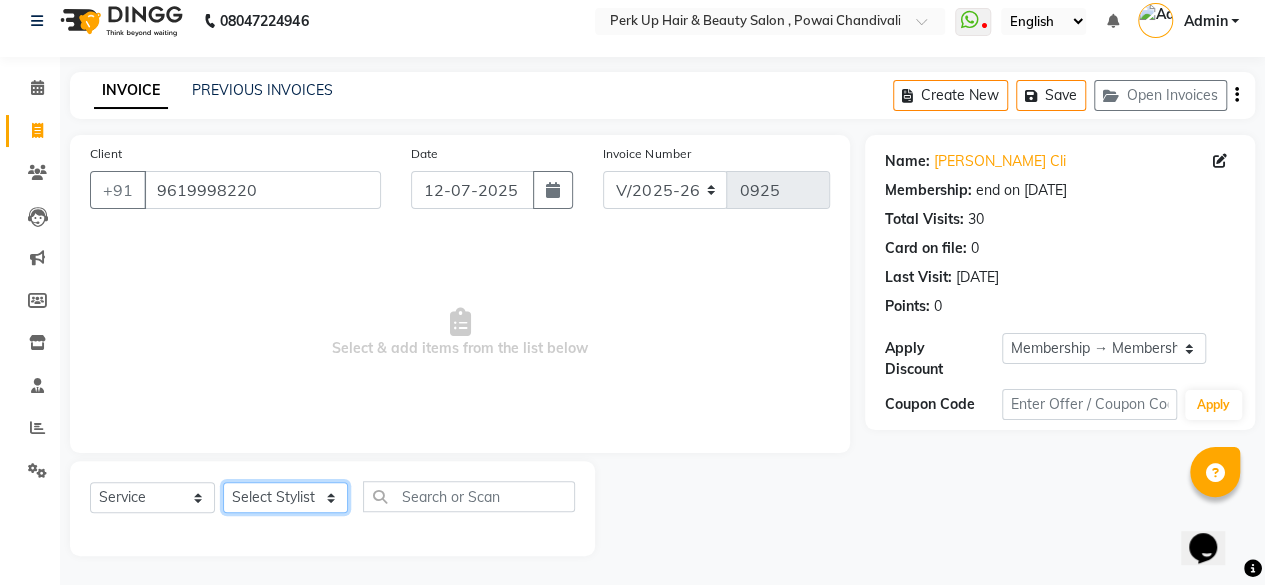 select on "68112" 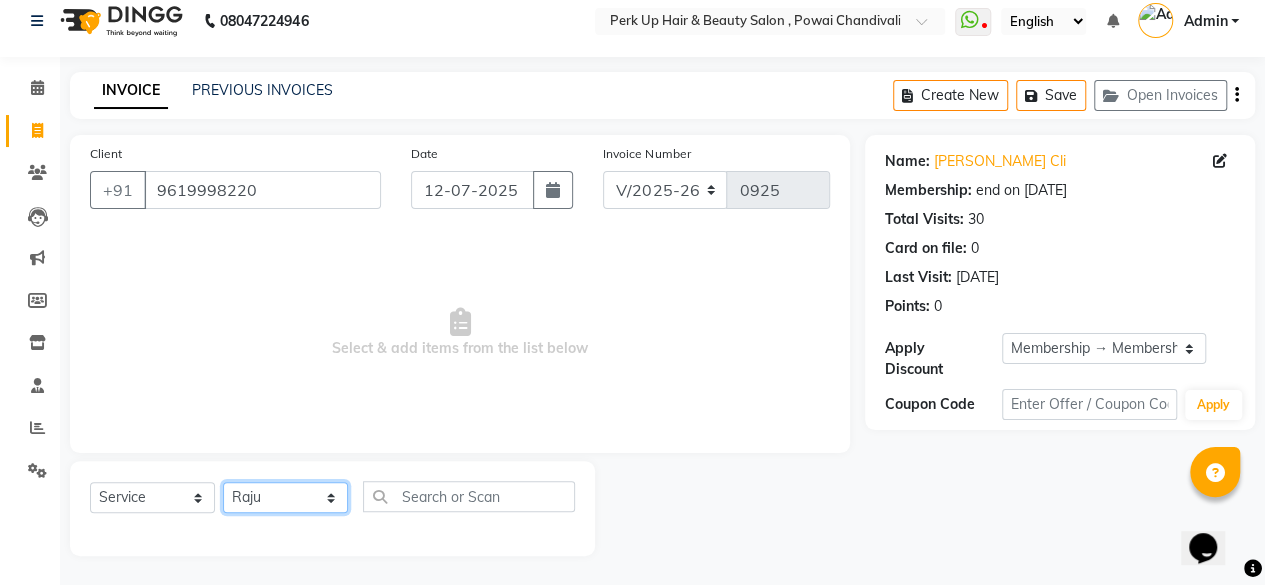 click on "Select Stylist [PERSON_NAME] danish [PERSON_NAME] [PERSON_NAME]		 [PERSON_NAME] [PERSON_NAME]			 Raju [PERSON_NAME]			 [PERSON_NAME]			 [PERSON_NAME] [PERSON_NAME] [PERSON_NAME] Seja [PERSON_NAME] Shaves [PERSON_NAME]" 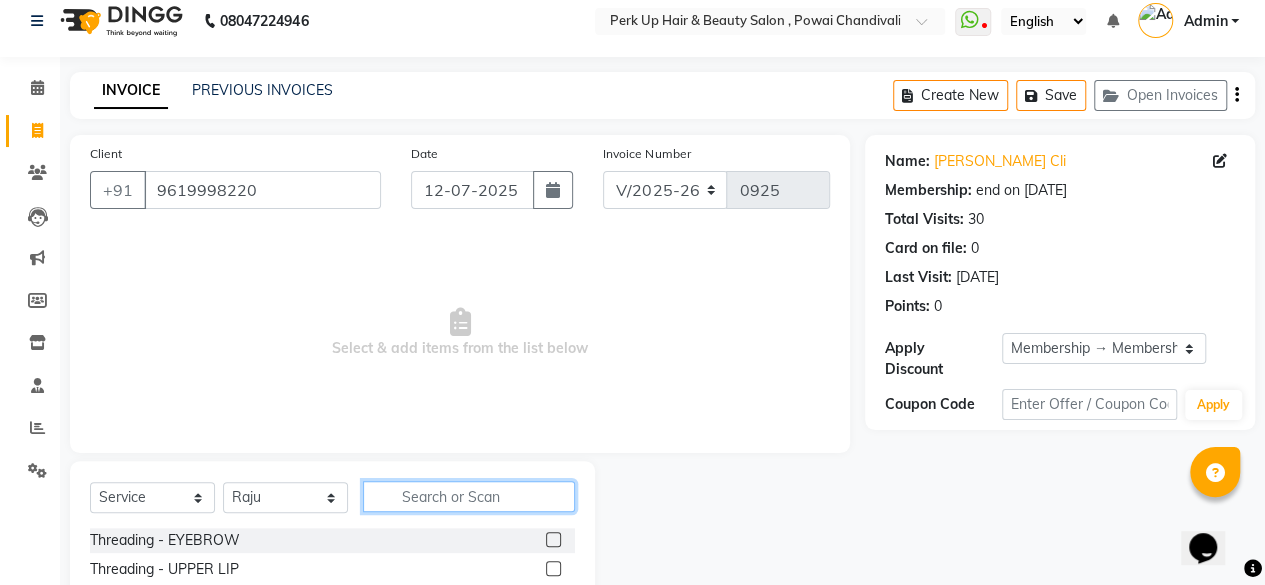 click 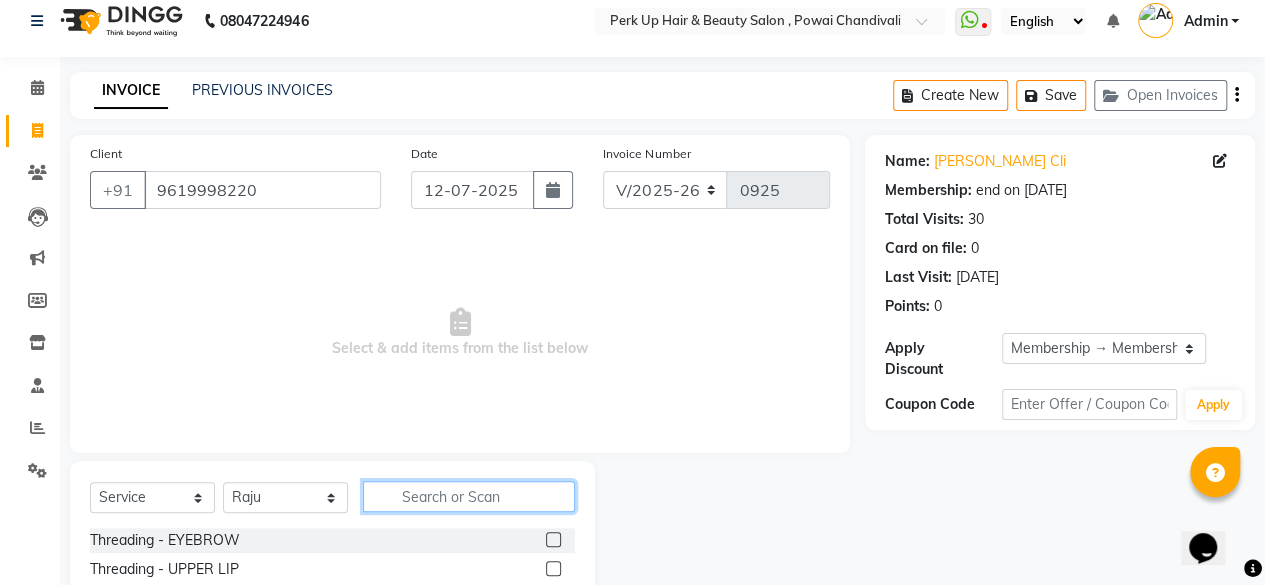click 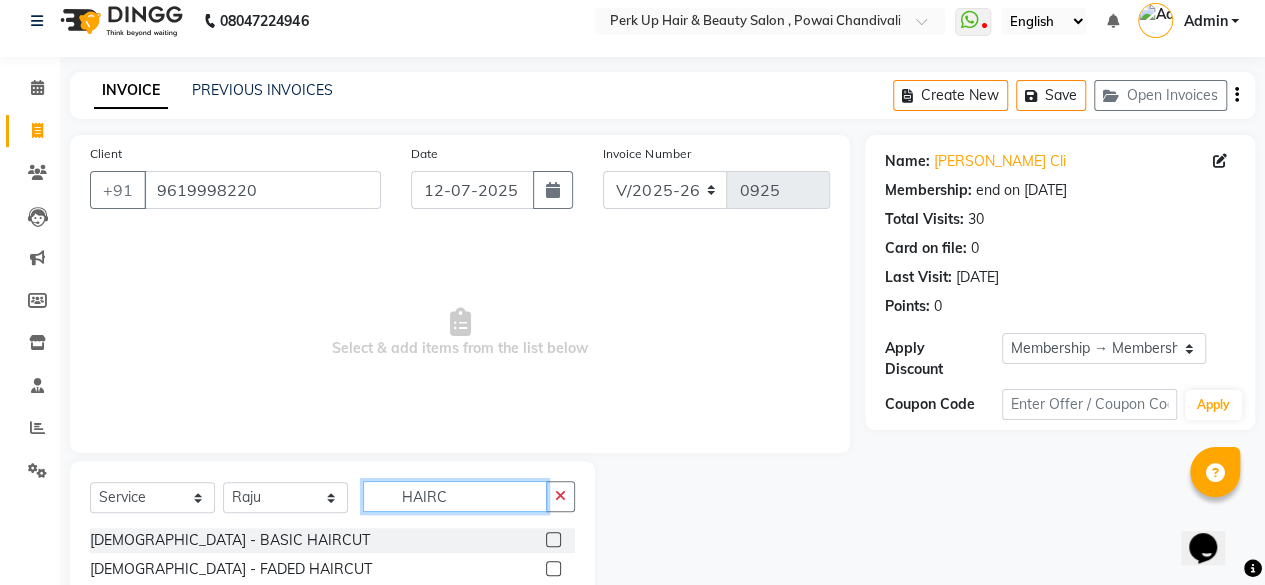 type on "HAIRC" 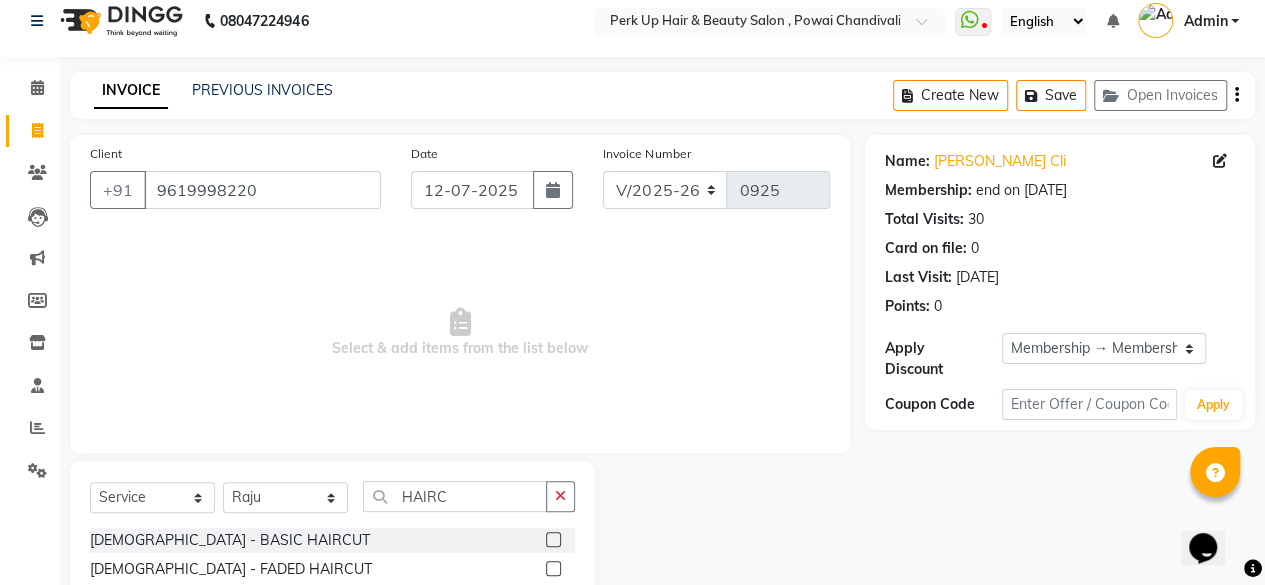 click 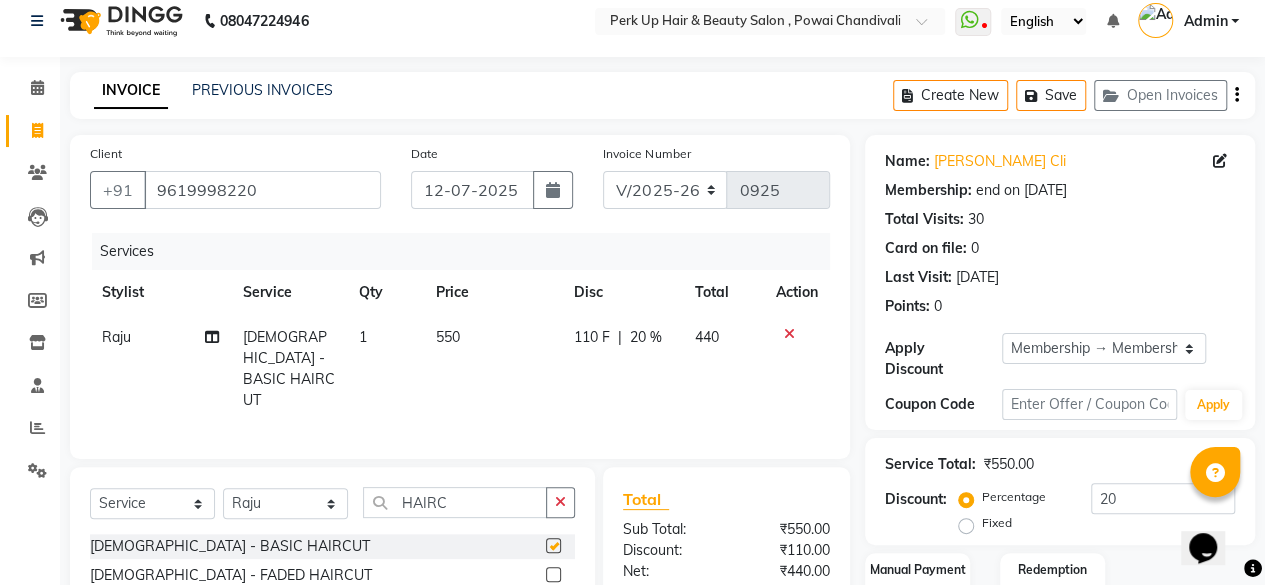 checkbox on "false" 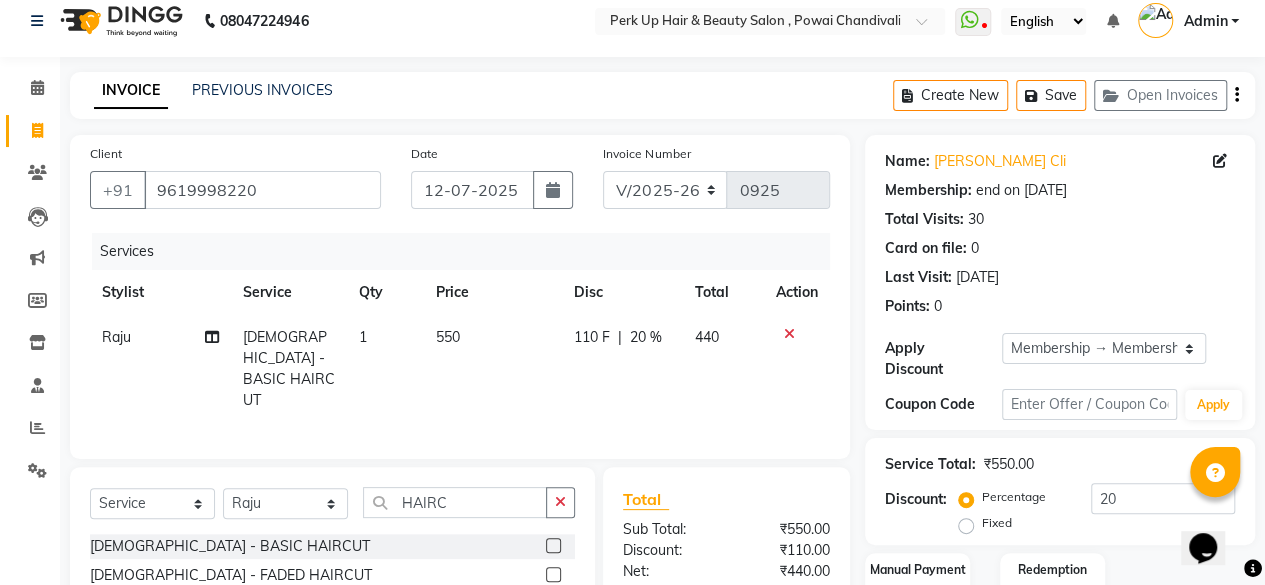 scroll, scrollTop: 215, scrollLeft: 0, axis: vertical 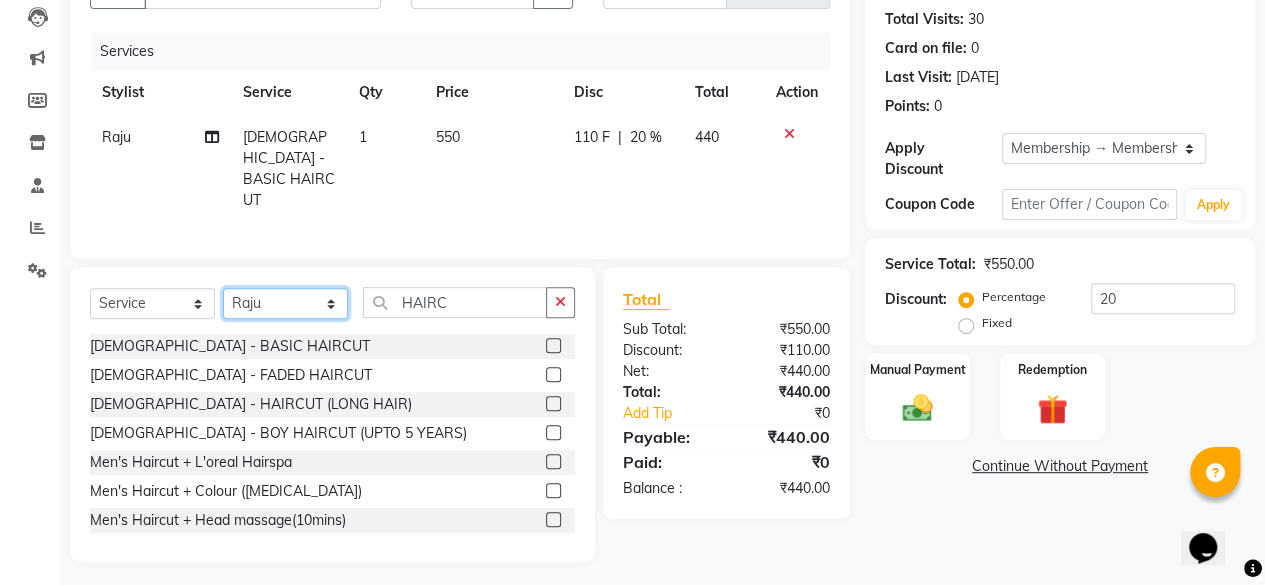 click on "Select Stylist [PERSON_NAME] danish [PERSON_NAME] [PERSON_NAME]		 [PERSON_NAME] [PERSON_NAME]			 Raju [PERSON_NAME]			 [PERSON_NAME]			 [PERSON_NAME] [PERSON_NAME] [PERSON_NAME] Seja [PERSON_NAME] Shaves [PERSON_NAME]" 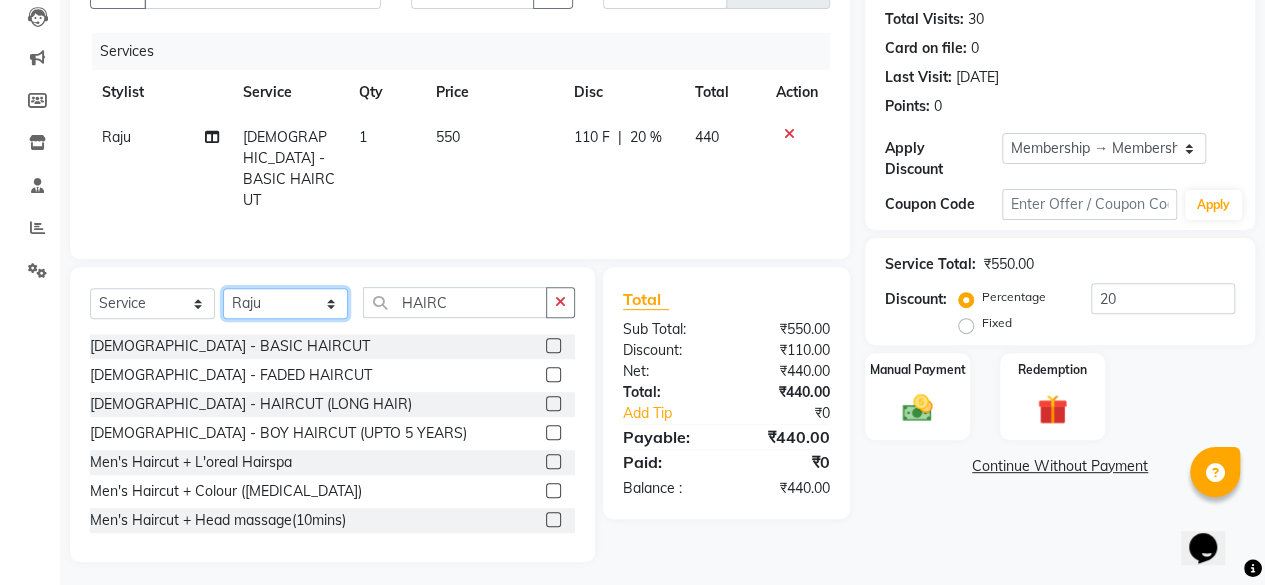 scroll, scrollTop: 0, scrollLeft: 0, axis: both 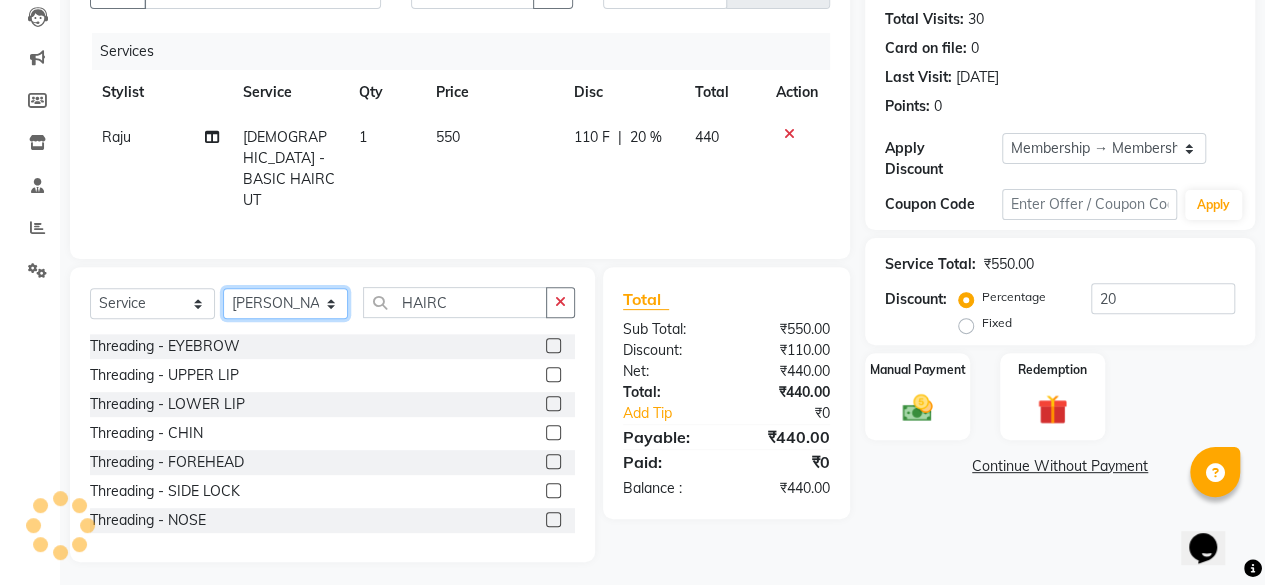 click on "Select Stylist [PERSON_NAME] danish [PERSON_NAME] [PERSON_NAME]		 [PERSON_NAME] [PERSON_NAME]			 Raju [PERSON_NAME]			 [PERSON_NAME]			 [PERSON_NAME] [PERSON_NAME] [PERSON_NAME] Seja [PERSON_NAME] Shaves [PERSON_NAME]" 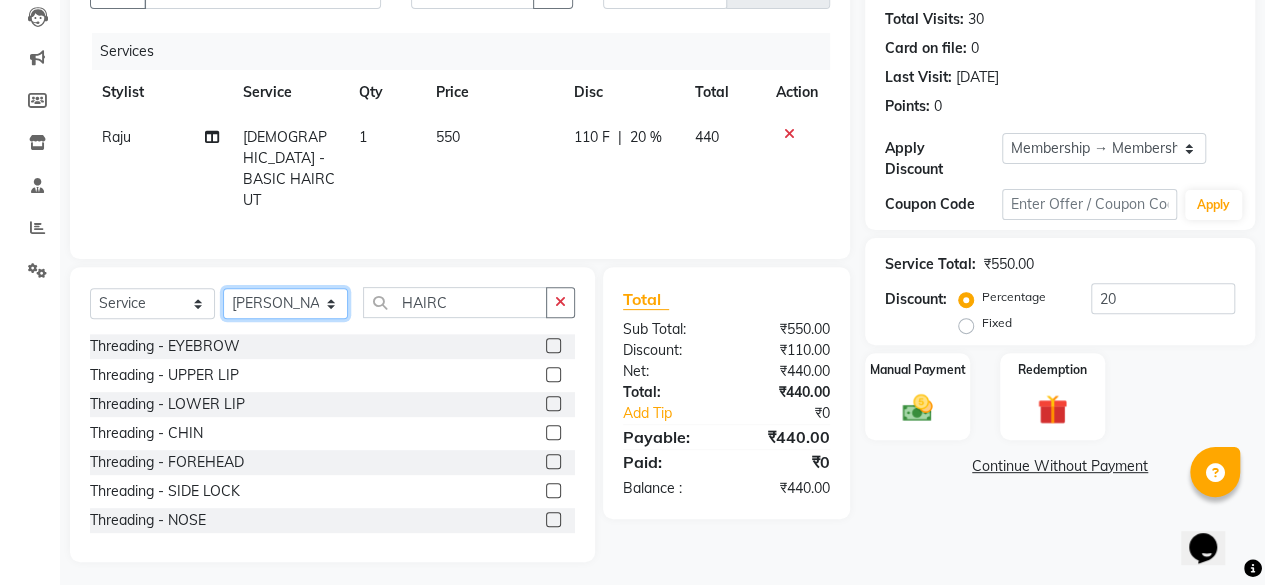 select on "80429" 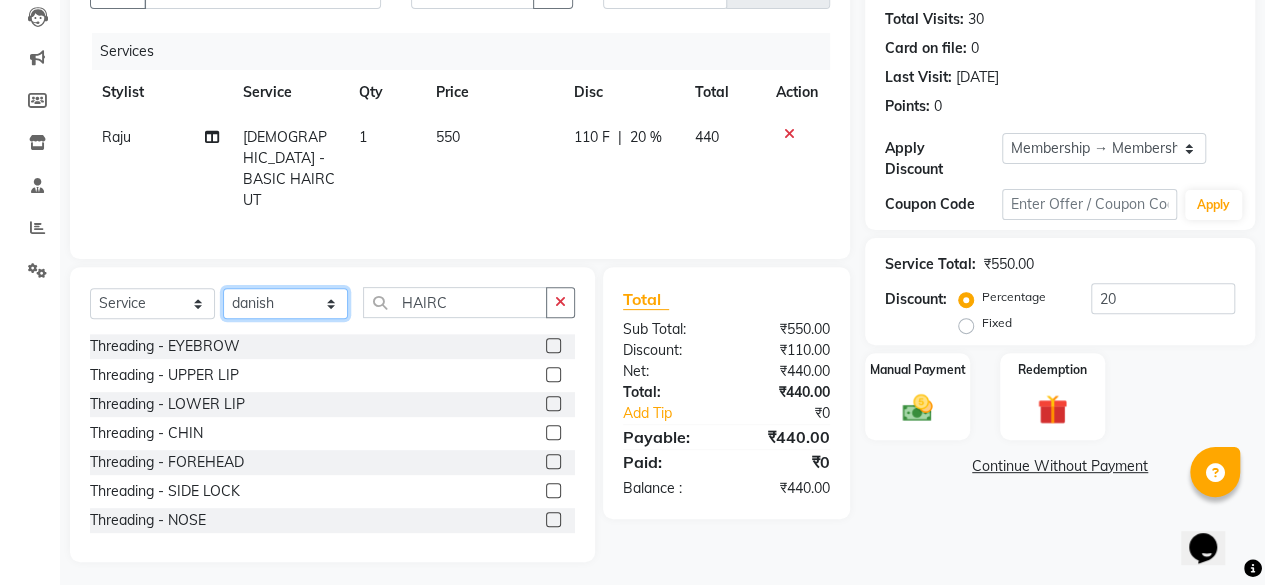 click on "Select Stylist [PERSON_NAME] danish [PERSON_NAME] [PERSON_NAME]		 [PERSON_NAME] [PERSON_NAME]			 Raju [PERSON_NAME]			 [PERSON_NAME]			 [PERSON_NAME] [PERSON_NAME] [PERSON_NAME] Seja [PERSON_NAME] Shaves [PERSON_NAME]" 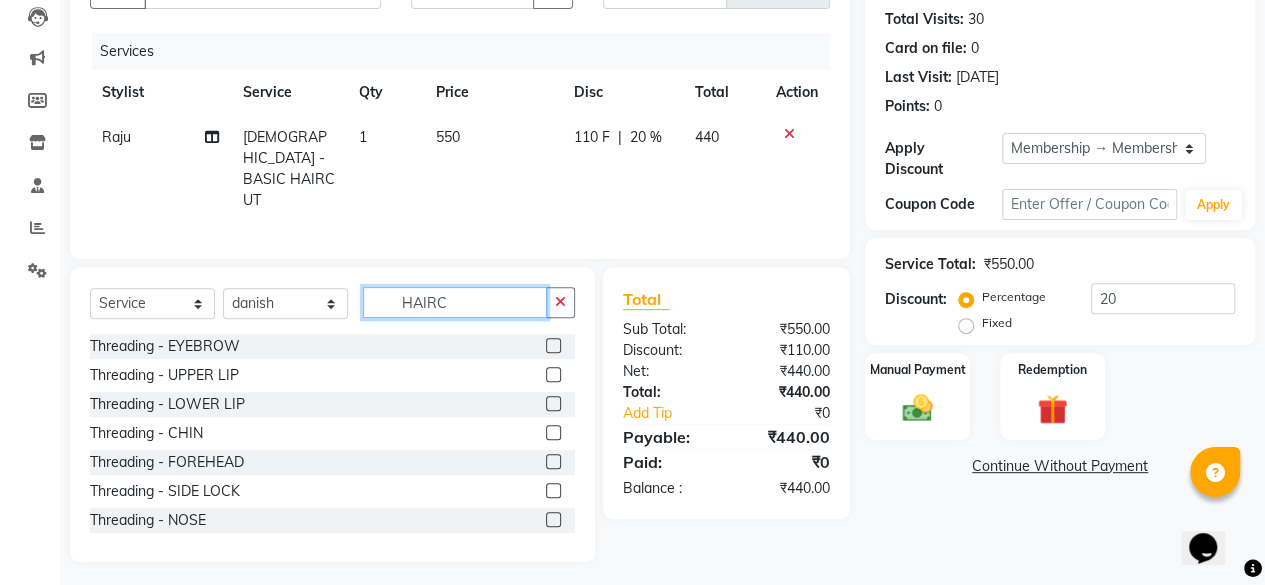 click on "HAIRC" 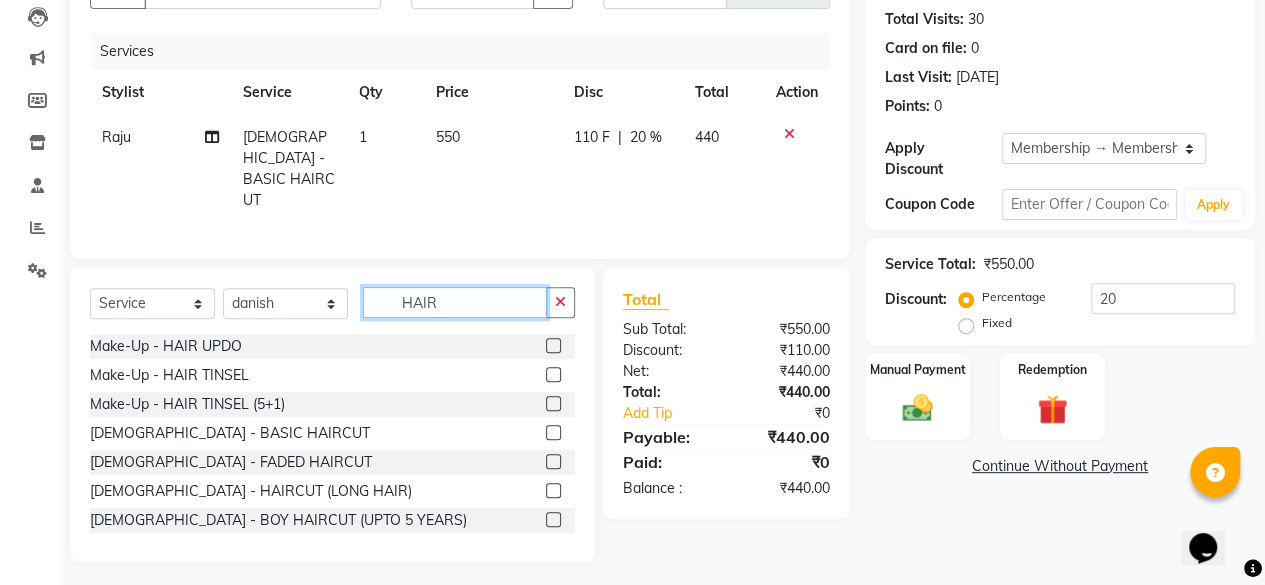 type on "HAIRC" 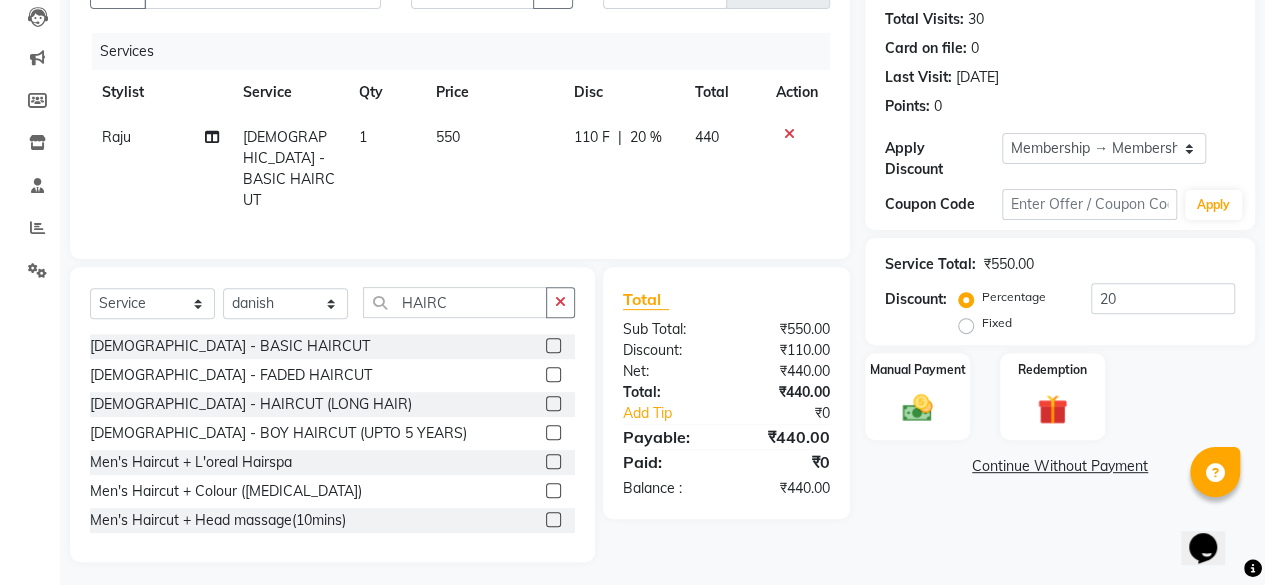 click 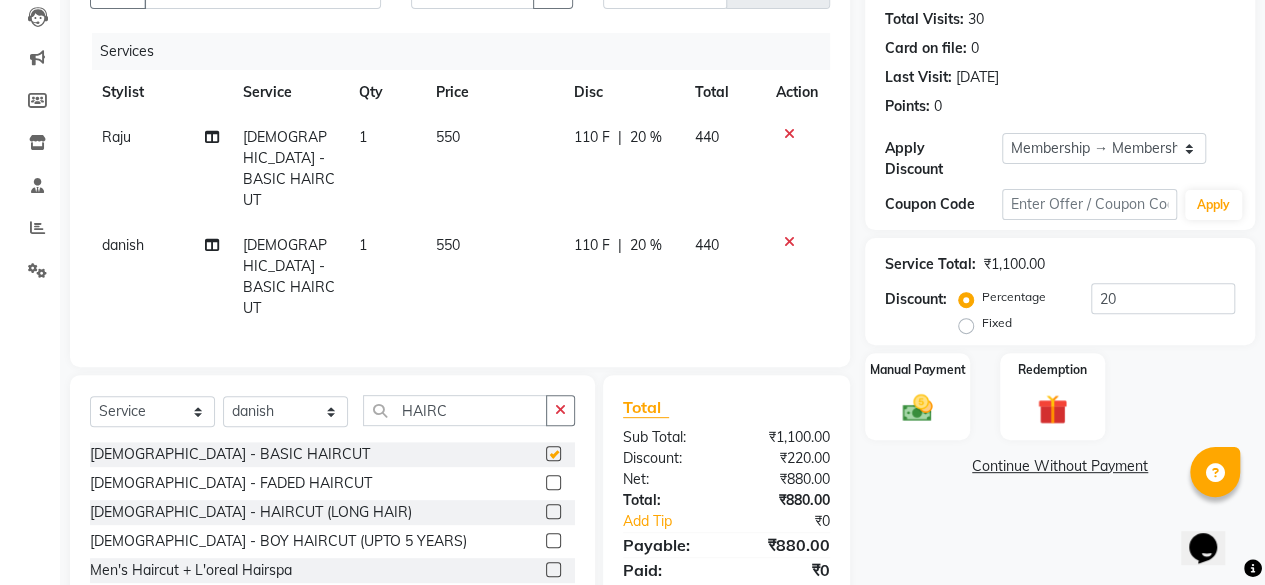 checkbox on "false" 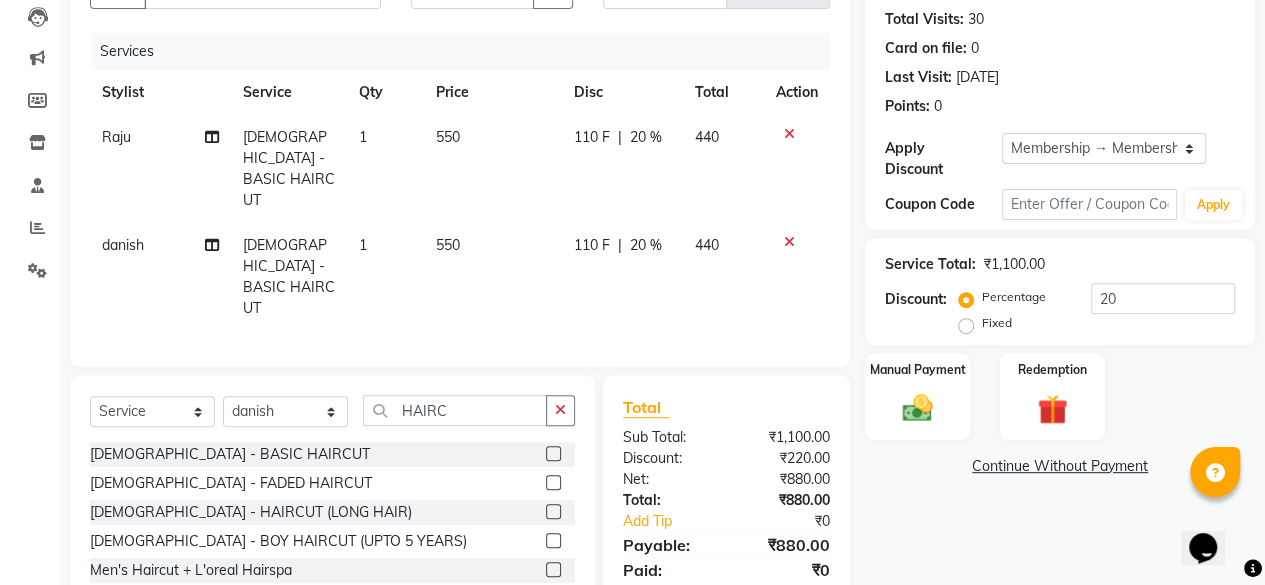 click on "550" 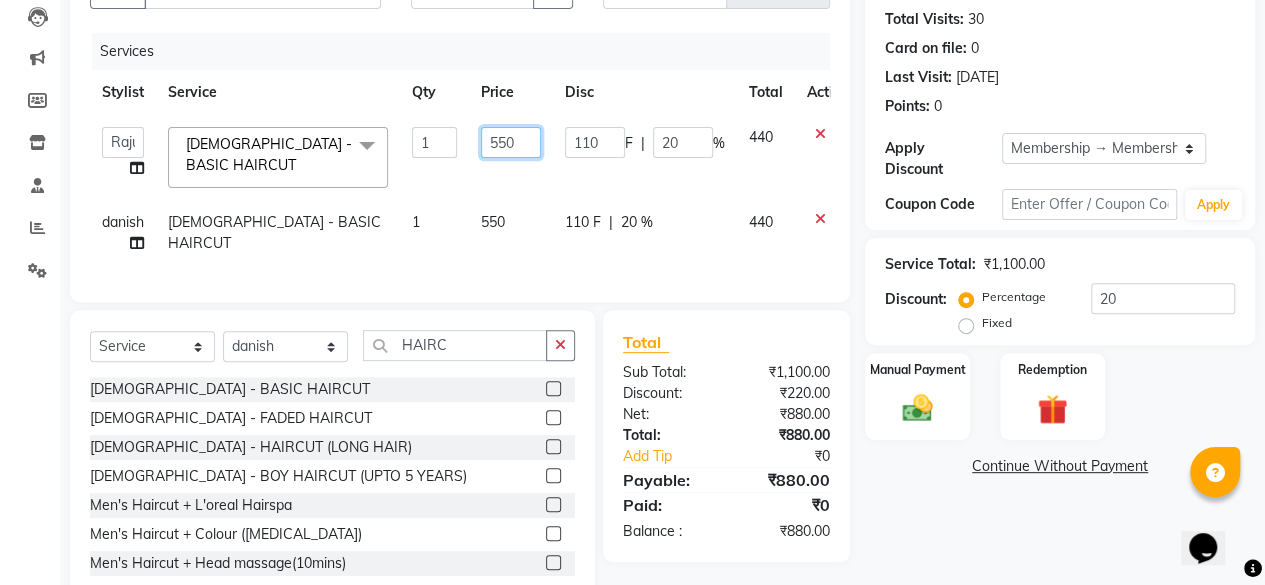 drag, startPoint x: 524, startPoint y: 137, endPoint x: 475, endPoint y: 138, distance: 49.010204 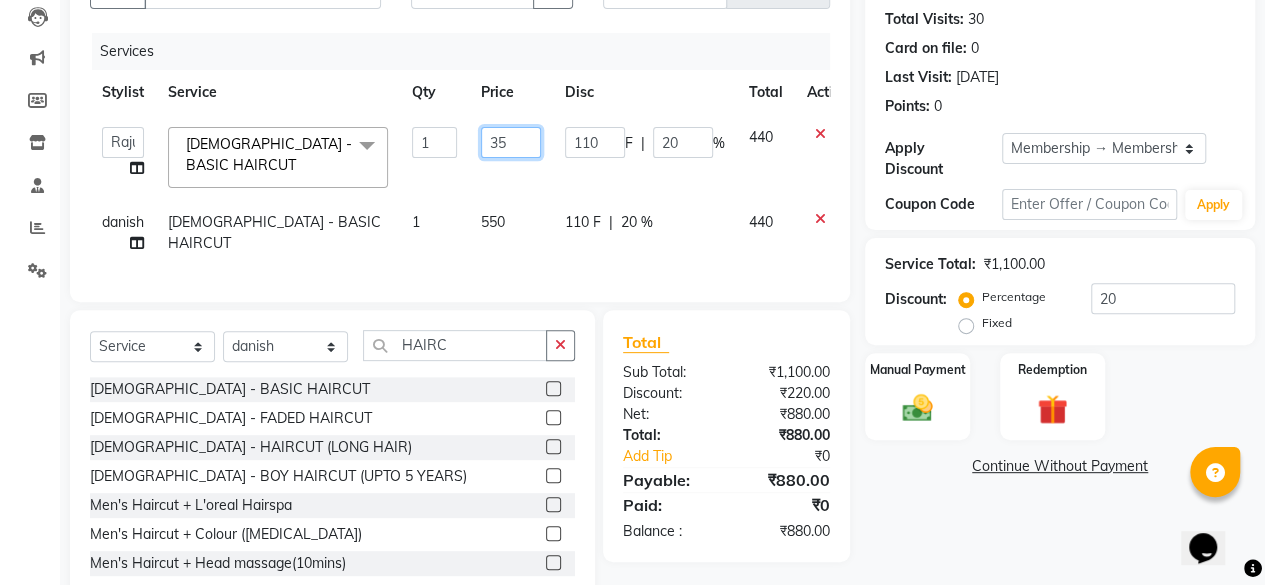 type on "350" 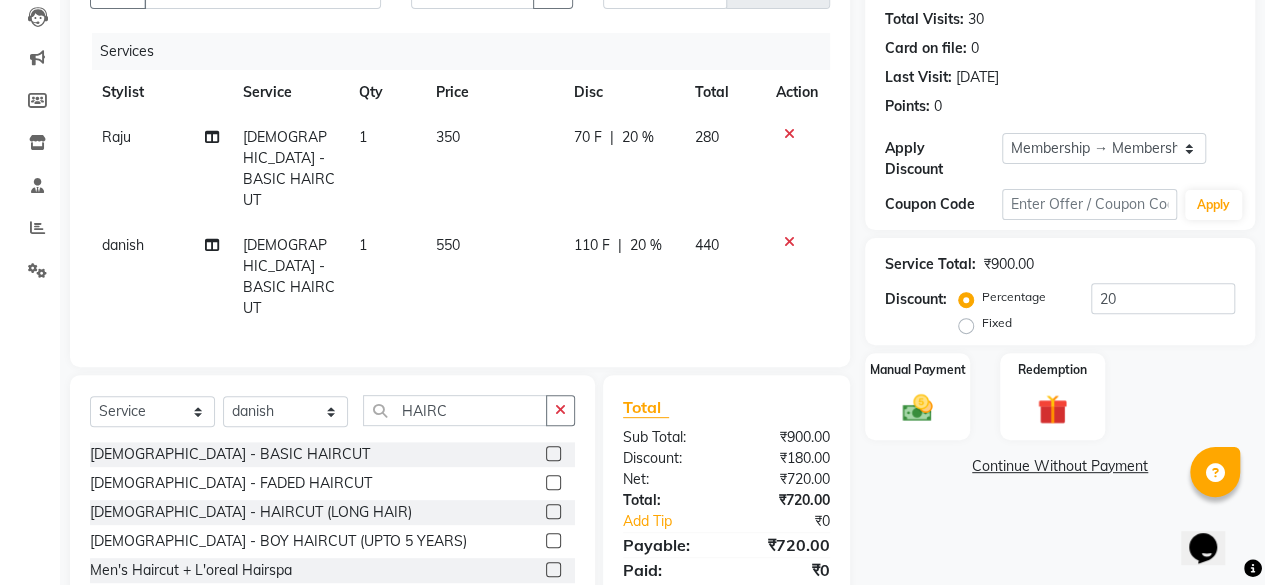 click on "550" 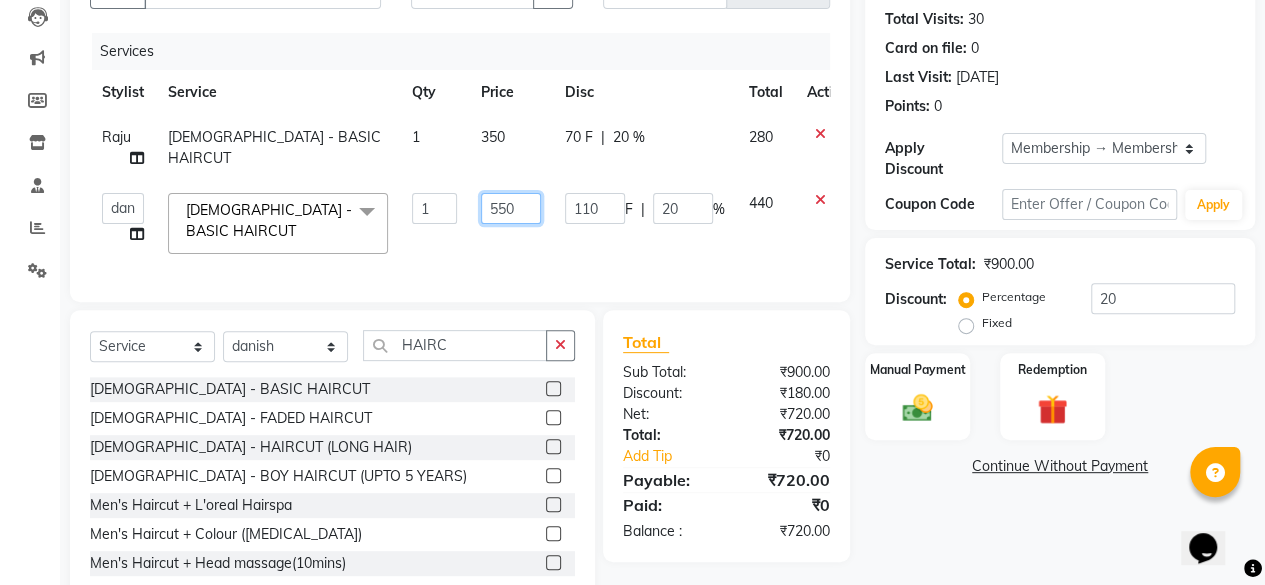 drag, startPoint x: 517, startPoint y: 205, endPoint x: 484, endPoint y: 214, distance: 34.20526 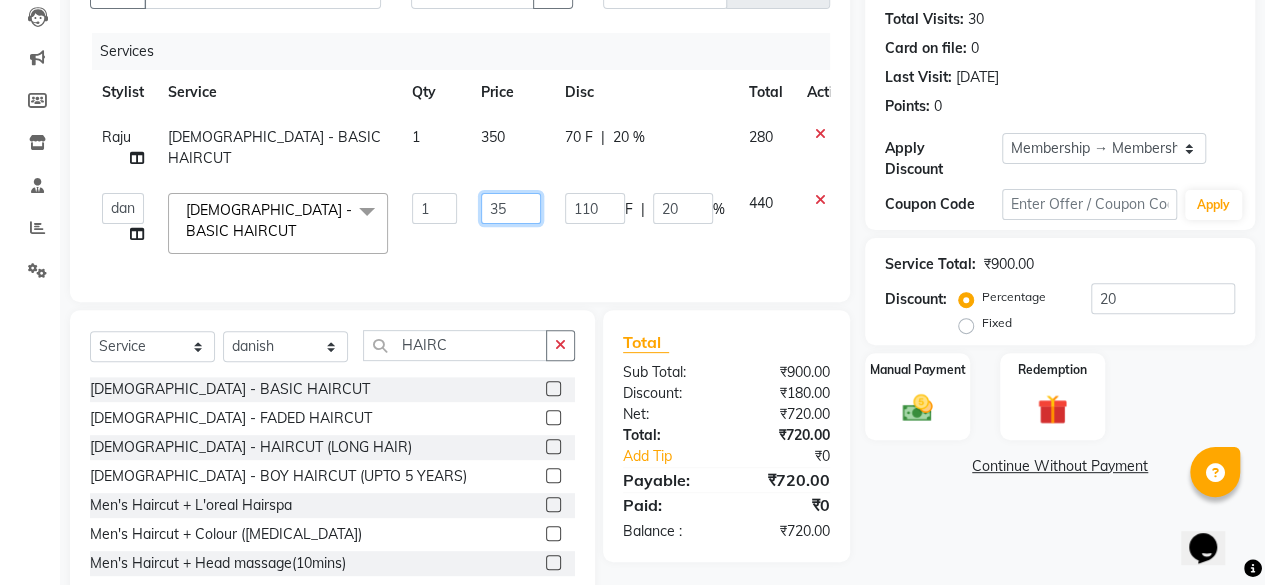 type on "350" 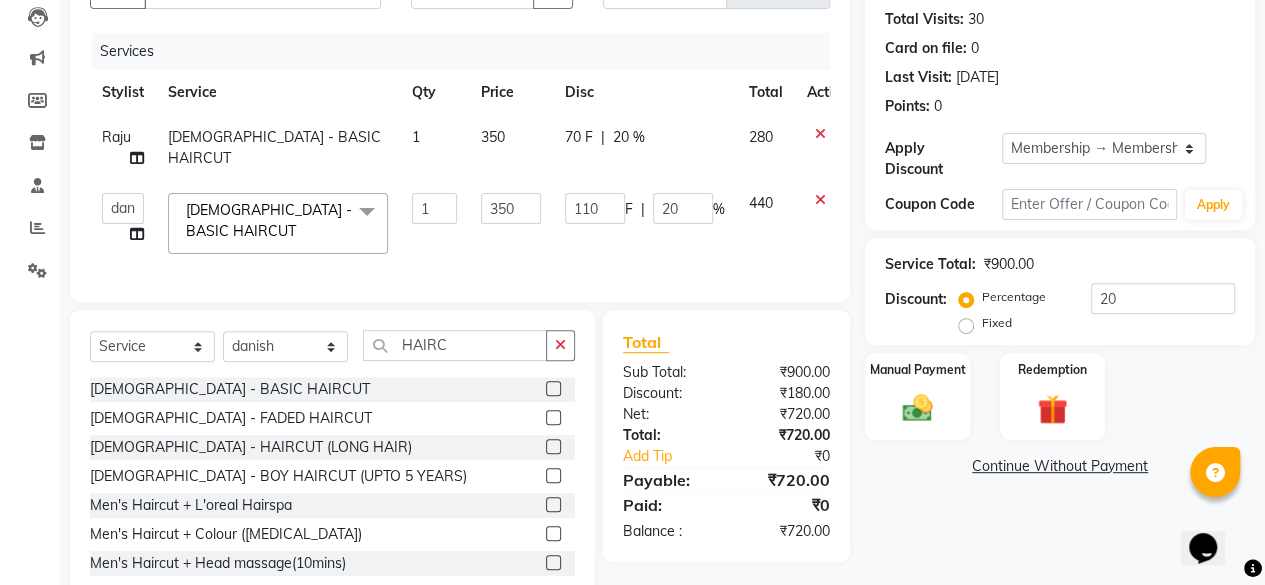 click on "Services Stylist Service Qty Price Disc Total Action Raju [DEMOGRAPHIC_DATA] - BASIC HAIRCUT 1 350 70 F | 20 % 280  [PERSON_NAME]   danish   [PERSON_NAME]   [PERSON_NAME]		   [PERSON_NAME]   [PERSON_NAME]			   Raju   [PERSON_NAME]			   [PERSON_NAME]			   [PERSON_NAME]   [PERSON_NAME]   [PERSON_NAME]   Seja [PERSON_NAME]   Shaves [PERSON_NAME]  [DEMOGRAPHIC_DATA] - BASIC HAIRCUT  x Threading - EYEBROW Threading - UPPER LIP Threading - LOWER LIP Threading - CHIN Threading - FOREHEAD Threading - SIDE LOCK Threading - NOSE Threading - CHEEKS Threading - FULL FACE Back massage Neck threading Waxing (Regular Wax) - [DEMOGRAPHIC_DATA] - FULL ARMS Waxing (Regular Wax) - [DEMOGRAPHIC_DATA] - FULL LEGS Waxing (Regular Wax) - [DEMOGRAPHIC_DATA] - UNDERARMS Waxing (Regular Wax) - [DEMOGRAPHIC_DATA] - HALF ARM Waxing (Regular Wax) - [DEMOGRAPHIC_DATA] - HALF LEG Waxing (Regular Wax) - [DEMOGRAPHIC_DATA] - HALF BACK/FRONT Waxing (Regular Wax) - [DEMOGRAPHIC_DATA] - BACK Waxing (Regular Wax) - [DEMOGRAPHIC_DATA] - FRONT Waxing (Regular Wax) - [DEMOGRAPHIC_DATA] - STOMACH Waxing (Regular Wax) - [DEMOGRAPHIC_DATA] - BUTTOCKS Waxing (Regular Wax) - [DEMOGRAPHIC_DATA] - CHIN" 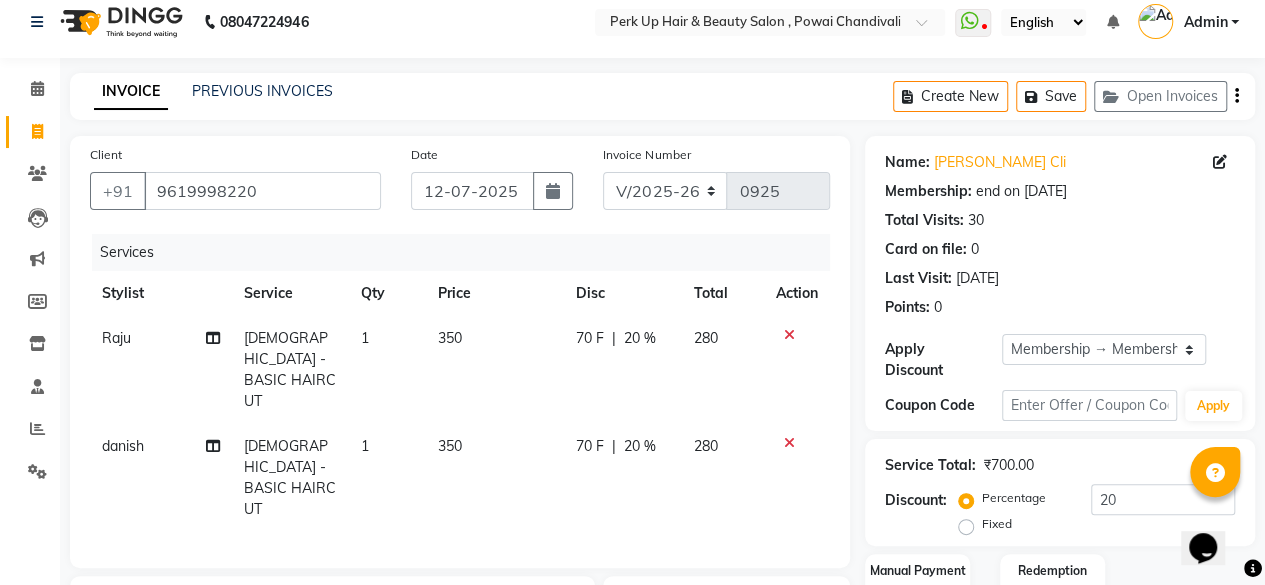 scroll, scrollTop: 0, scrollLeft: 0, axis: both 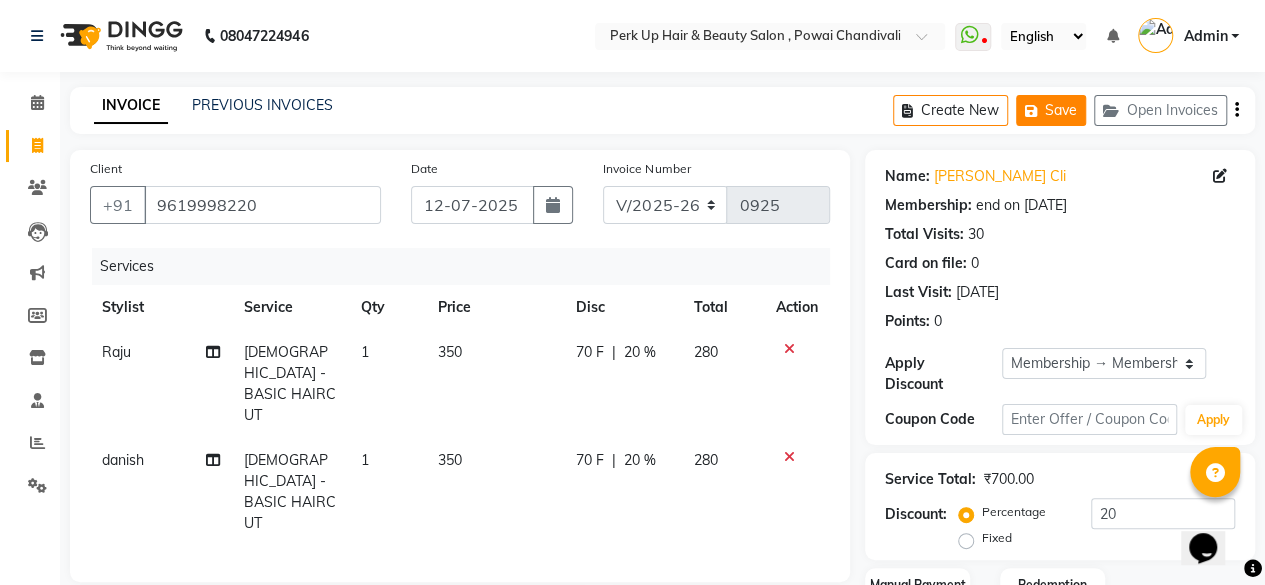 click on "Save" 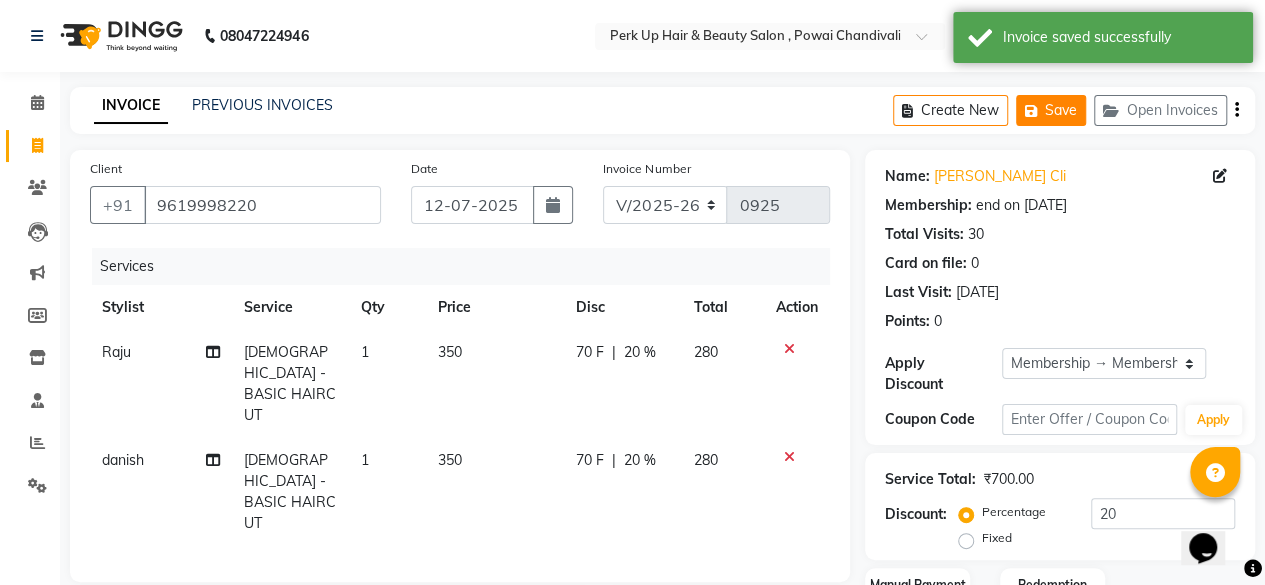 click on "Save" 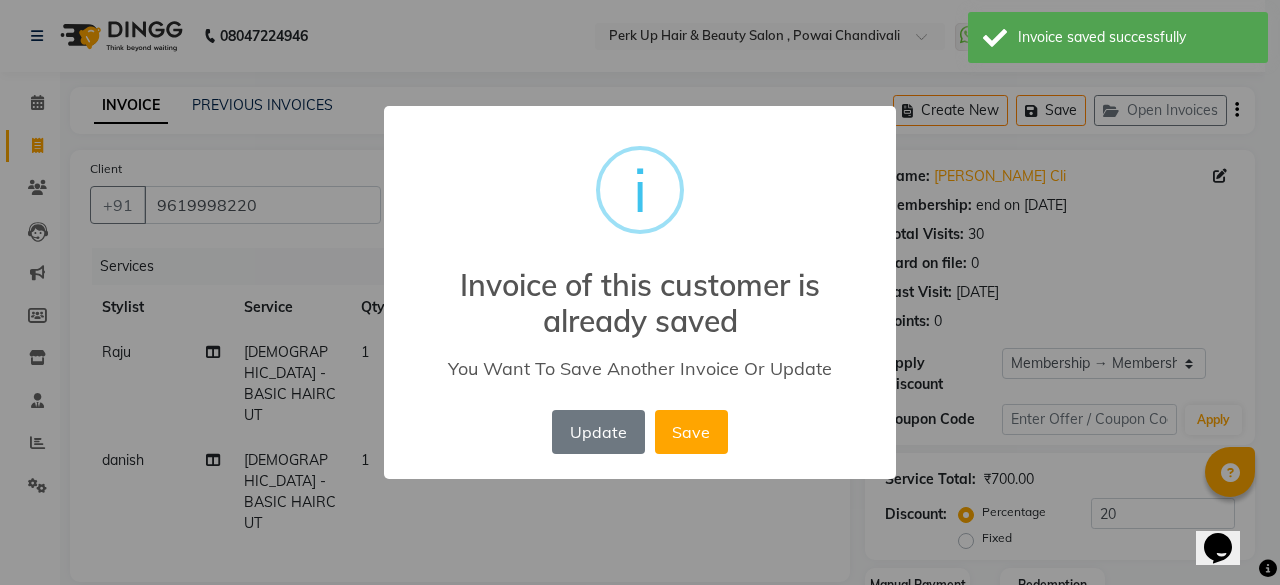 click on "Update" at bounding box center [598, 432] 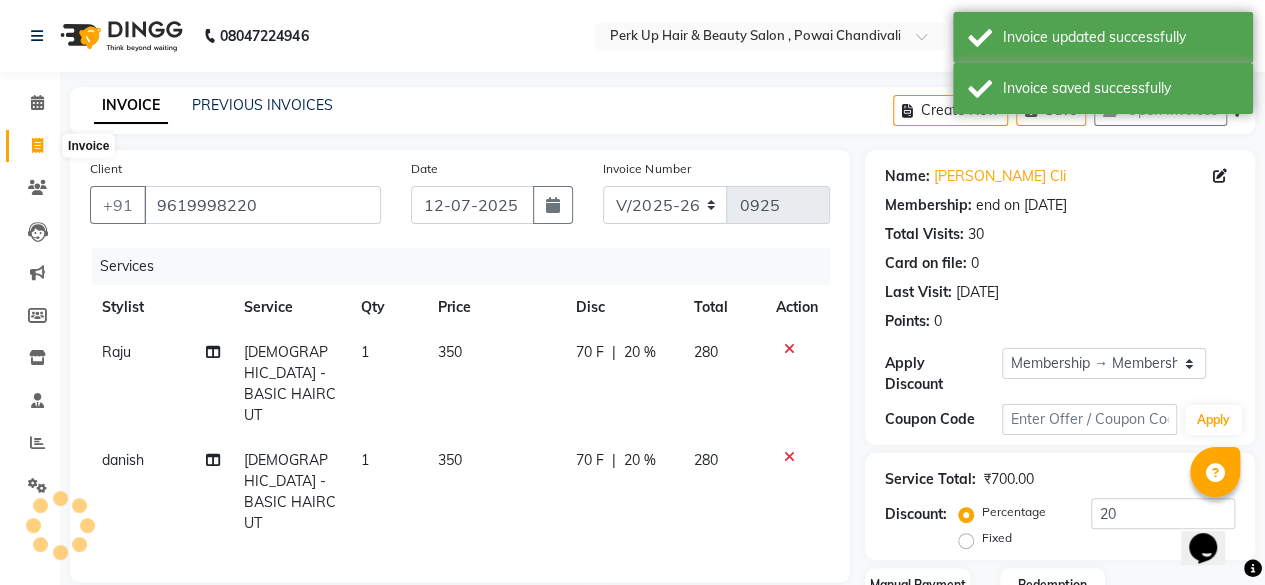 click 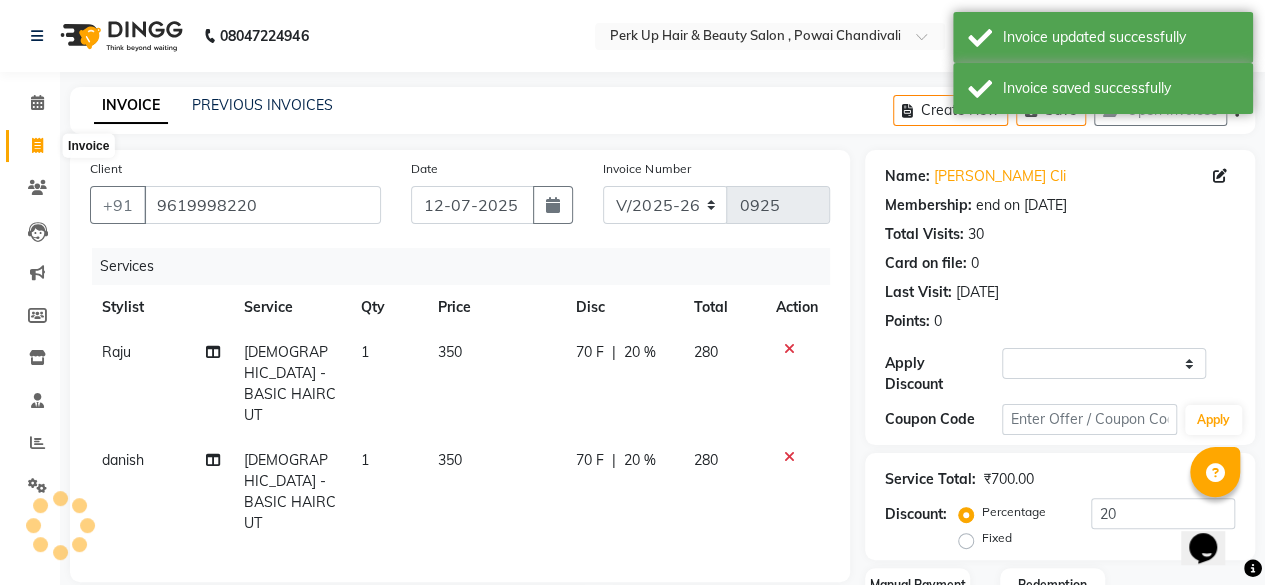 select on "5131" 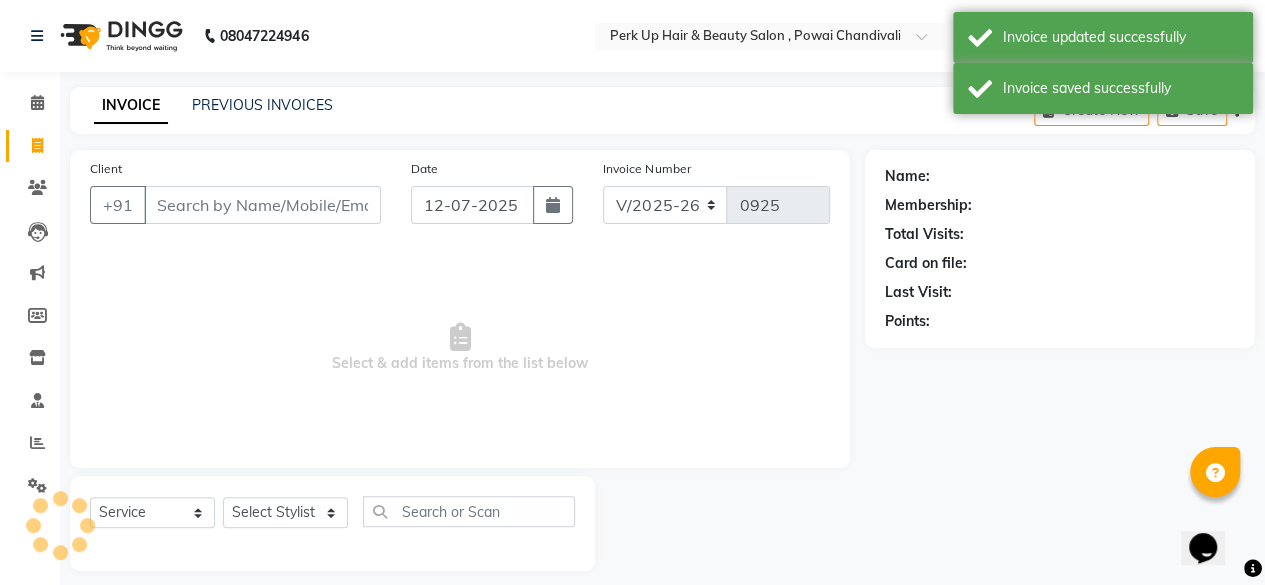 scroll, scrollTop: 15, scrollLeft: 0, axis: vertical 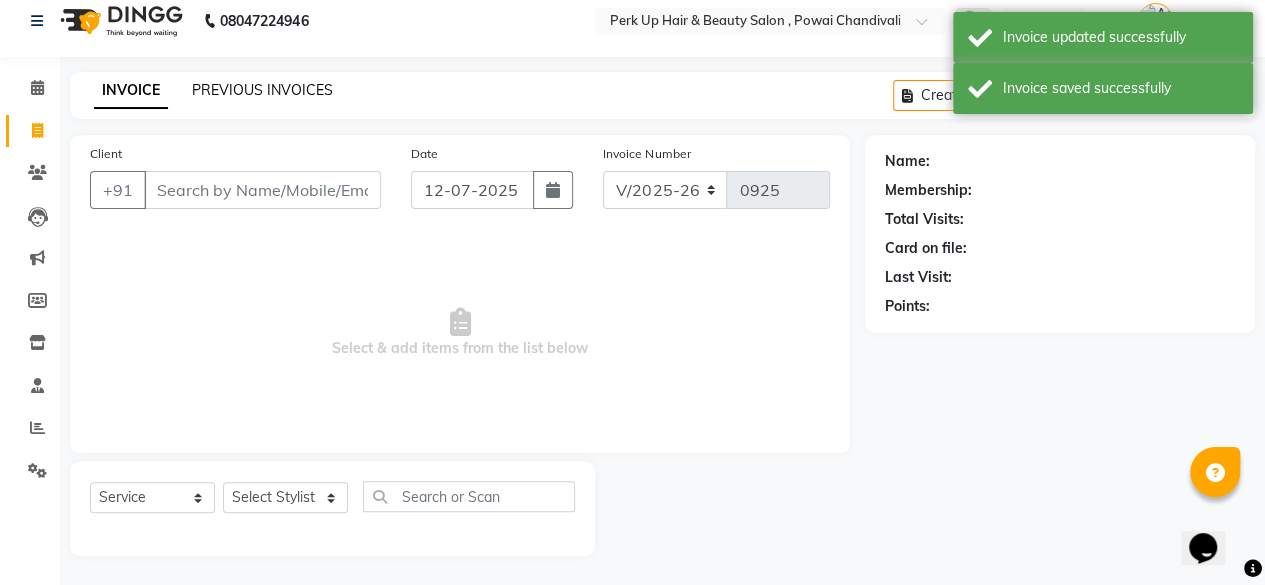 click on "PREVIOUS INVOICES" 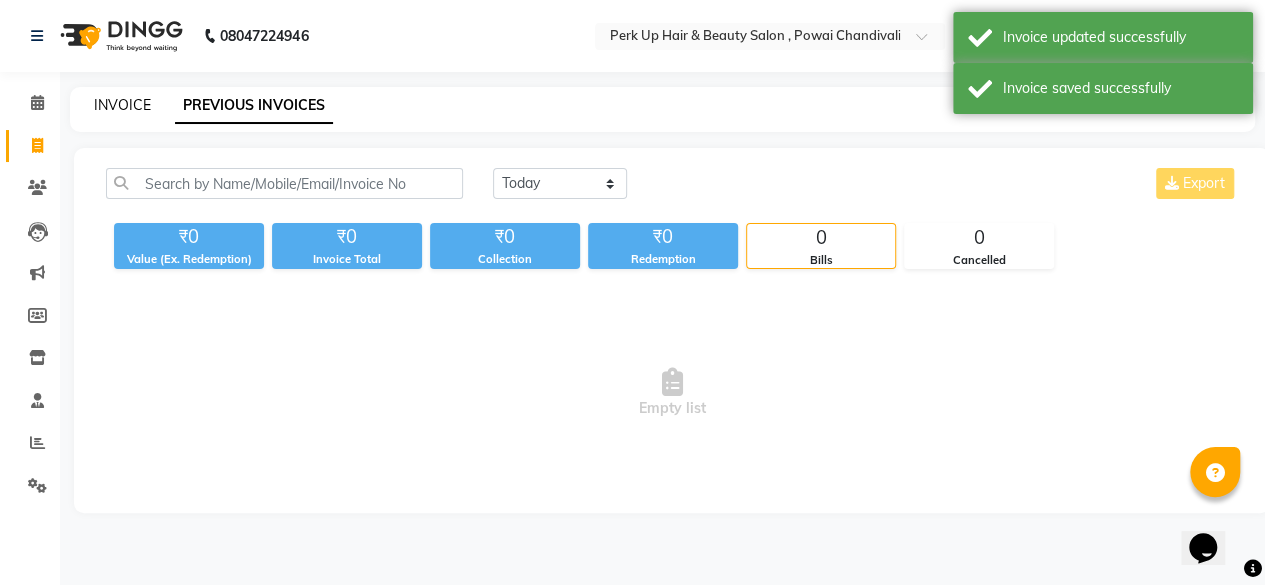 scroll, scrollTop: 0, scrollLeft: 0, axis: both 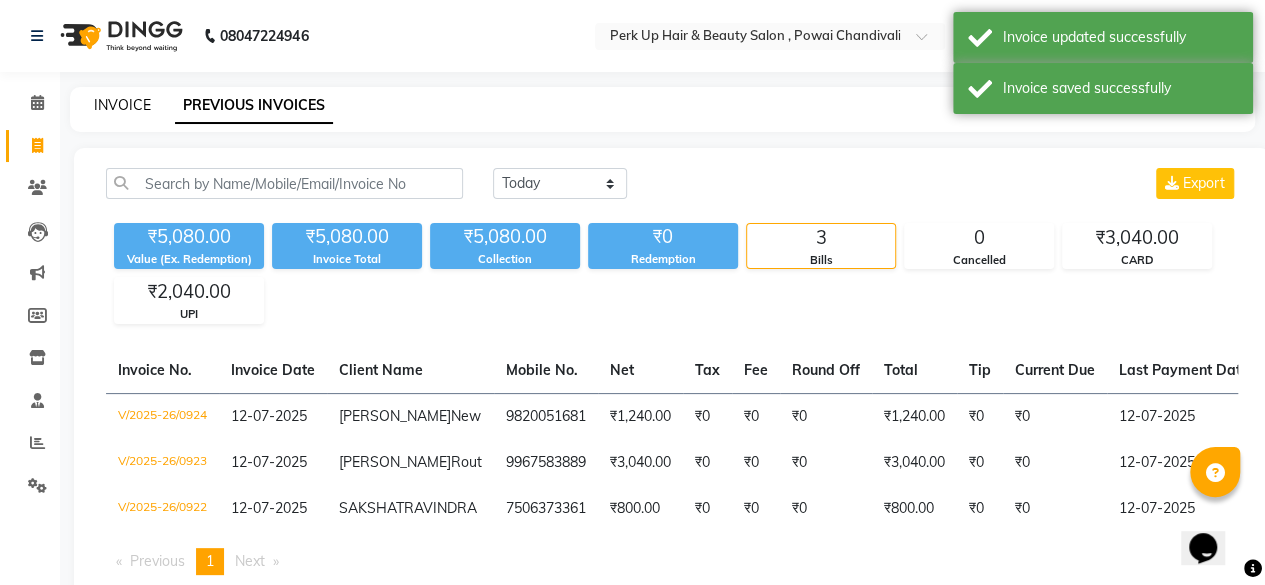 click on "INVOICE" 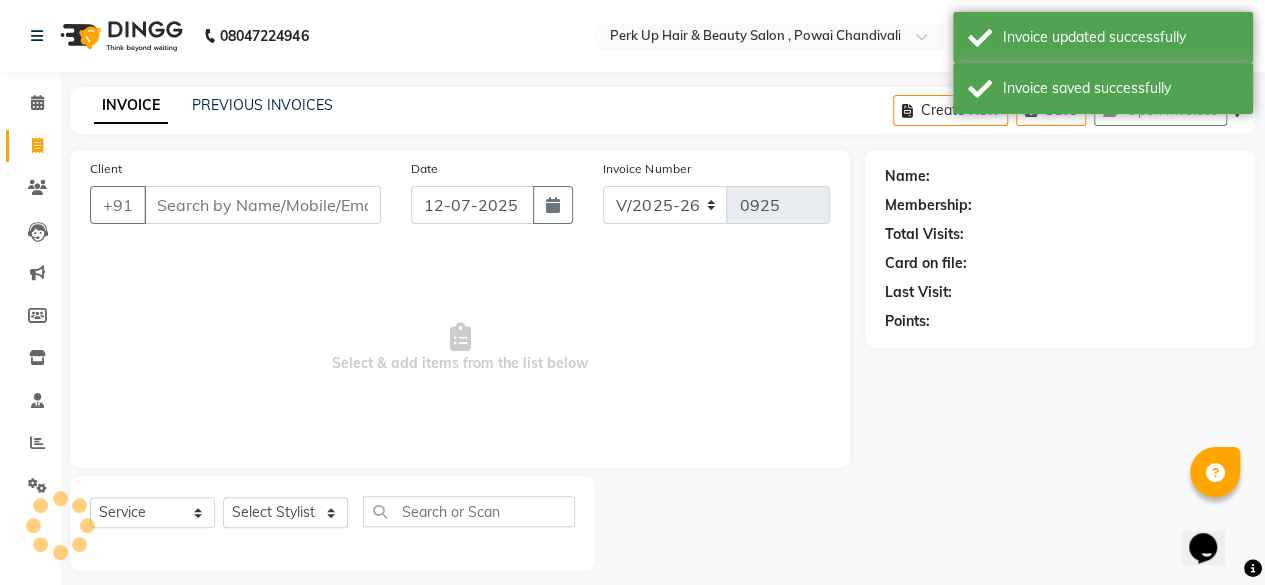 scroll, scrollTop: 15, scrollLeft: 0, axis: vertical 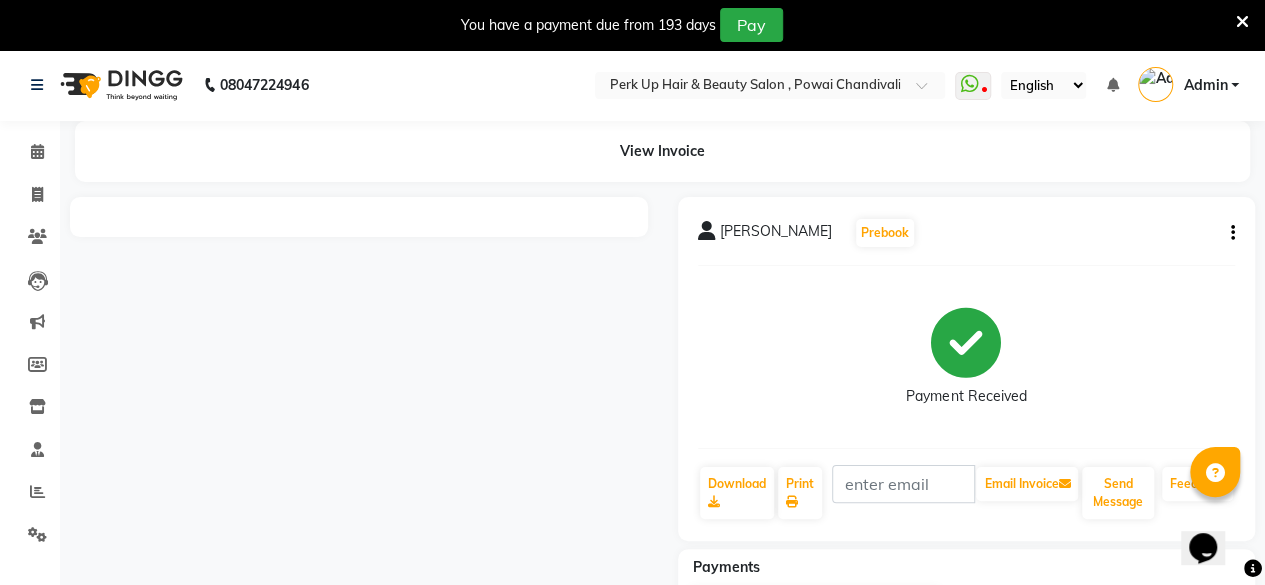 click on "View Invoice" 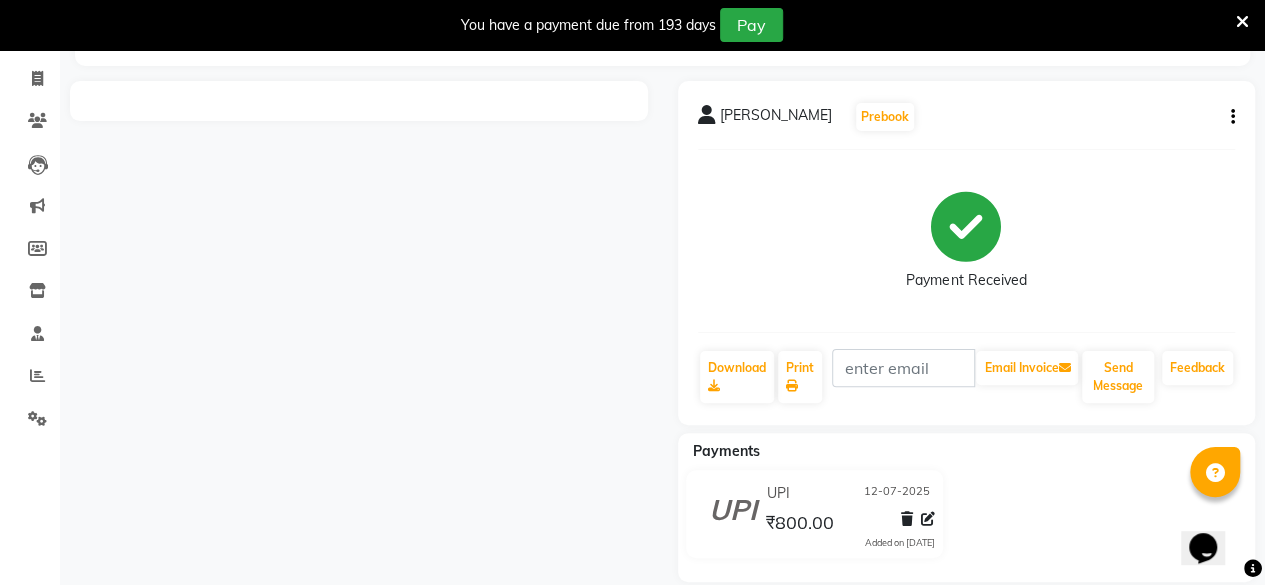 scroll, scrollTop: 141, scrollLeft: 0, axis: vertical 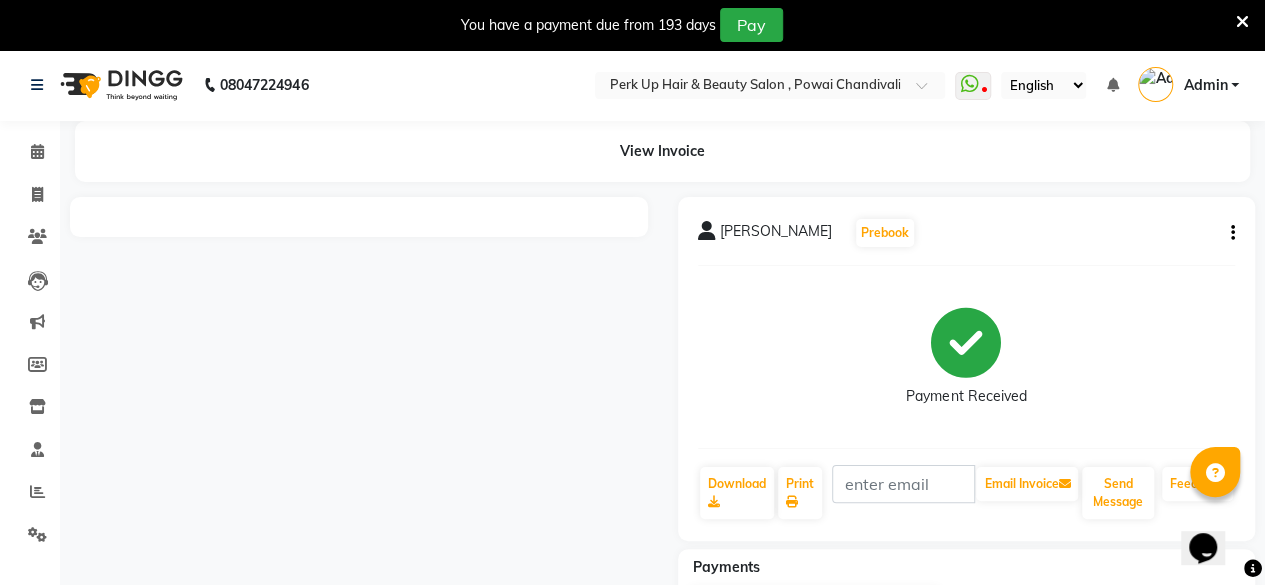click on "View Invoice" 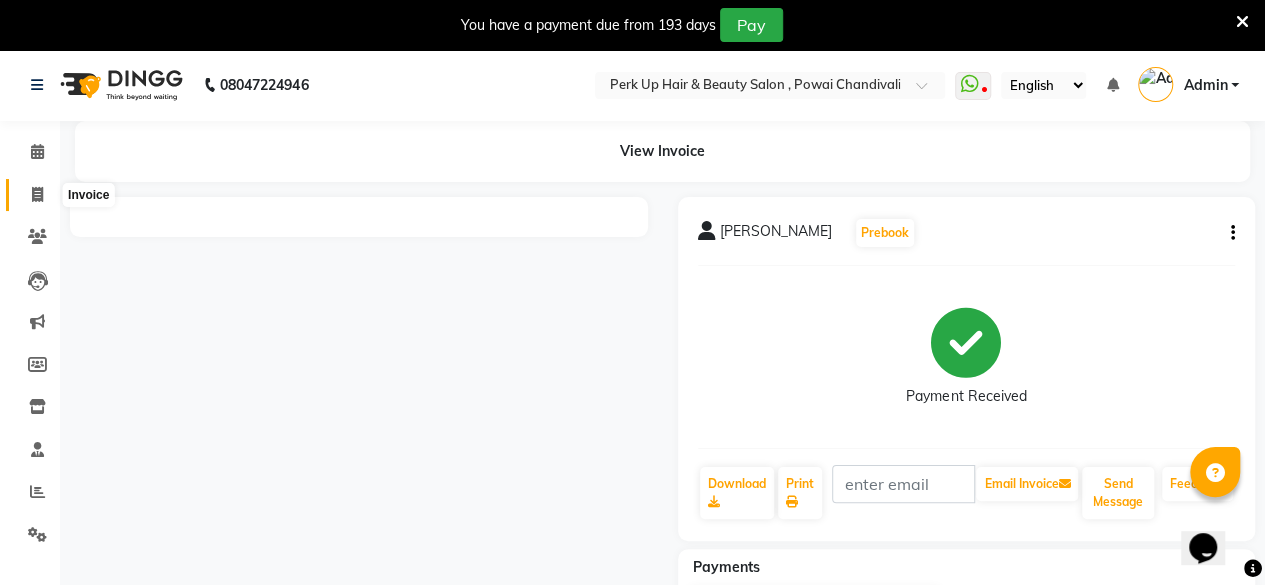 click 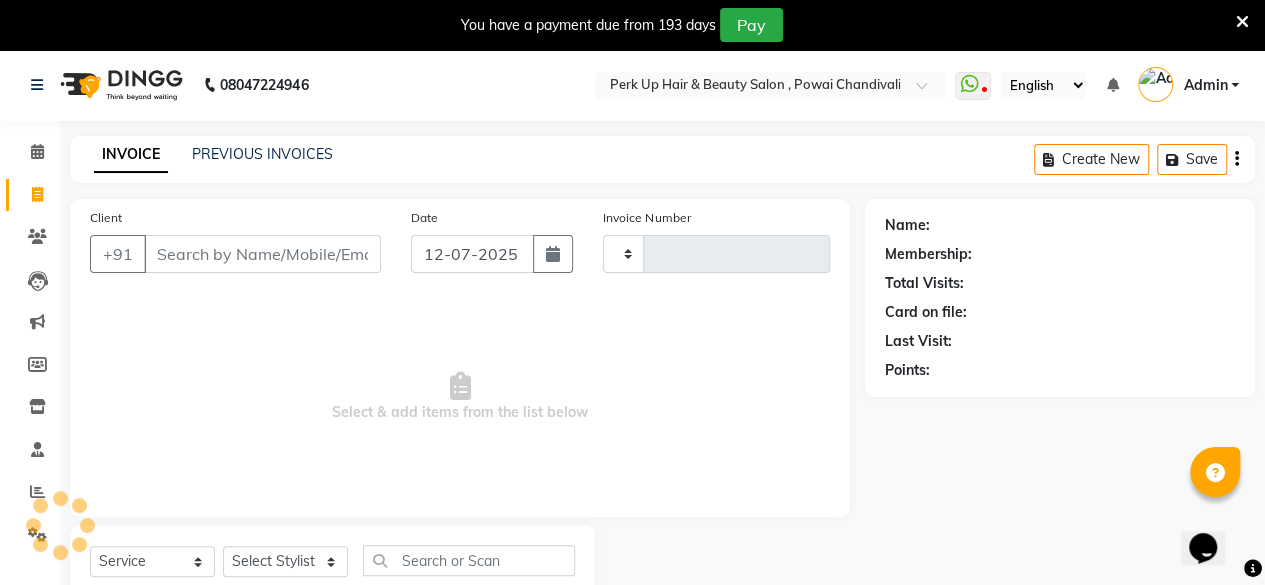 scroll, scrollTop: 64, scrollLeft: 0, axis: vertical 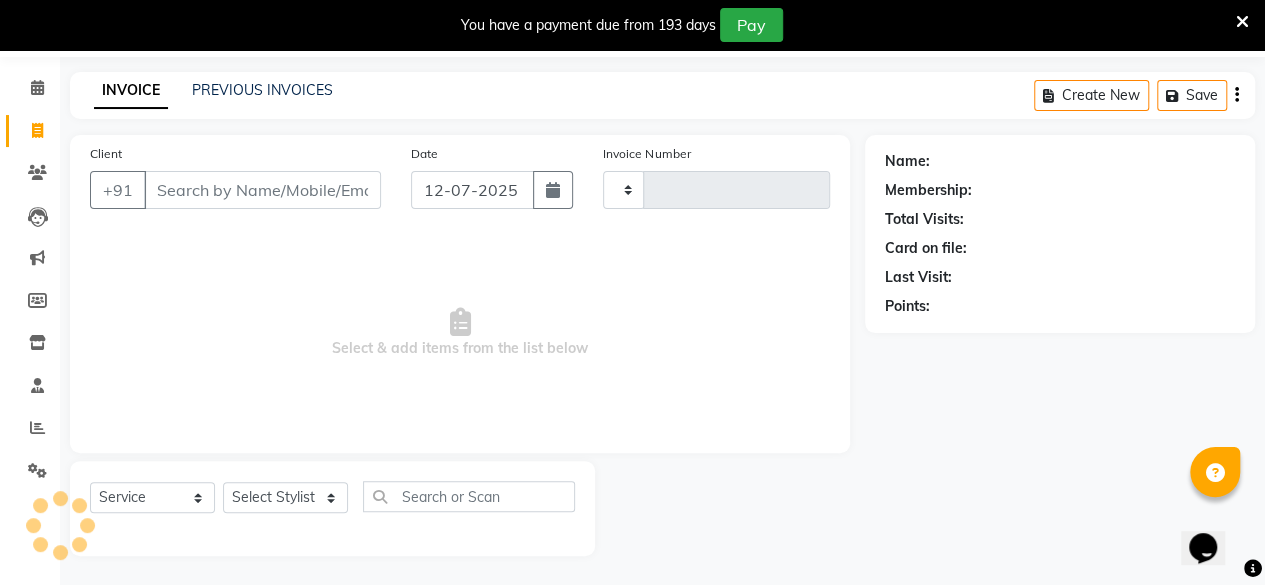 type on "0923" 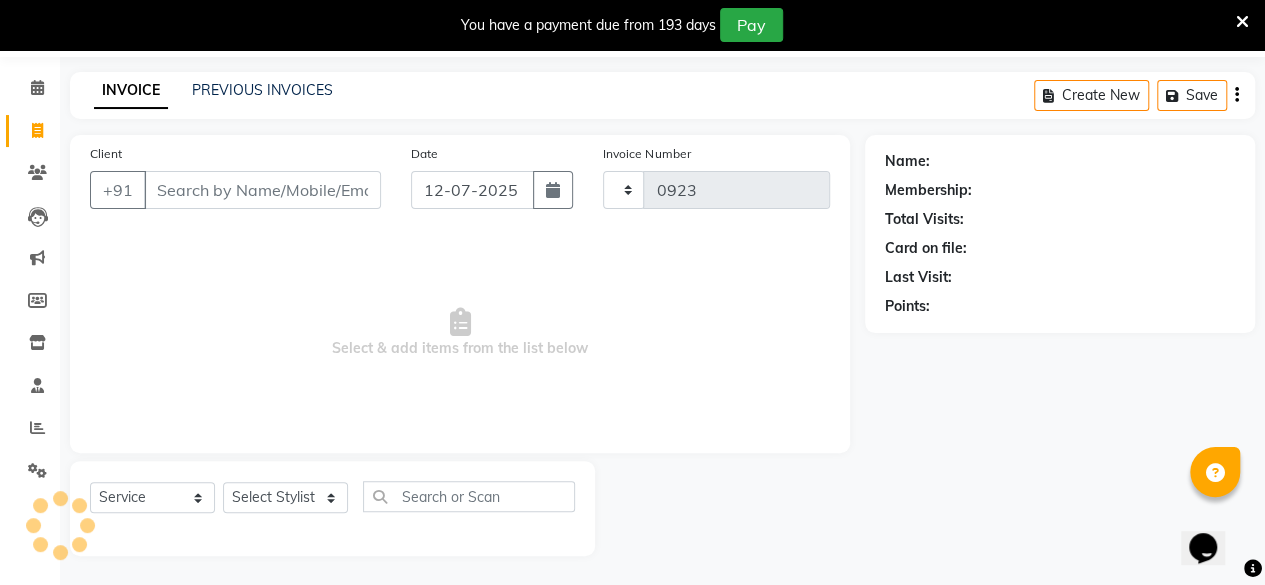 select on "5131" 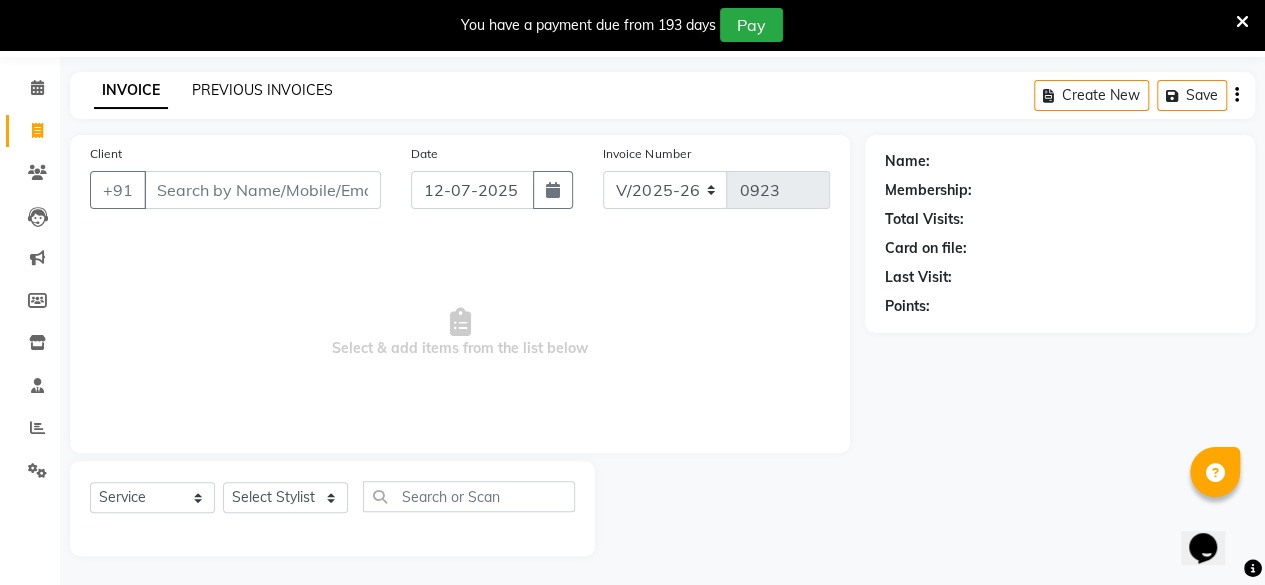 click on "PREVIOUS INVOICES" 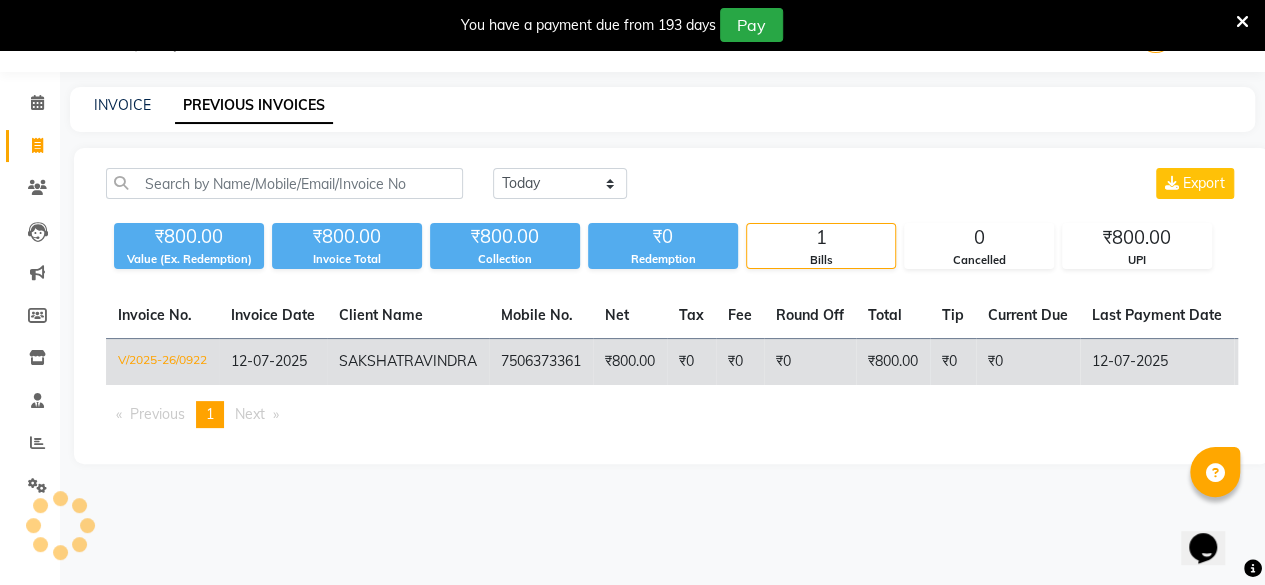 click on "RAVINDRA" 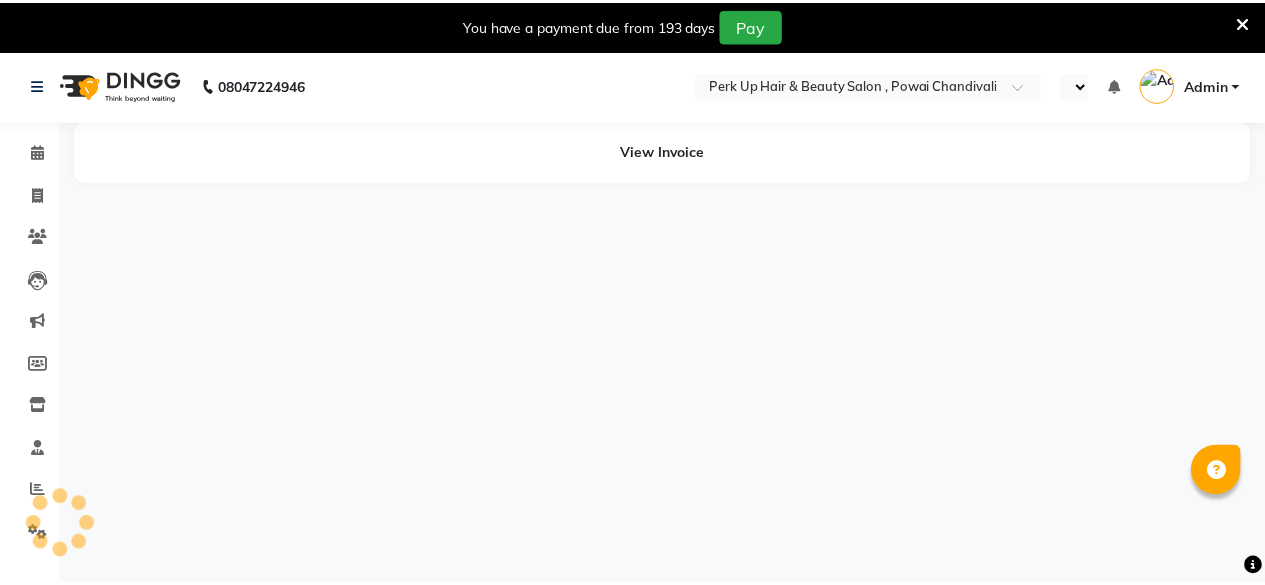 scroll, scrollTop: 0, scrollLeft: 0, axis: both 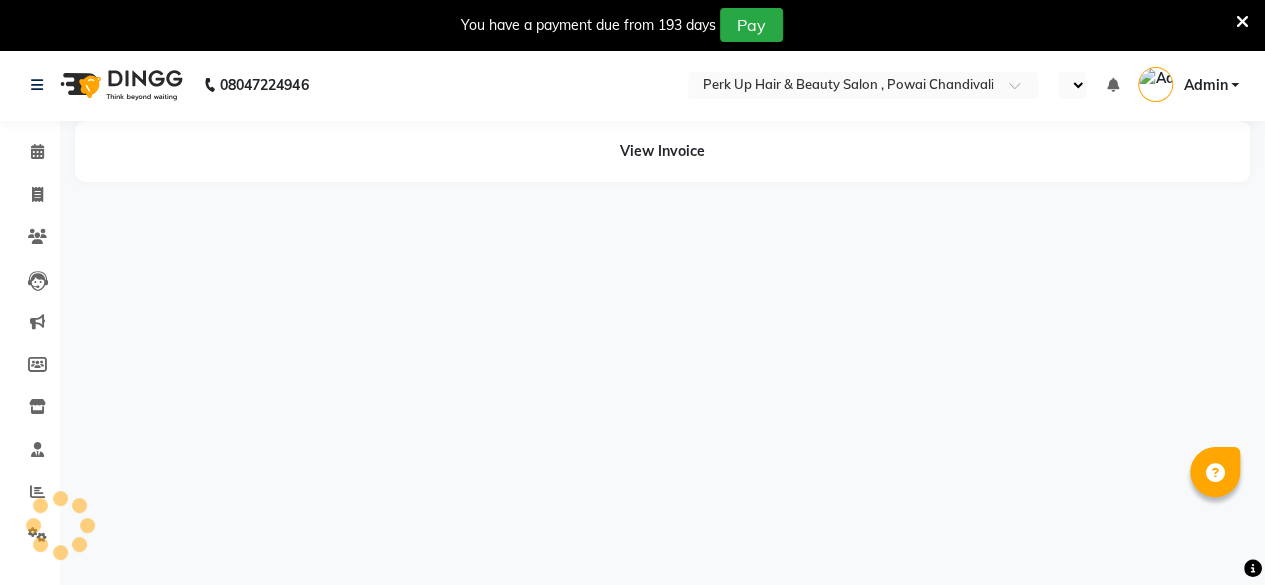 select on "en" 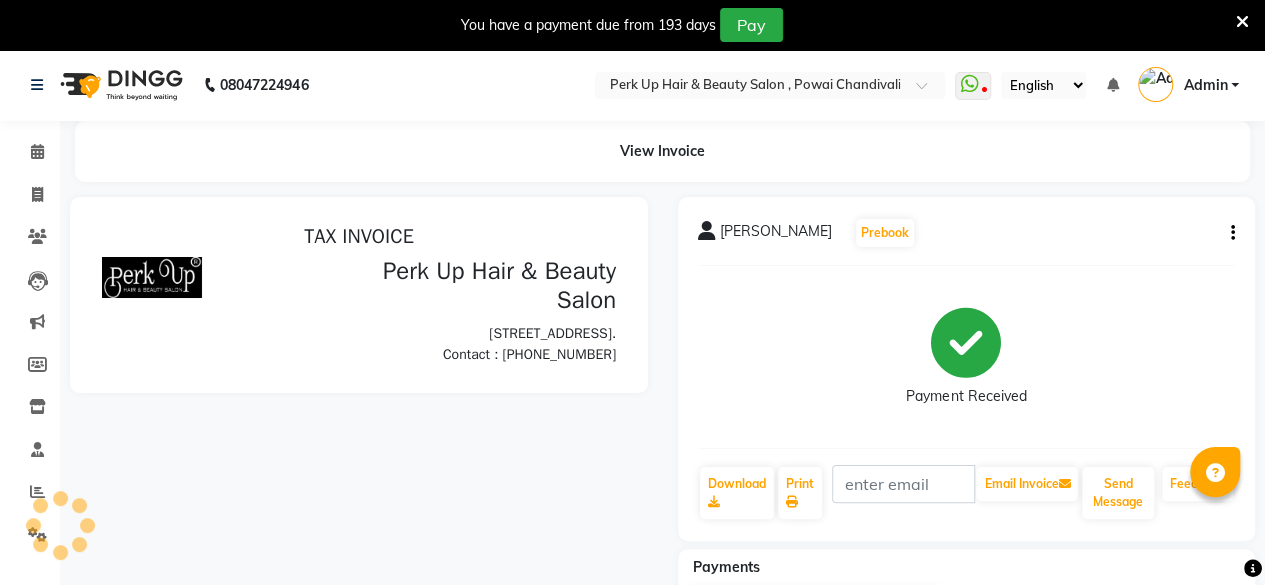 scroll, scrollTop: 0, scrollLeft: 0, axis: both 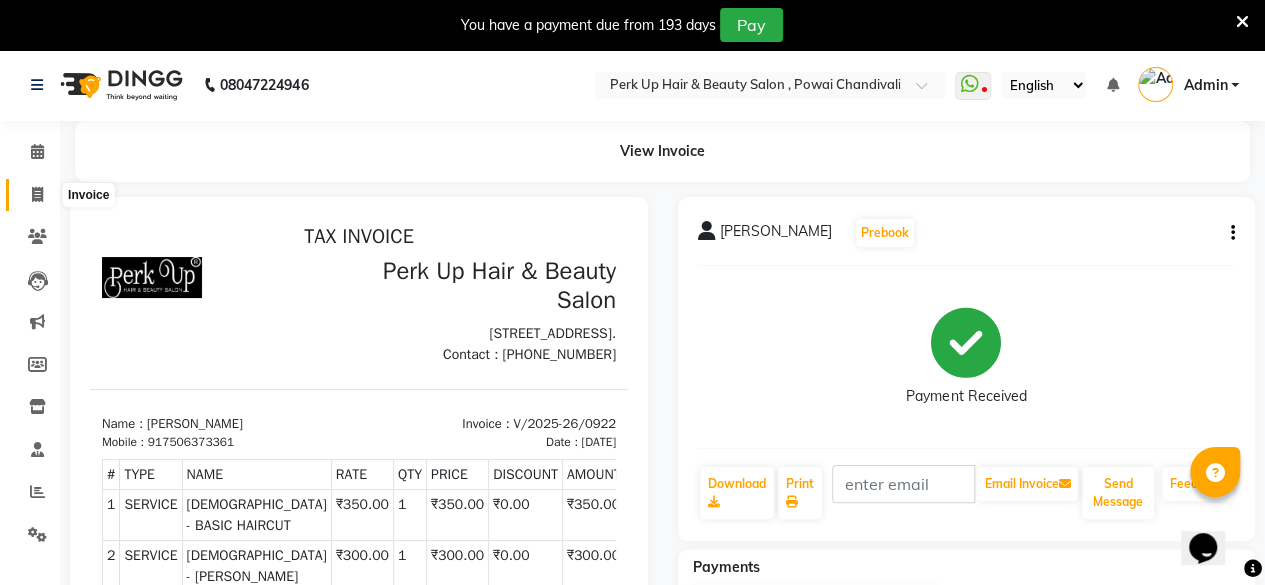 click 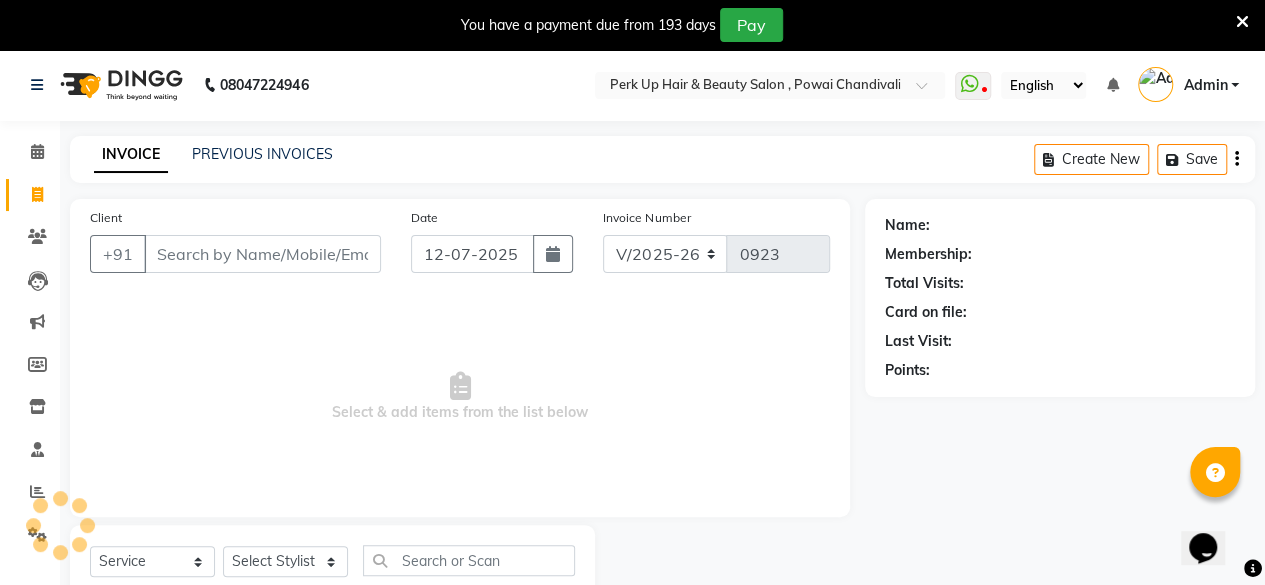 scroll, scrollTop: 64, scrollLeft: 0, axis: vertical 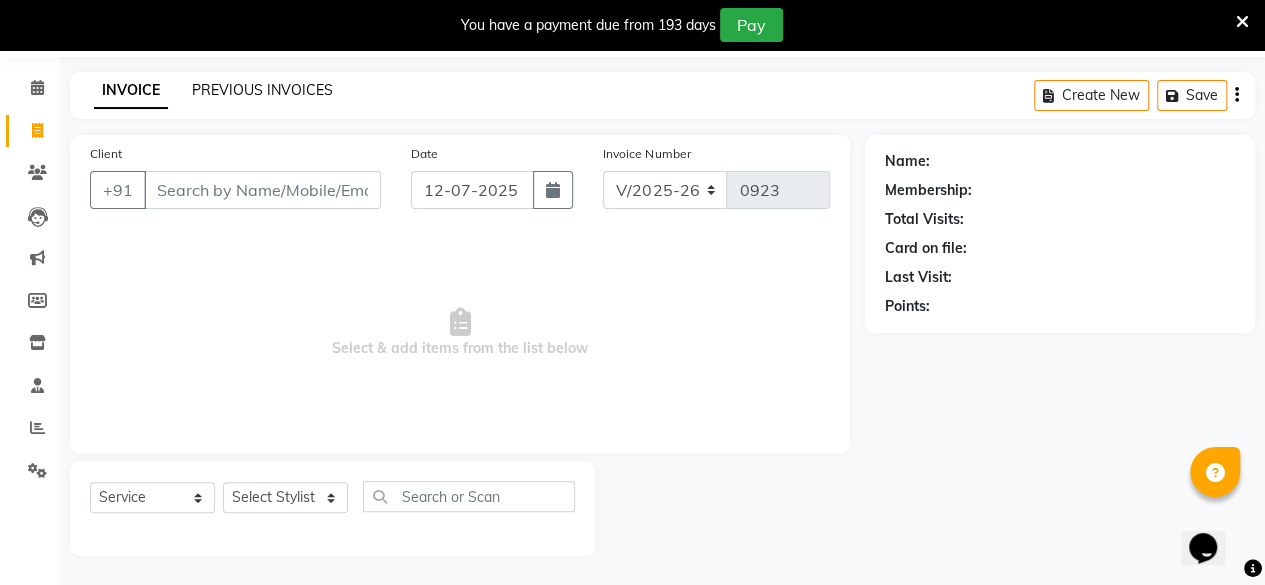 click on "PREVIOUS INVOICES" 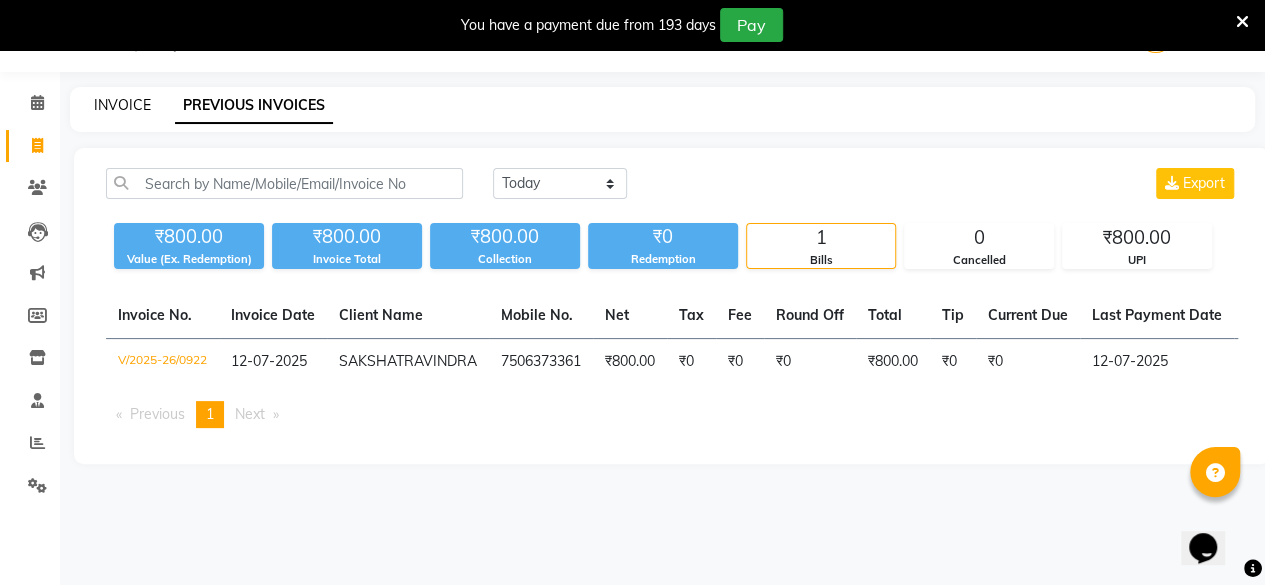 click on "INVOICE" 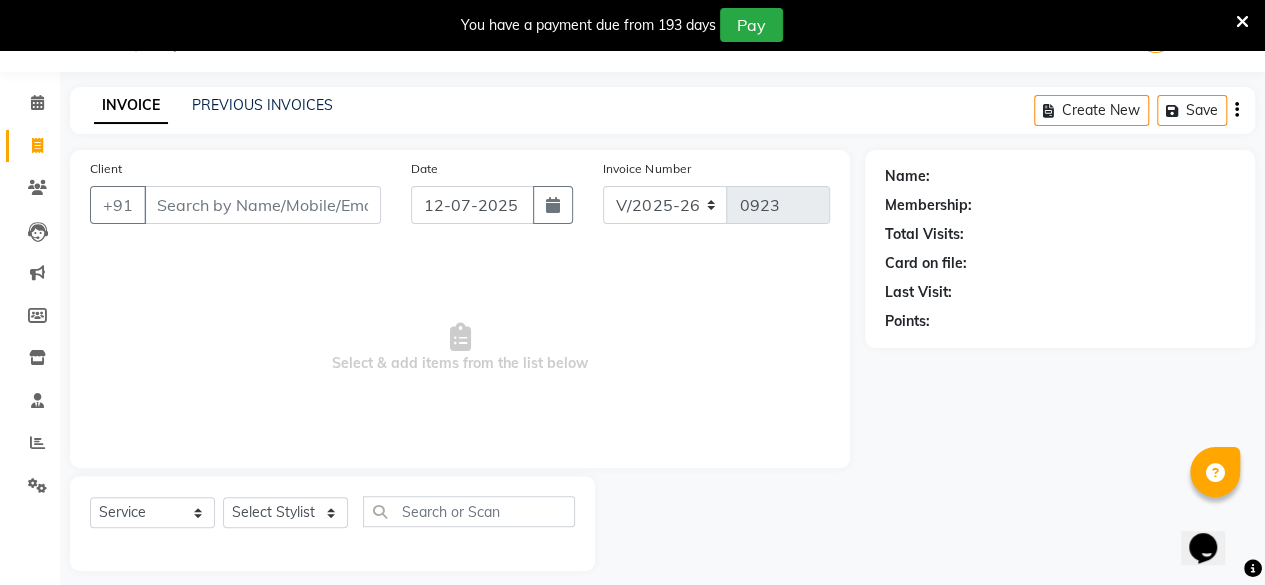 scroll, scrollTop: 64, scrollLeft: 0, axis: vertical 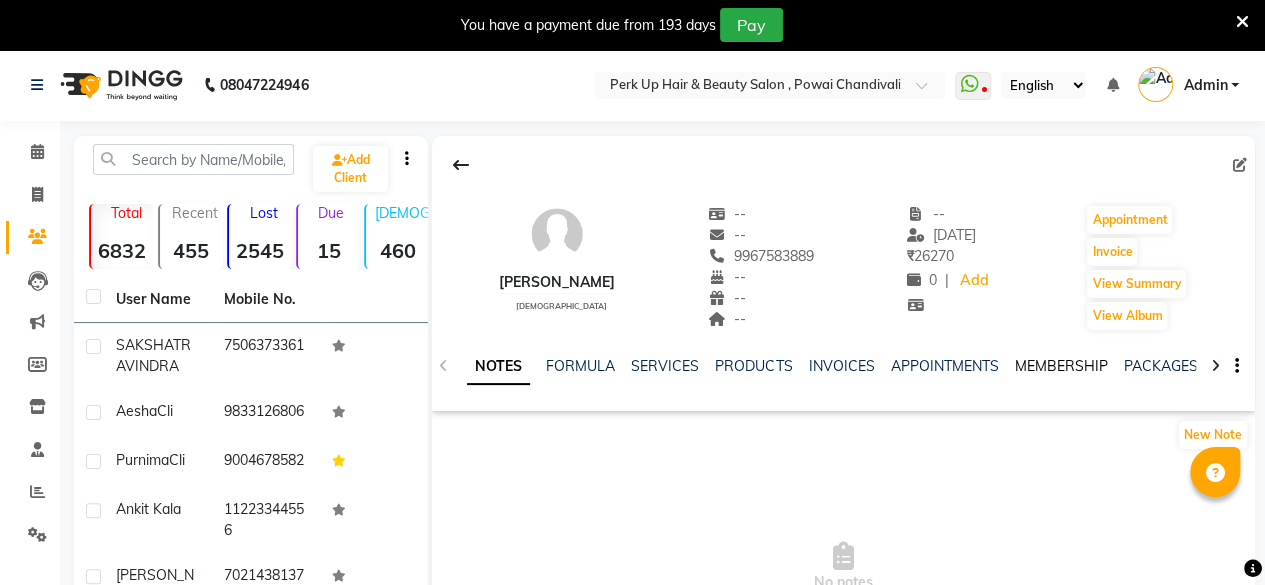 click on "MEMBERSHIP" 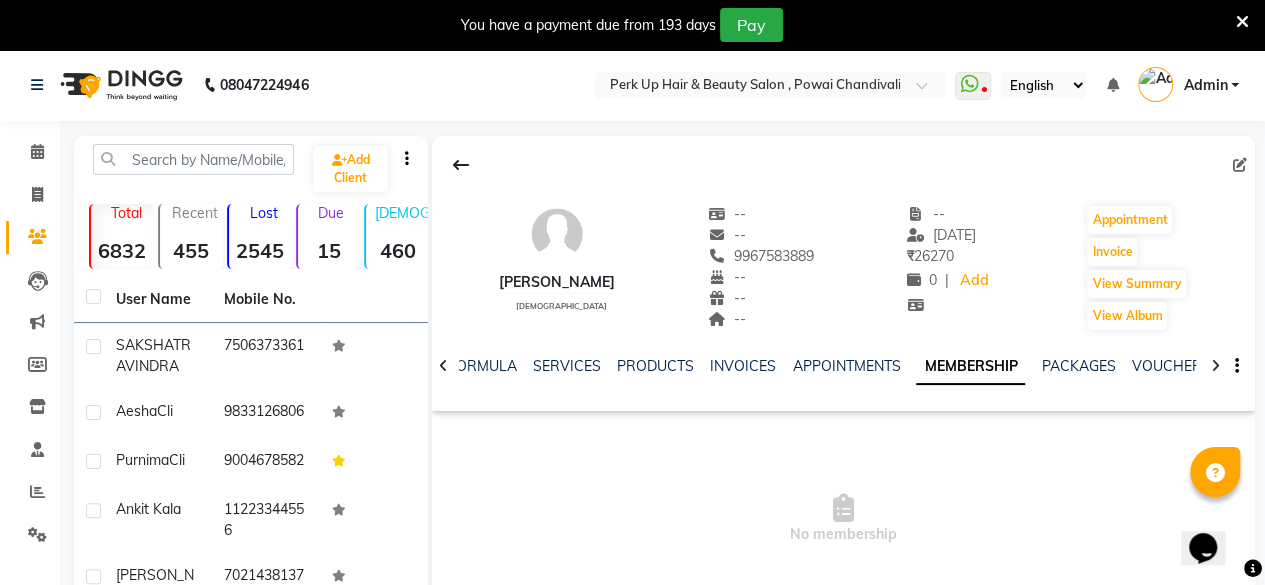 scroll, scrollTop: 0, scrollLeft: 0, axis: both 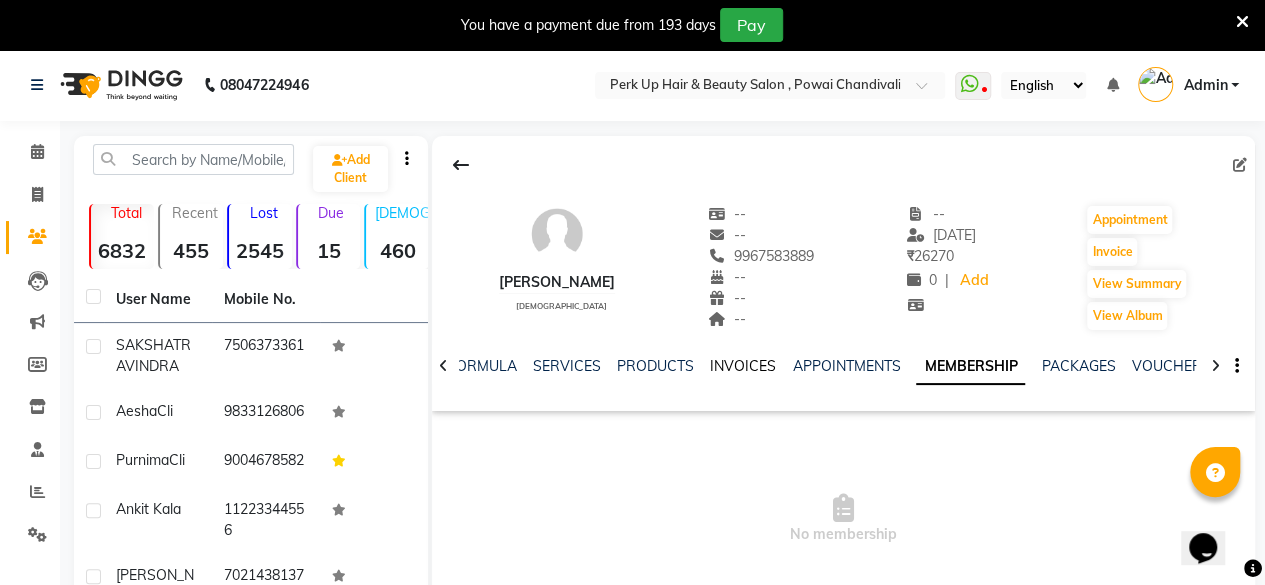 click on "INVOICES" 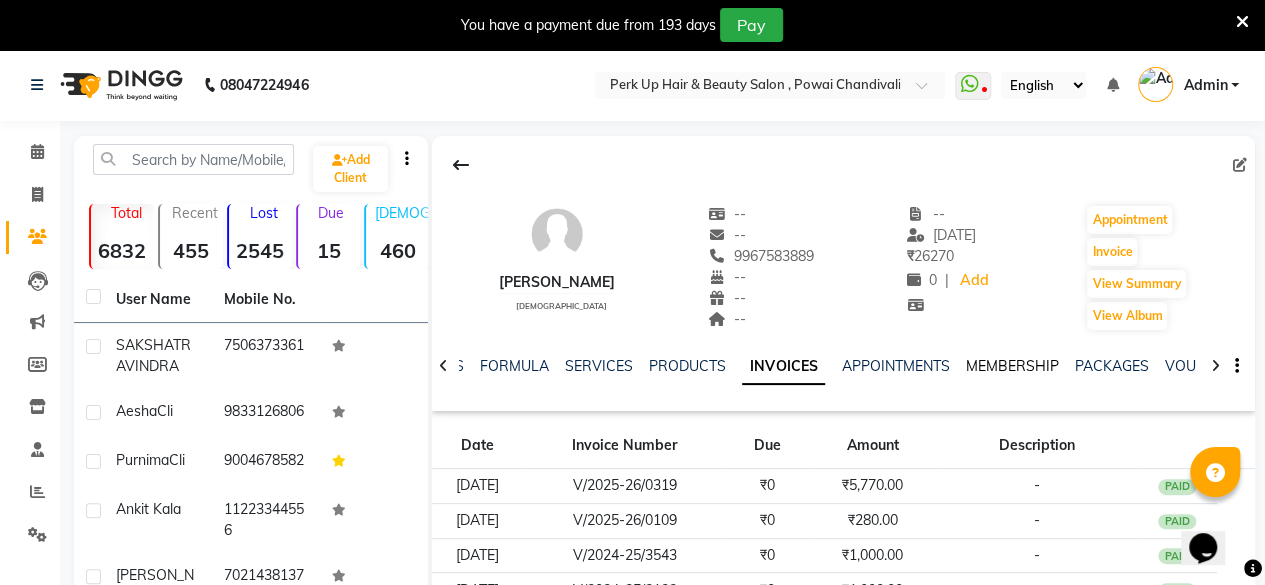 click on "MEMBERSHIP" 